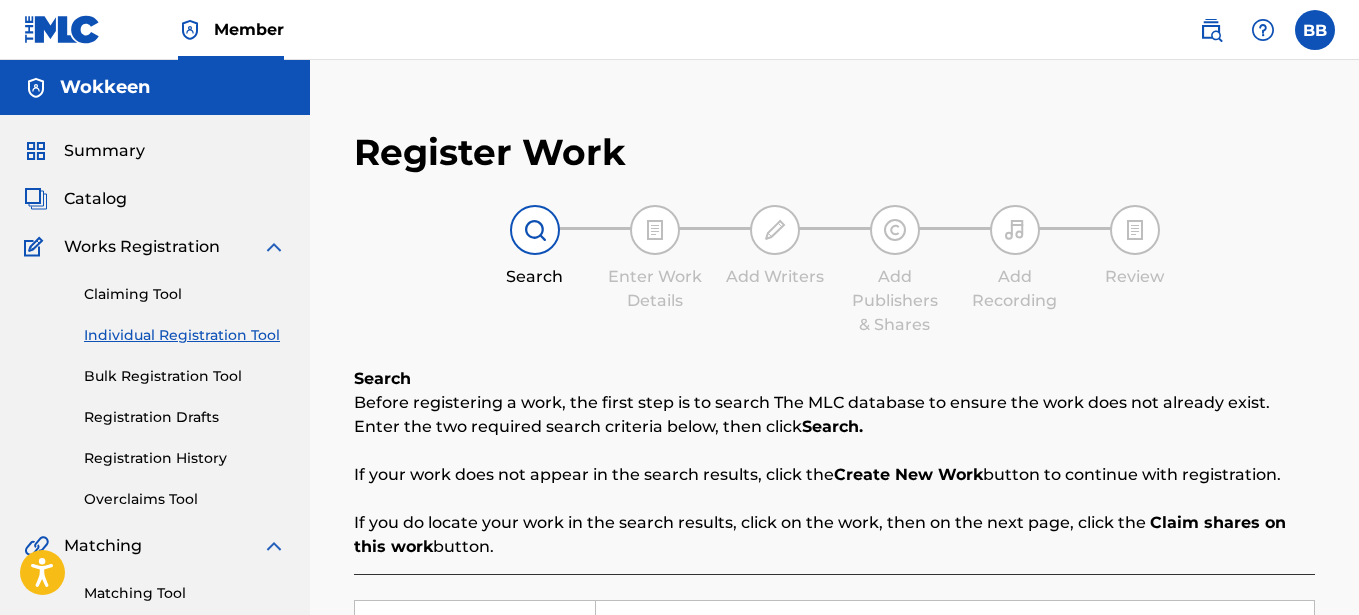 scroll, scrollTop: 266, scrollLeft: 0, axis: vertical 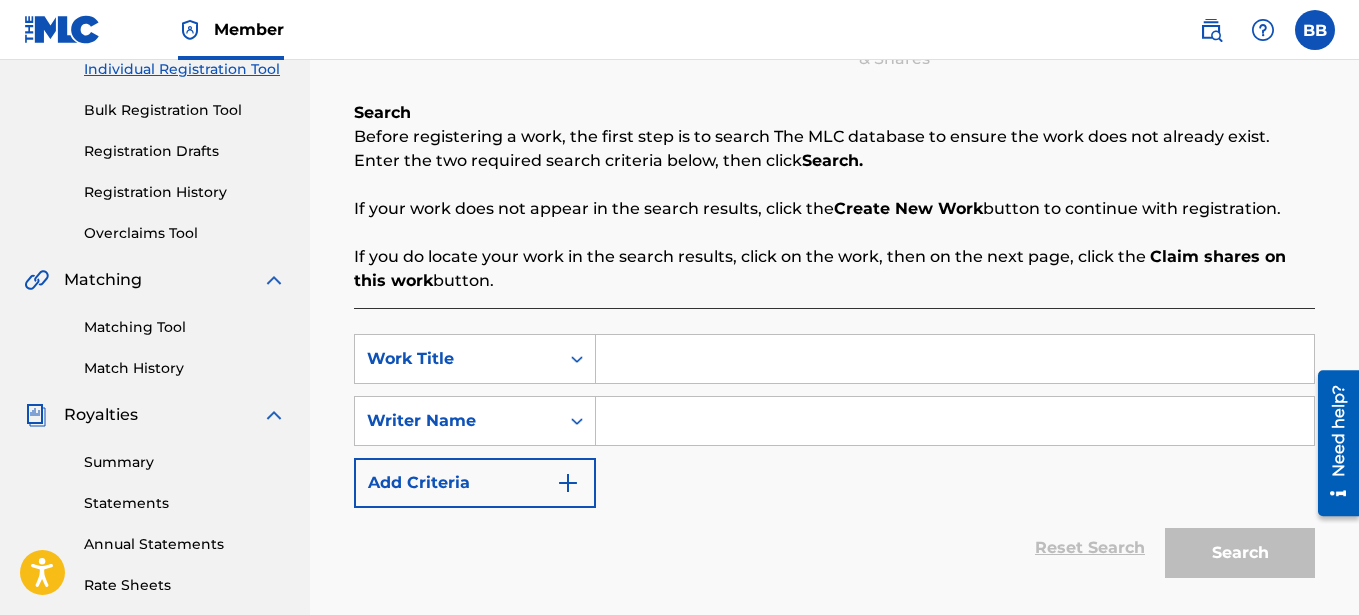 click at bounding box center (955, 359) 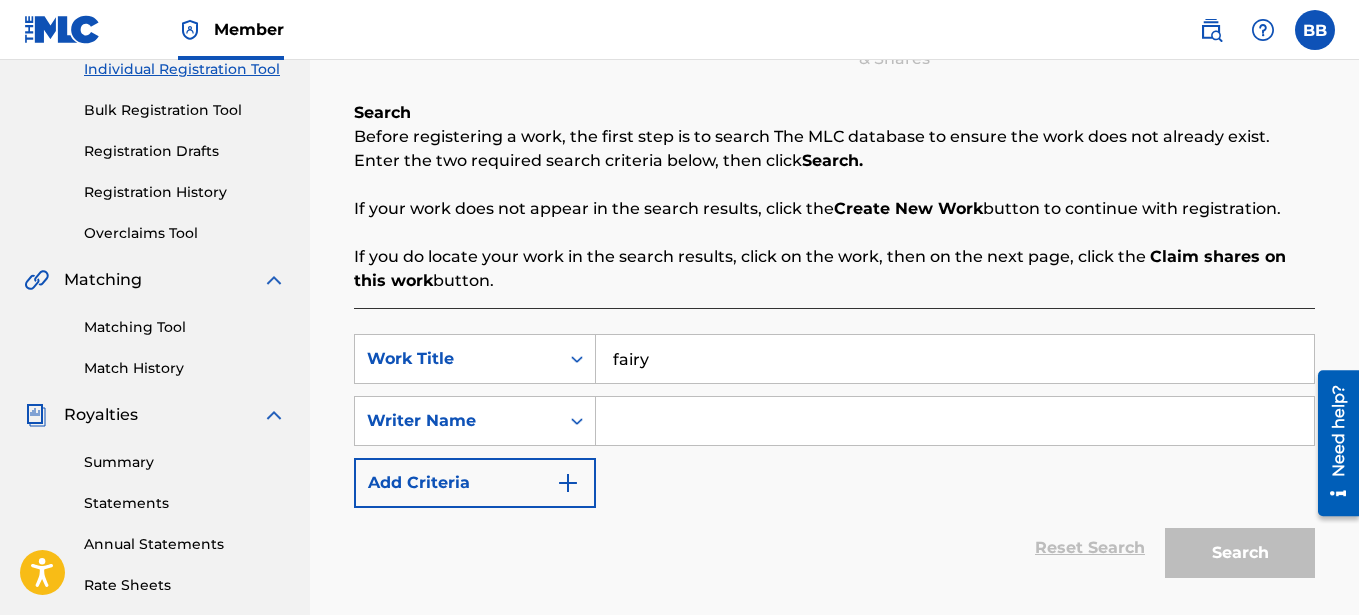 type on "fairyt" 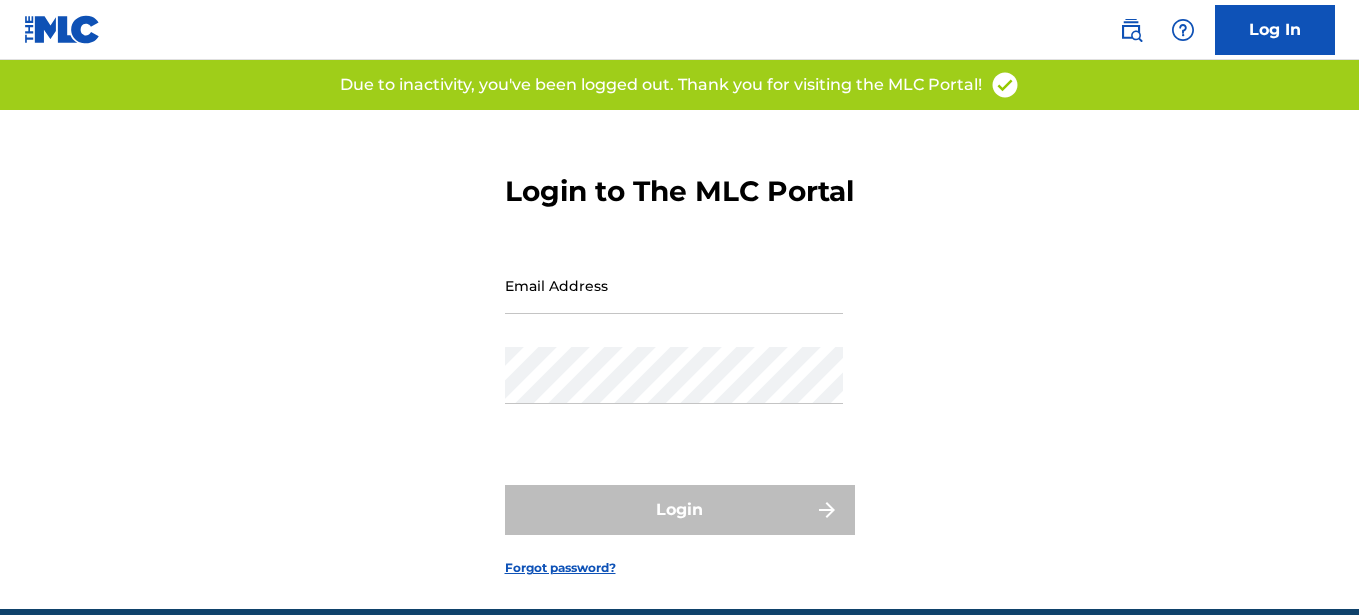 scroll, scrollTop: 0, scrollLeft: 0, axis: both 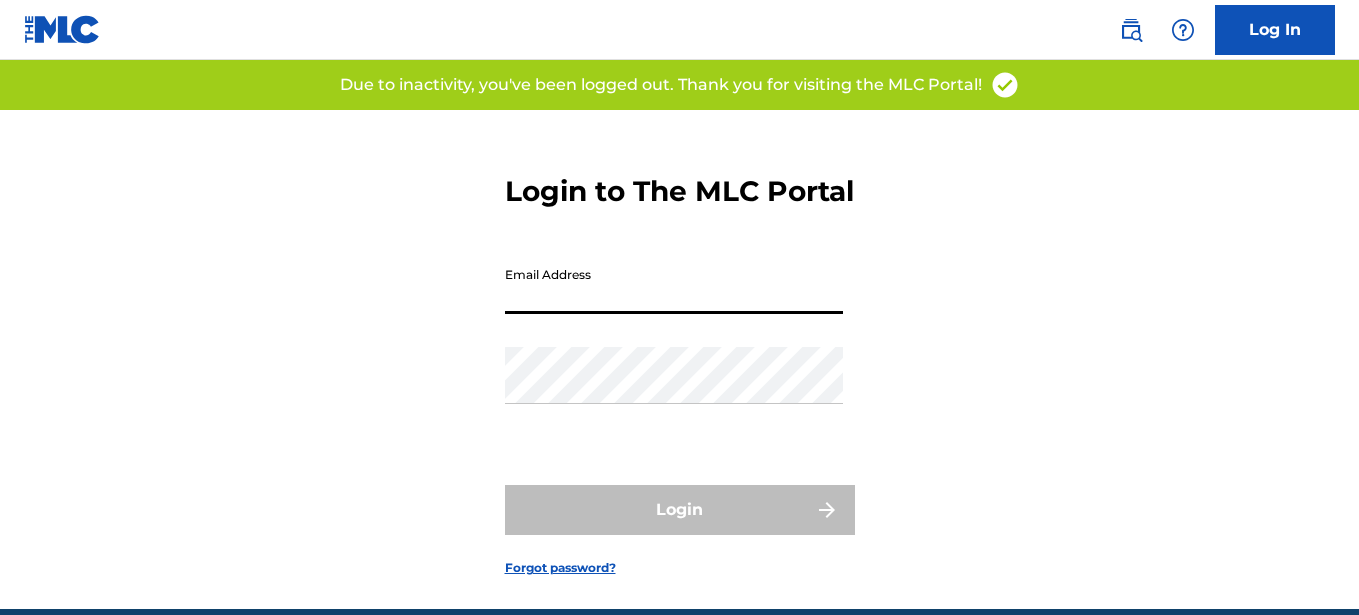 click on "Email Address" at bounding box center (674, 285) 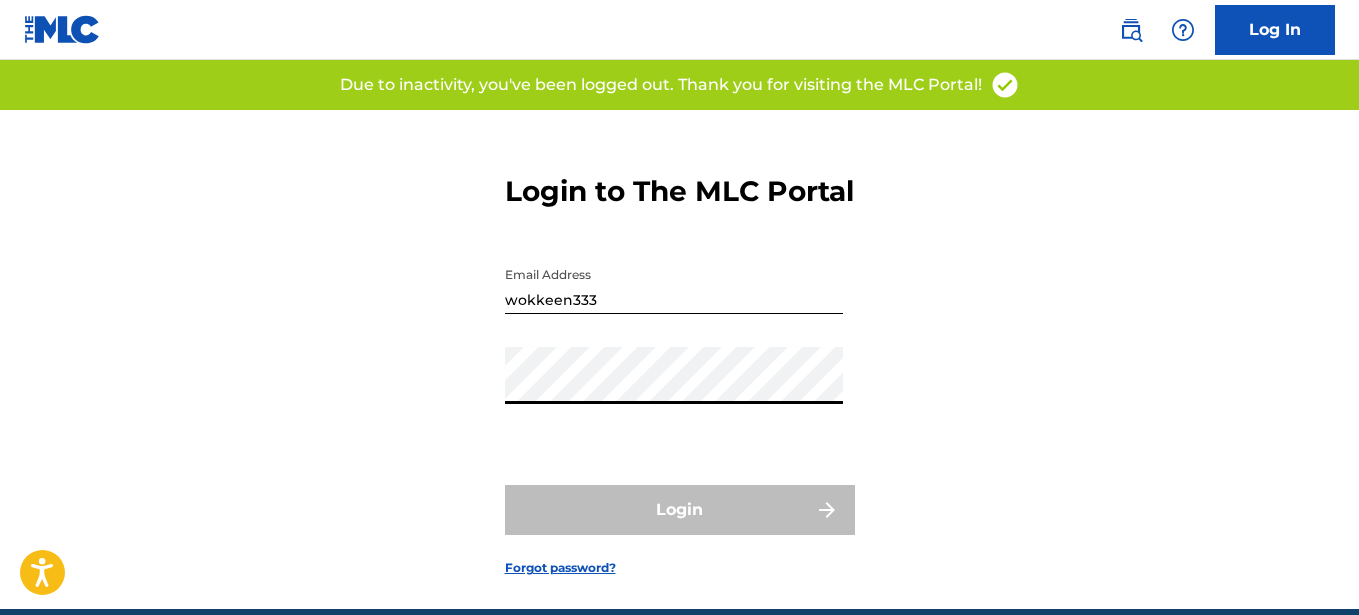 type on "[EMAIL_ADDRESS][DOMAIN_NAME]" 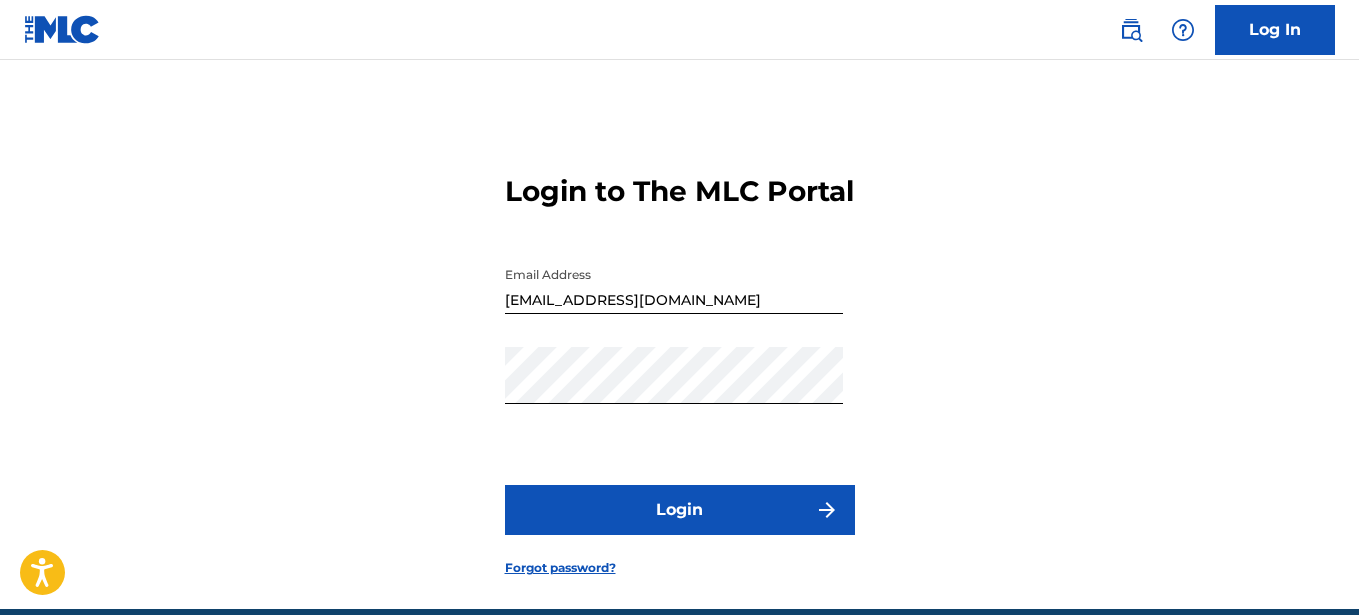 click on "Login" at bounding box center [680, 510] 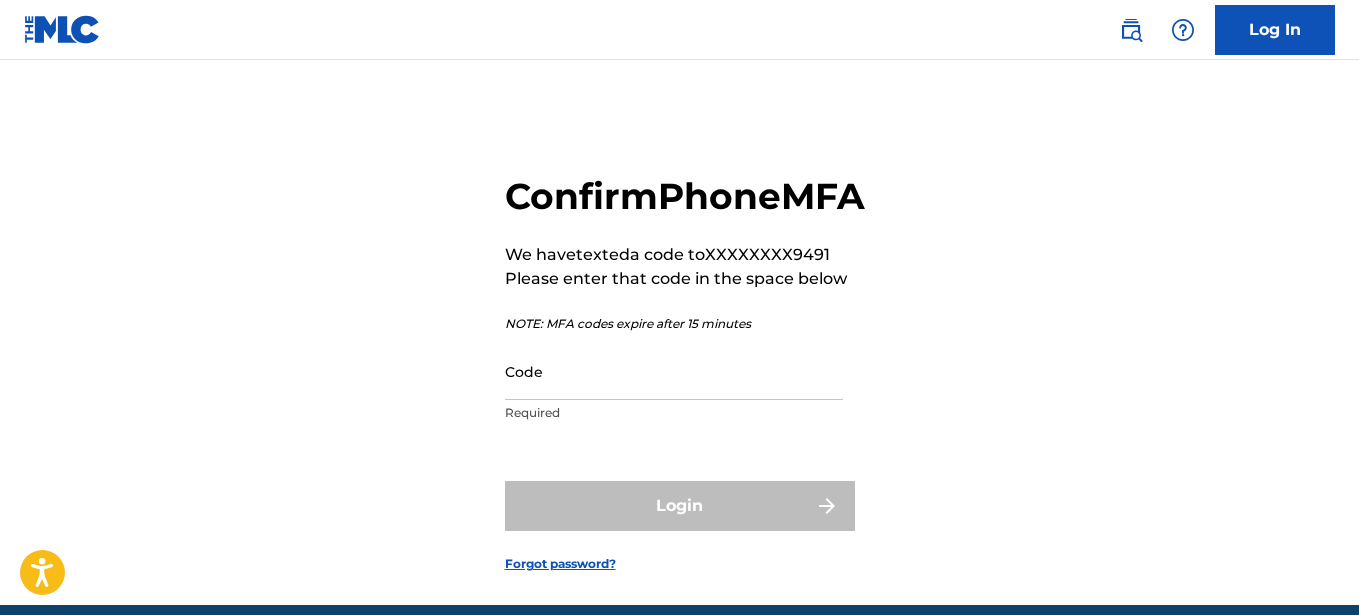 click on "Code" at bounding box center (674, 371) 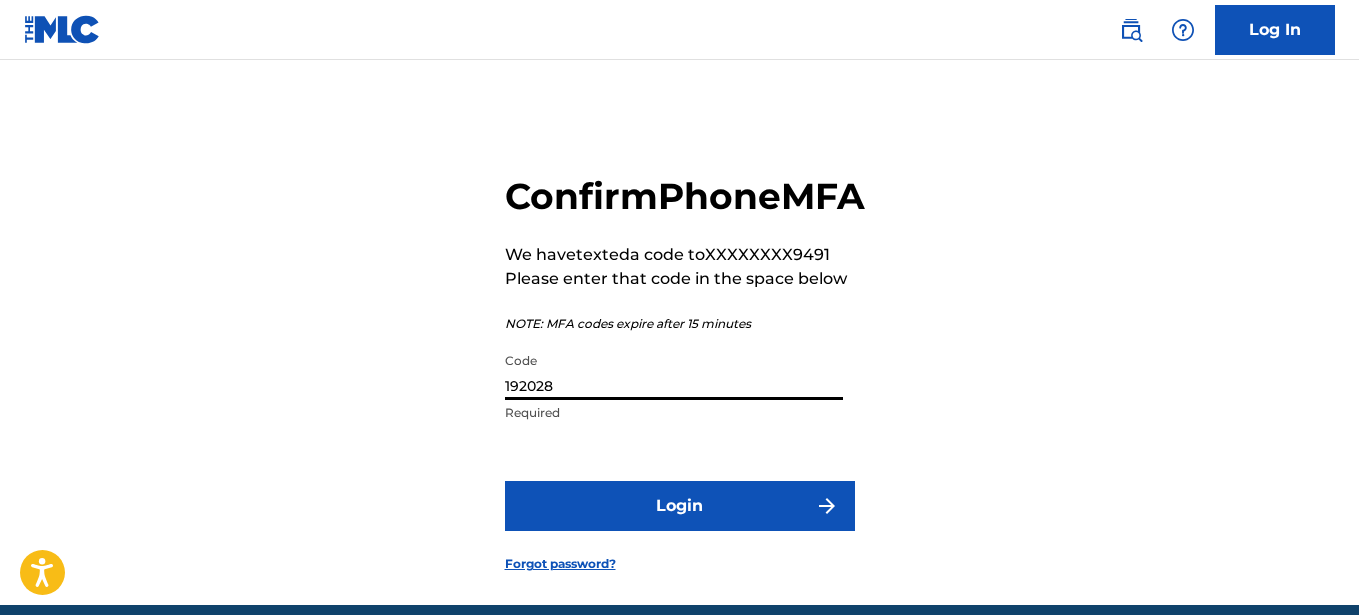 type on "192028" 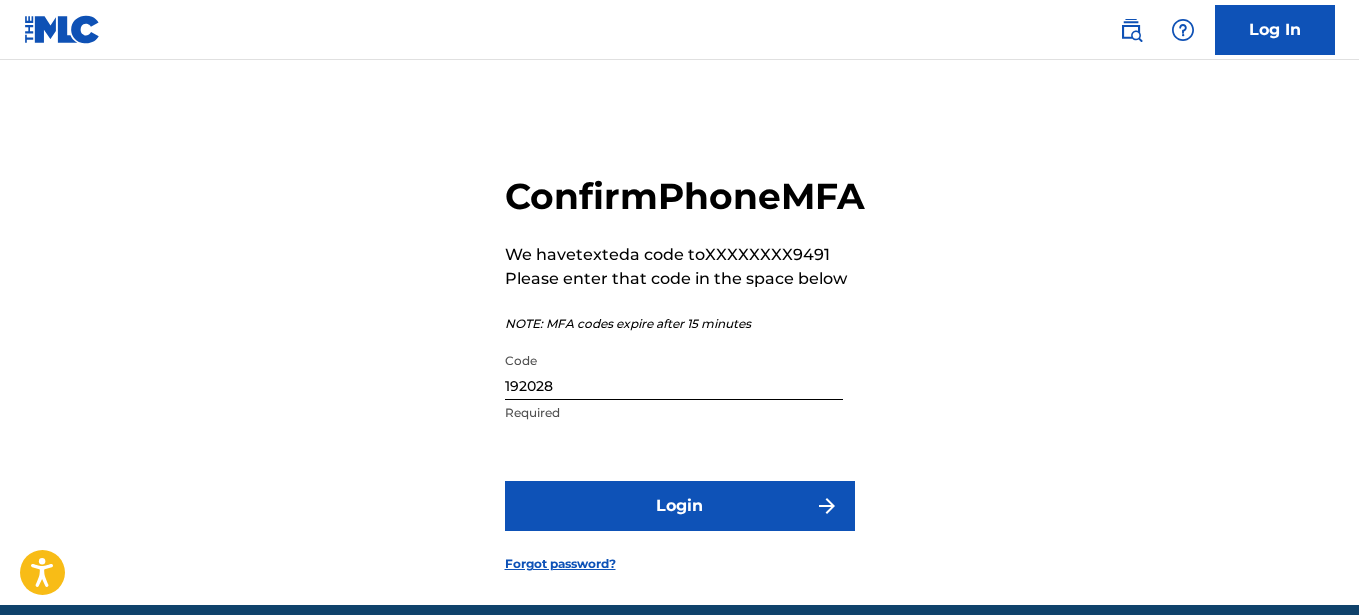 click on "Login" at bounding box center (680, 506) 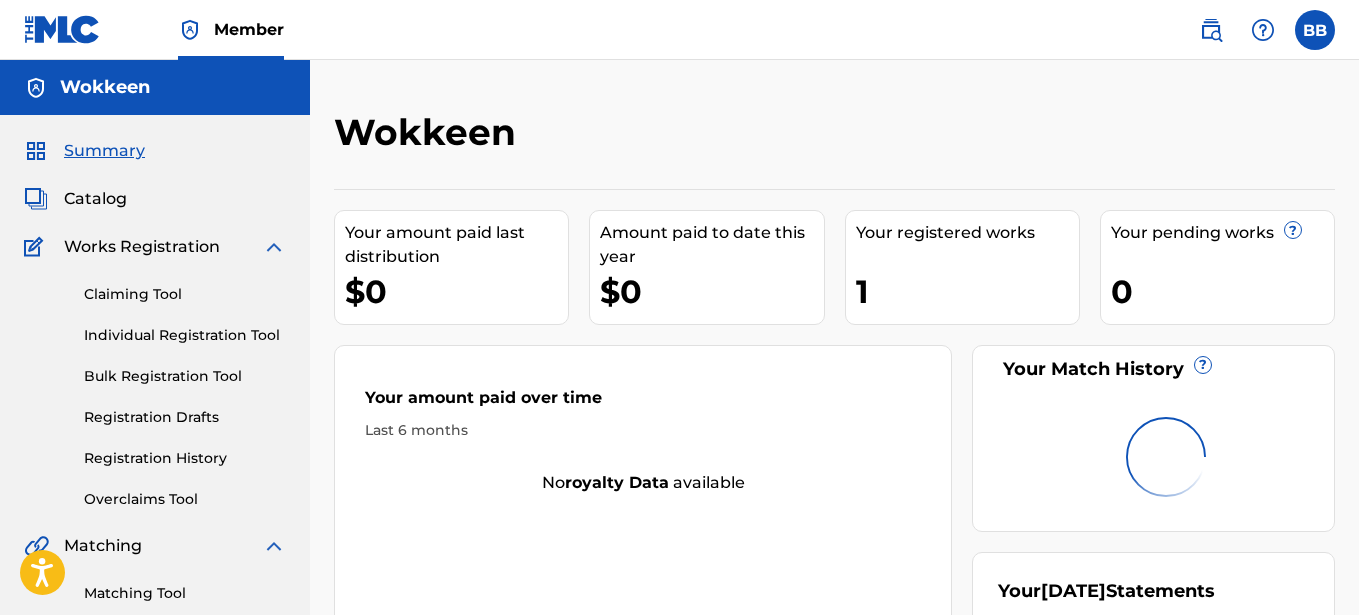 scroll, scrollTop: 0, scrollLeft: 0, axis: both 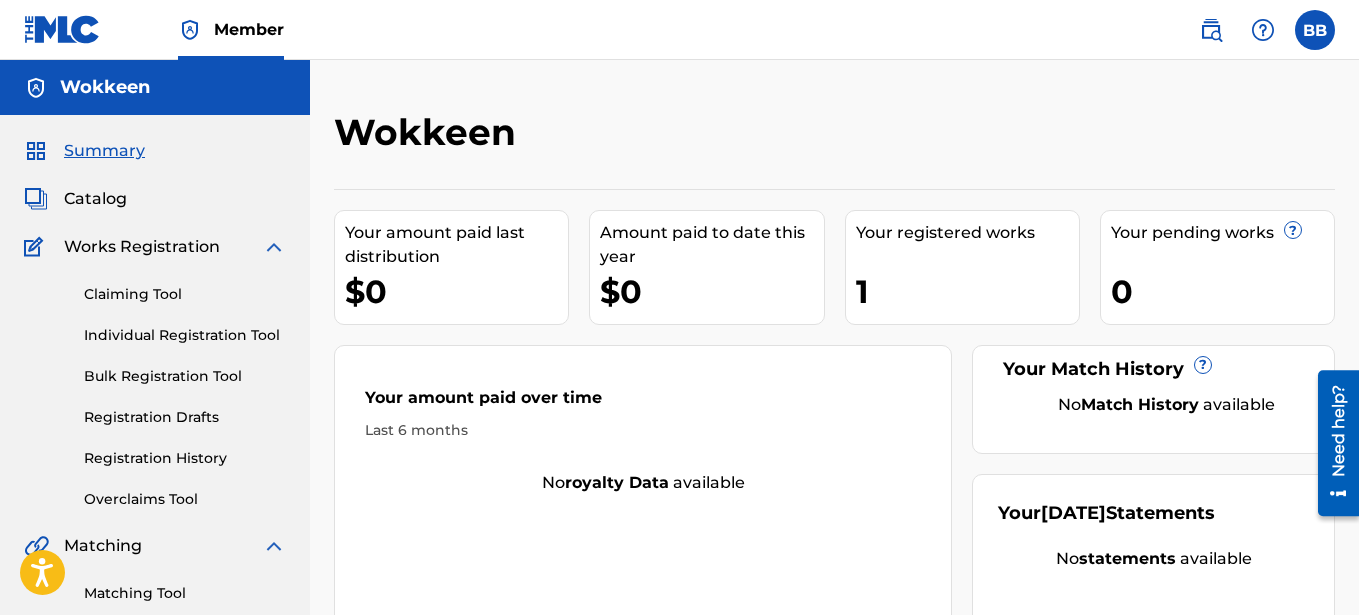 click on "Works Registration" at bounding box center [142, 247] 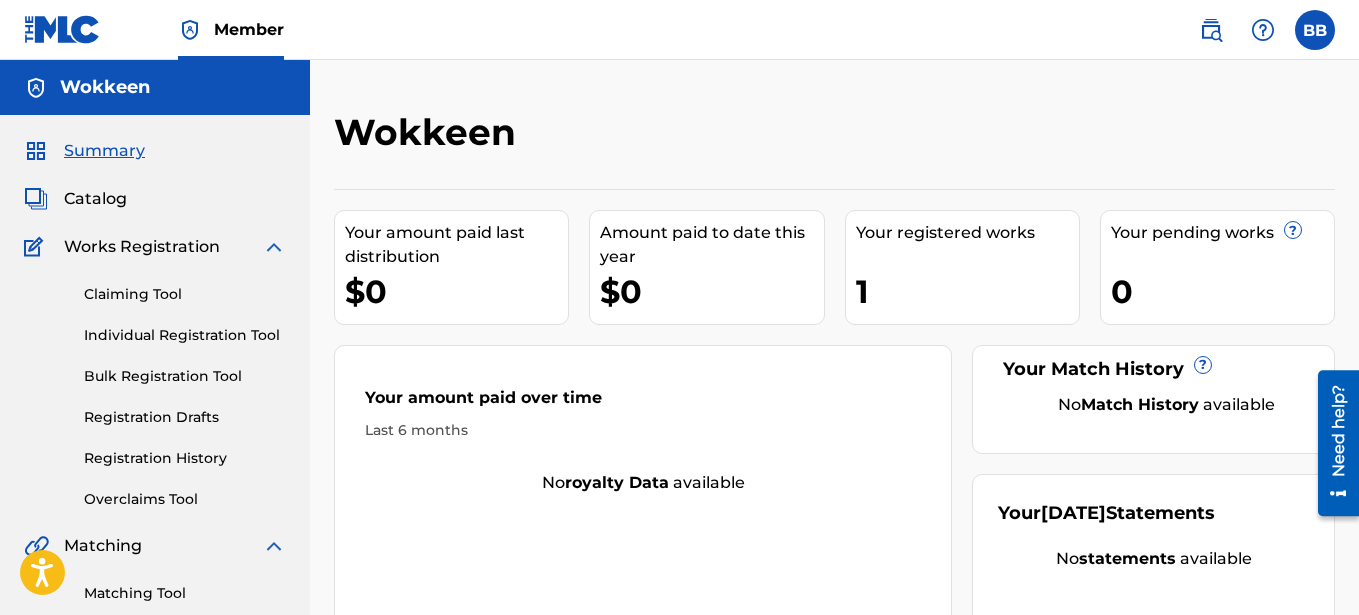 click on "Wokkeen" at bounding box center [105, 87] 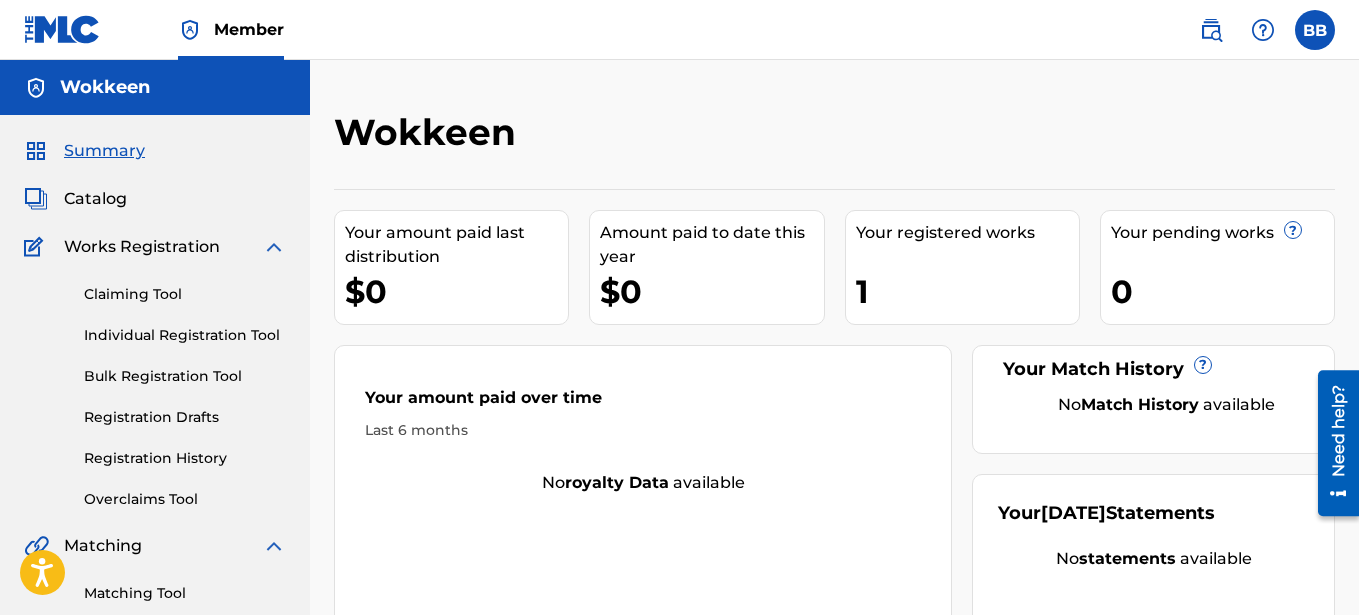 click on "Your amount paid last distribution   $0 Amount paid to date this year   $0 Your registered works   1 Your pending works   ? 0 Your Match History ? No  Match History   available Your amount paid over time Last 6 months No  royalty data   available Your  [DATE]  Statements No  statements   available" at bounding box center [834, 417] 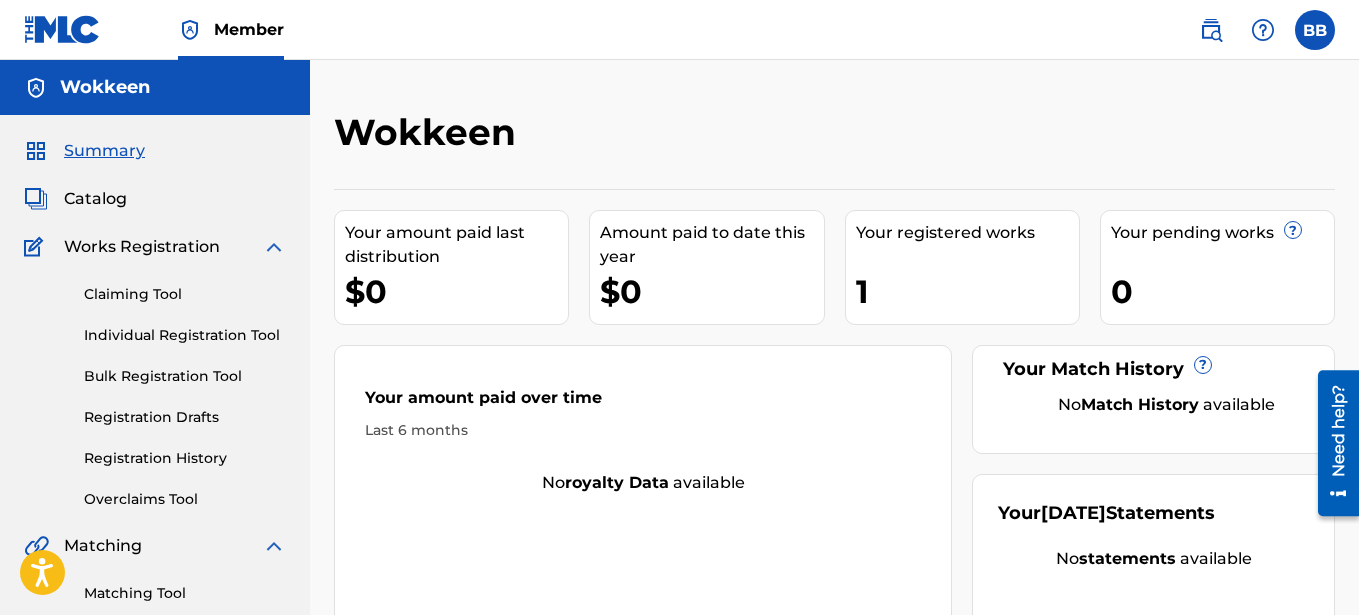 click on "Registration History" at bounding box center (185, 458) 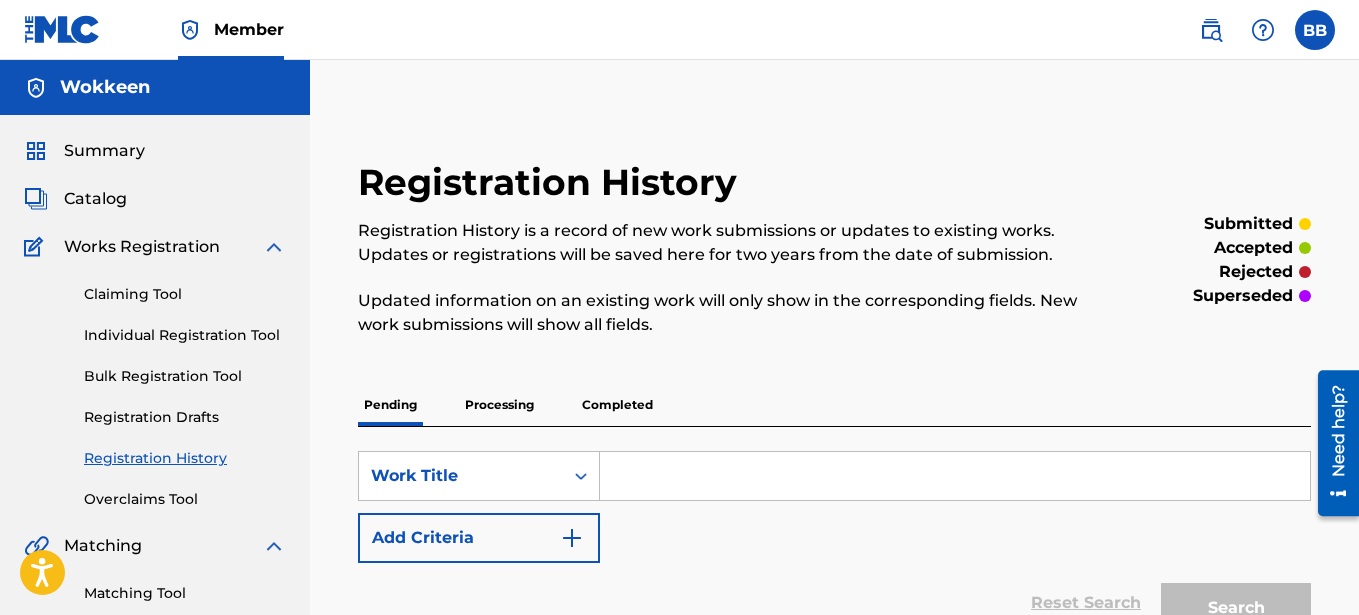 click on "Processing" at bounding box center [499, 405] 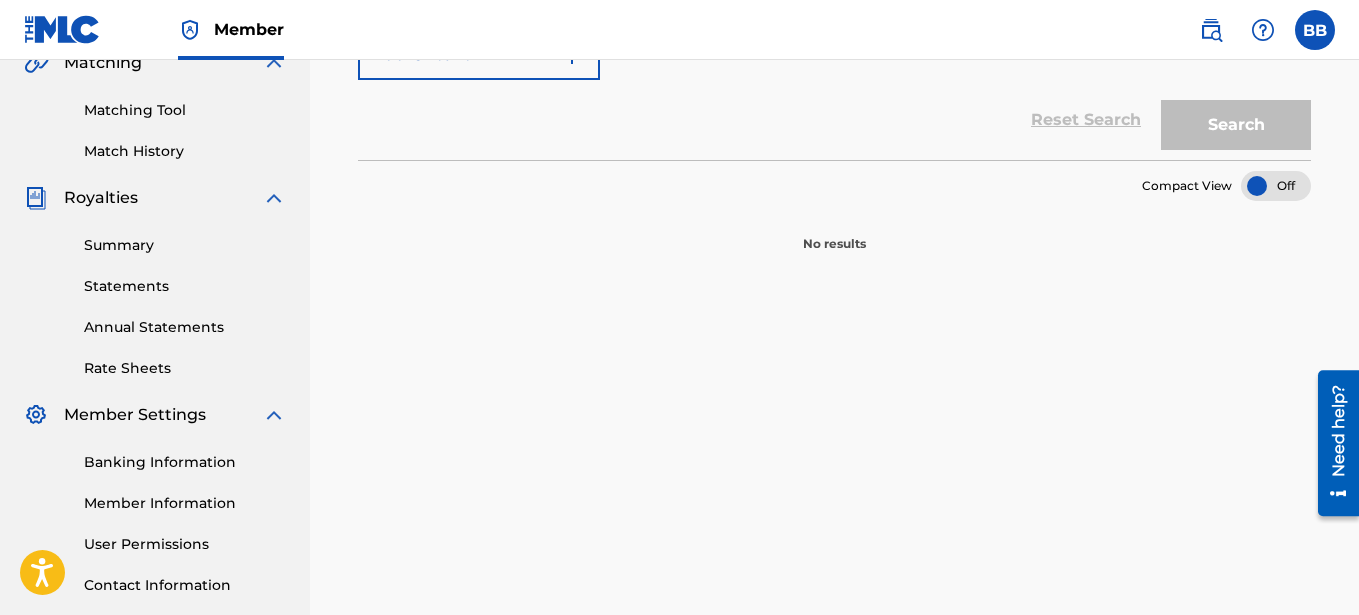 scroll, scrollTop: 401, scrollLeft: 0, axis: vertical 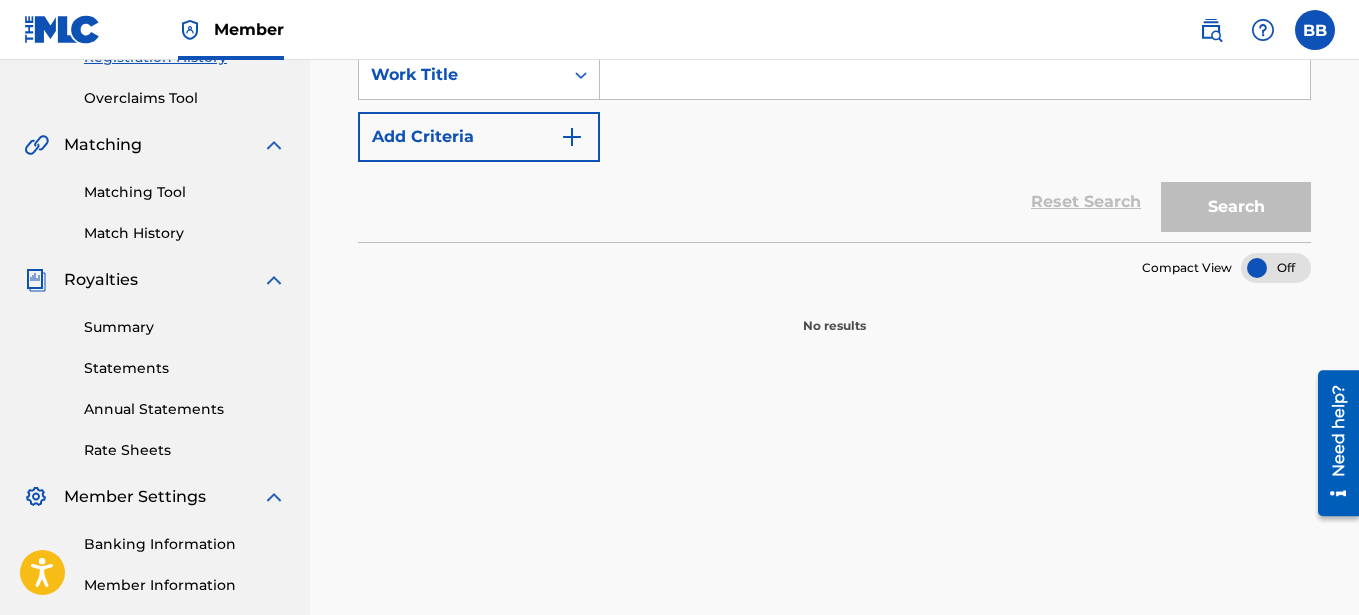 drag, startPoint x: 1365, startPoint y: 239, endPoint x: 17, endPoint y: 75, distance: 1357.9396 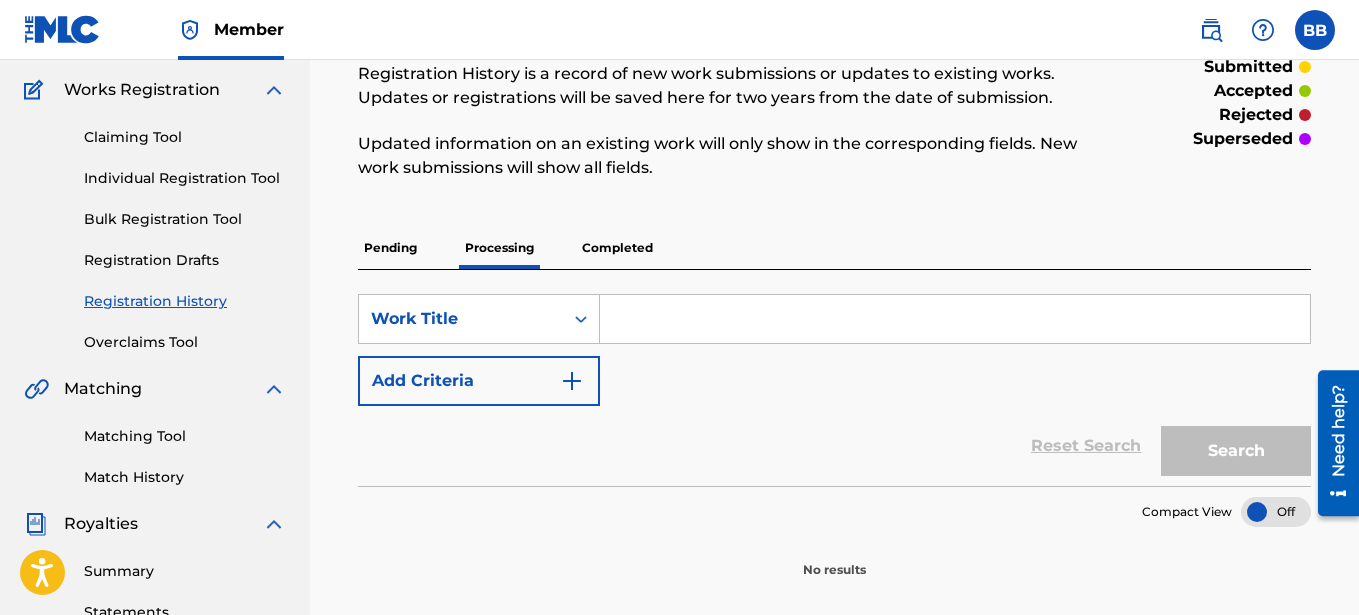 scroll, scrollTop: 133, scrollLeft: 0, axis: vertical 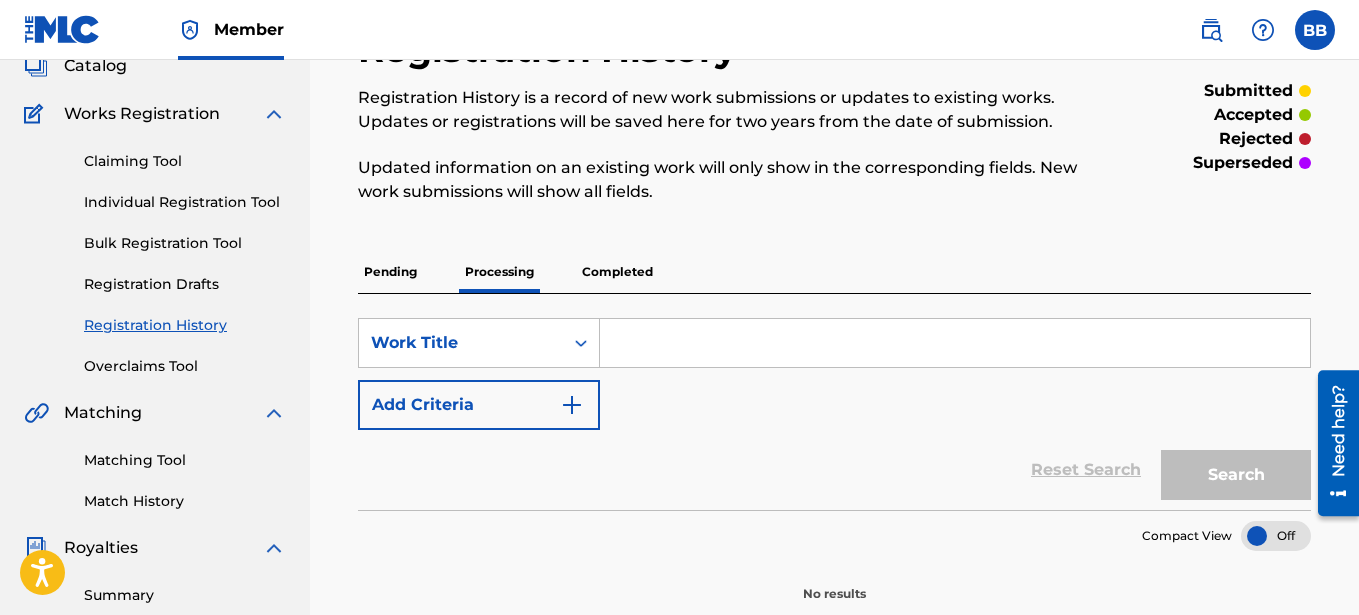 click on "Overclaims Tool" at bounding box center [185, 366] 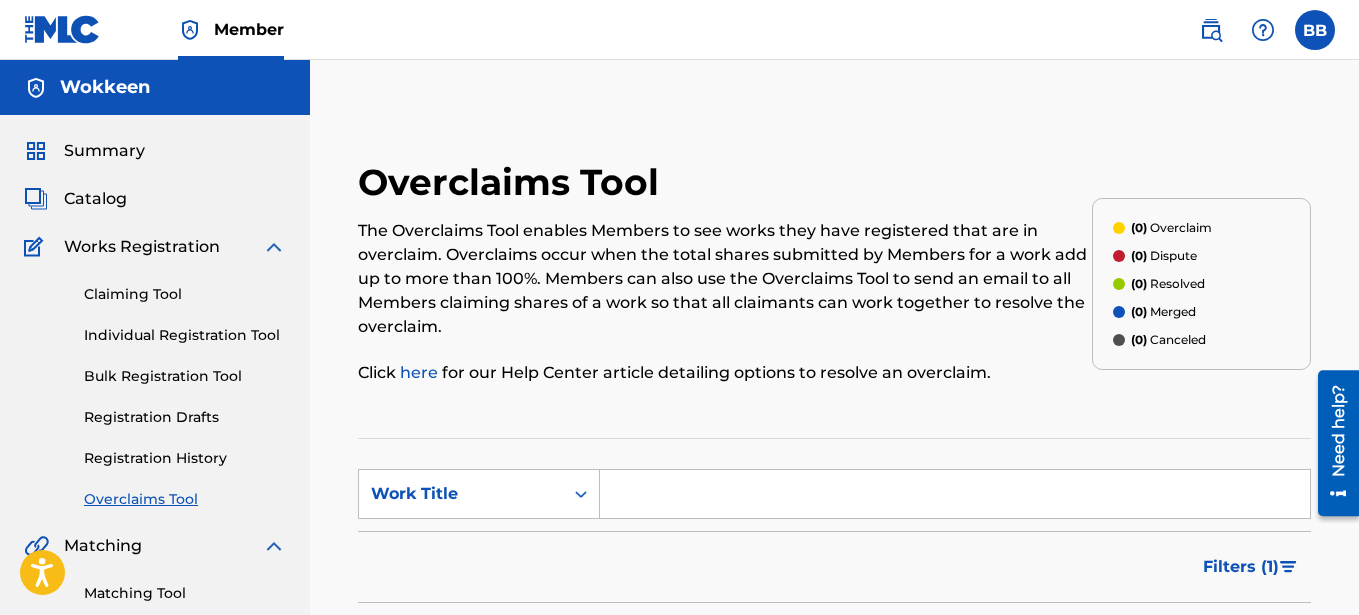 click on "Works Registration" at bounding box center (142, 247) 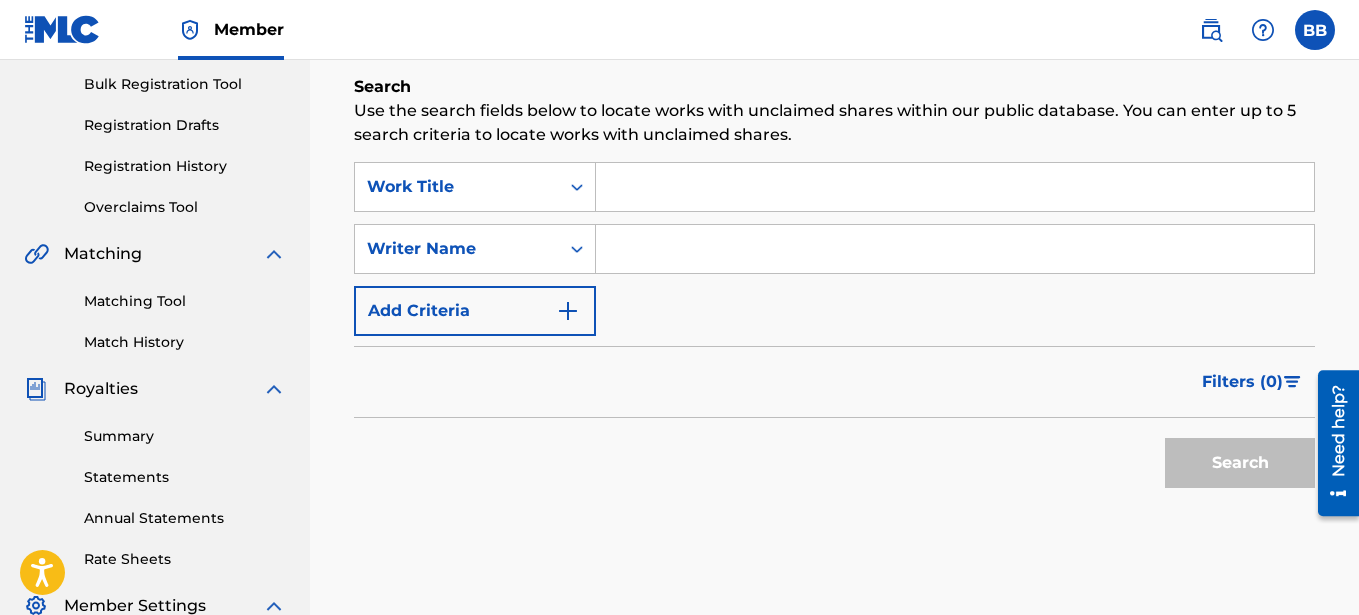scroll, scrollTop: 295, scrollLeft: 0, axis: vertical 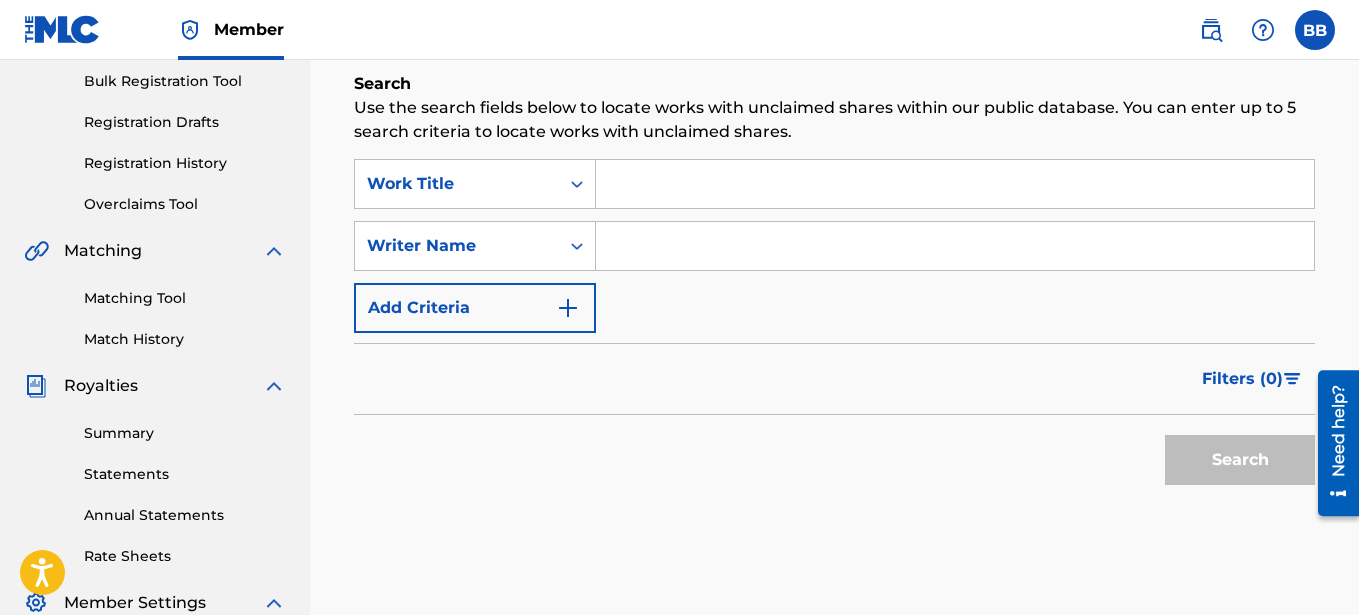 click at bounding box center (955, 184) 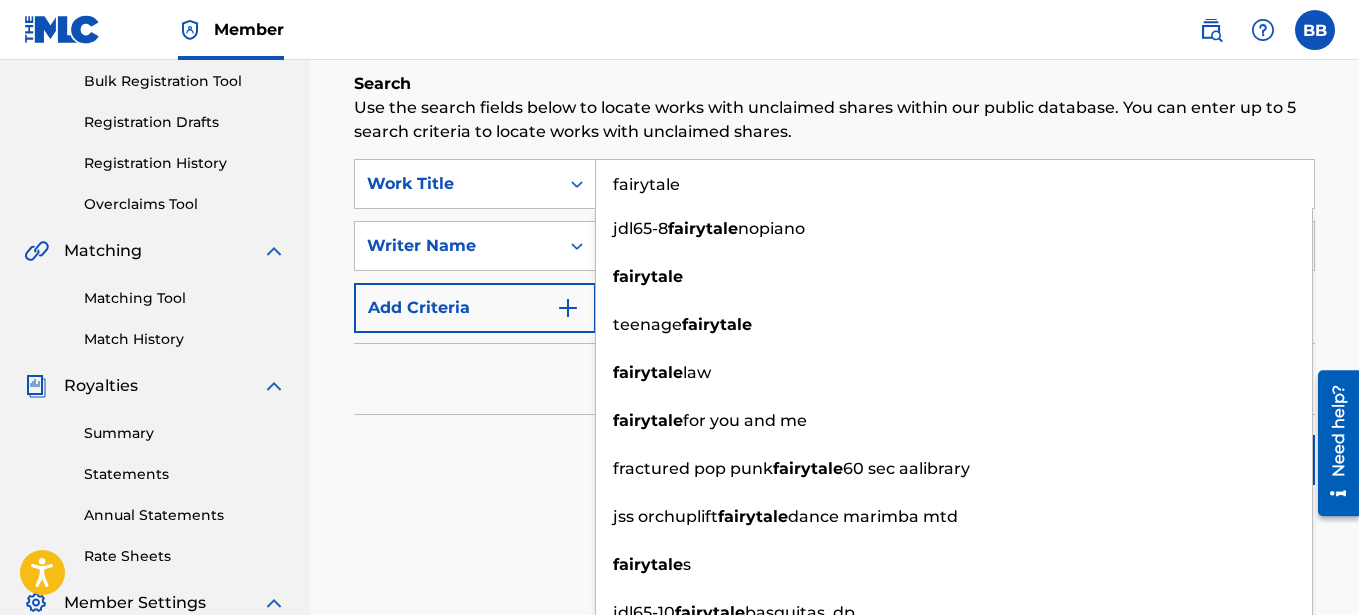 type on "fairytale" 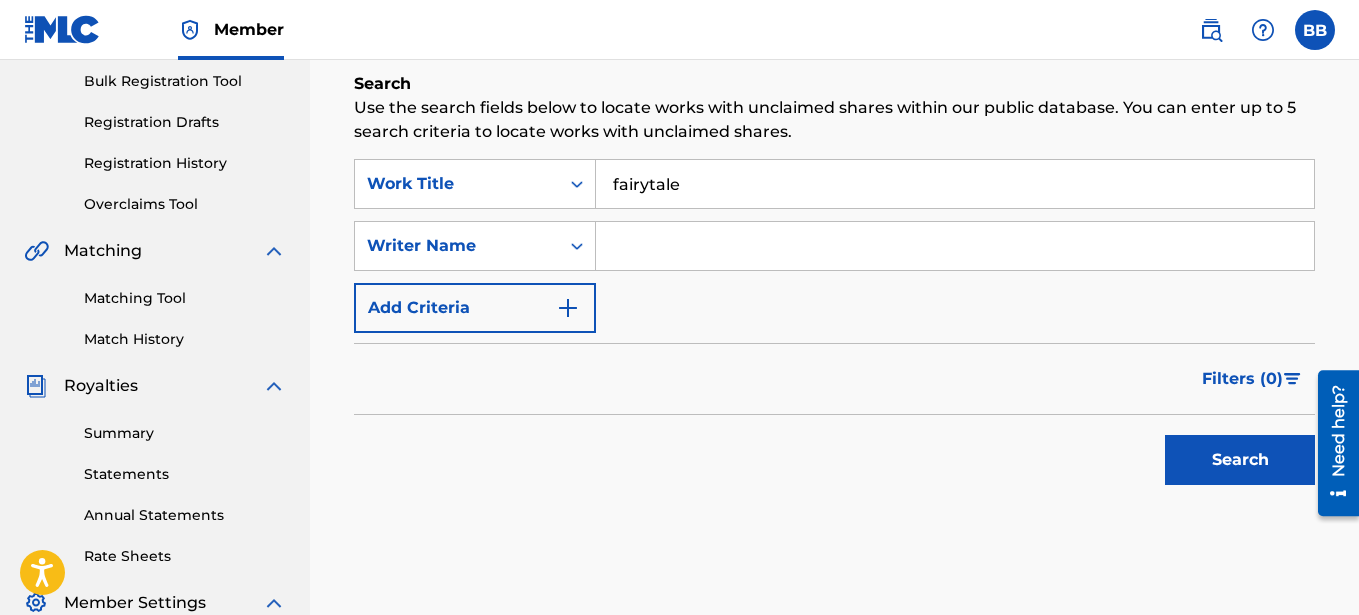 click on "Filters ( 0 )" at bounding box center [834, 379] 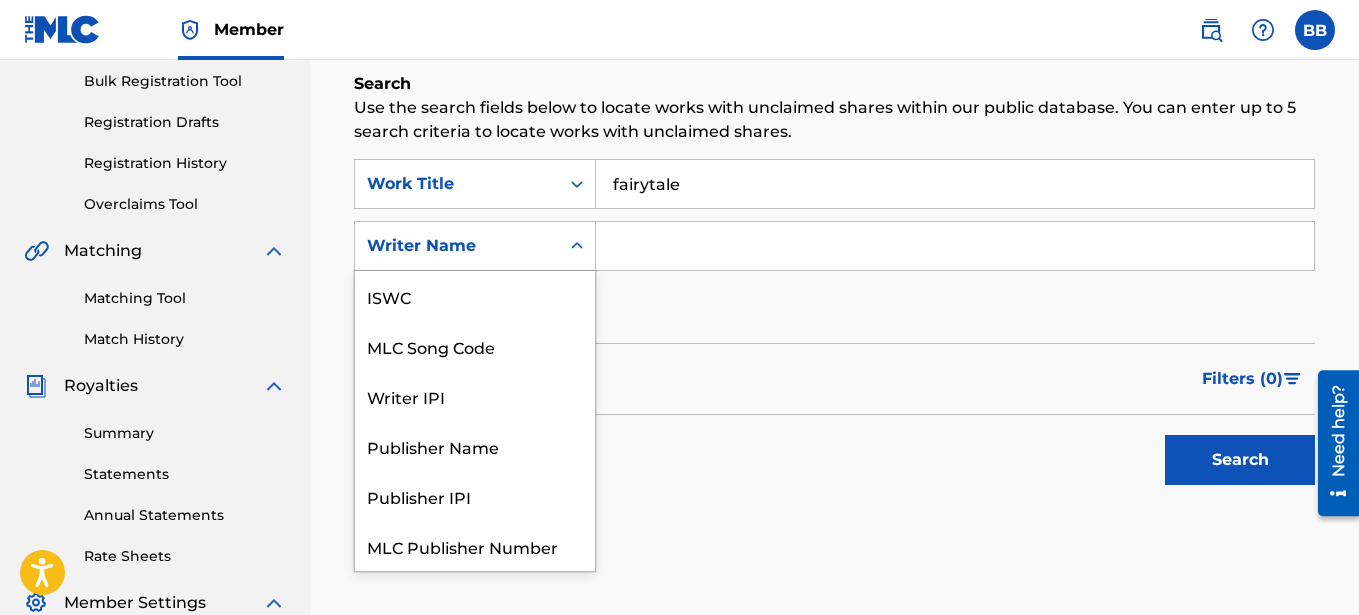click on "Writer Name" at bounding box center (457, 246) 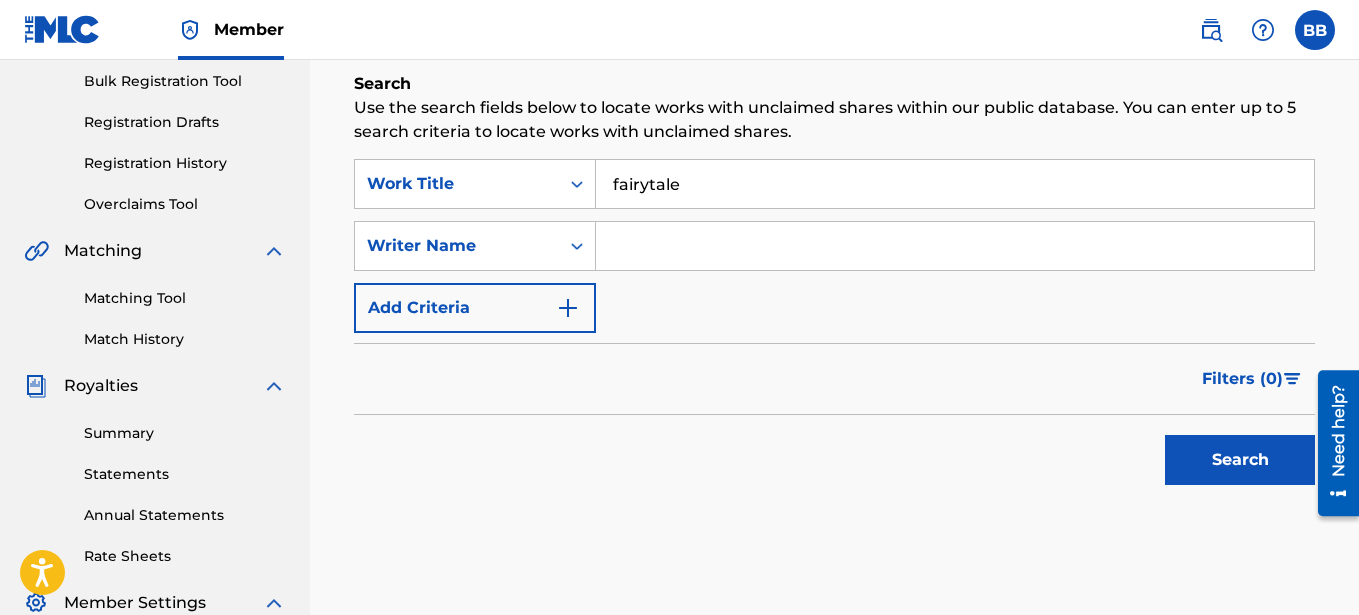 click at bounding box center (955, 246) 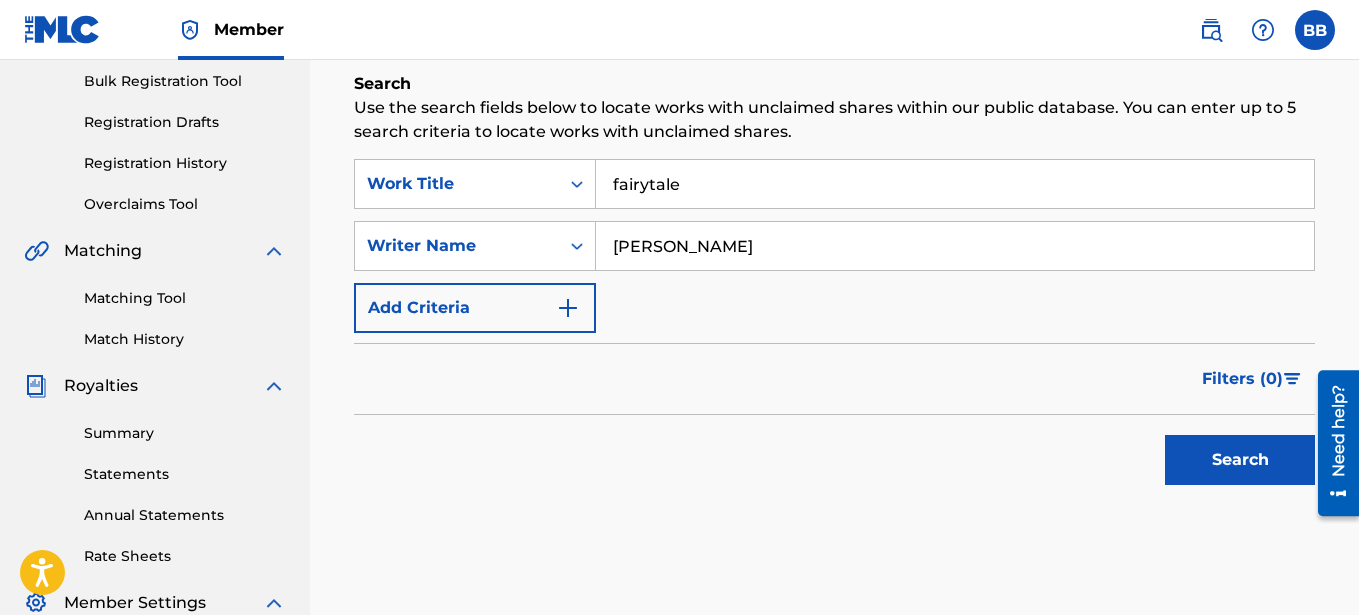 click on "Add Criteria" at bounding box center [475, 308] 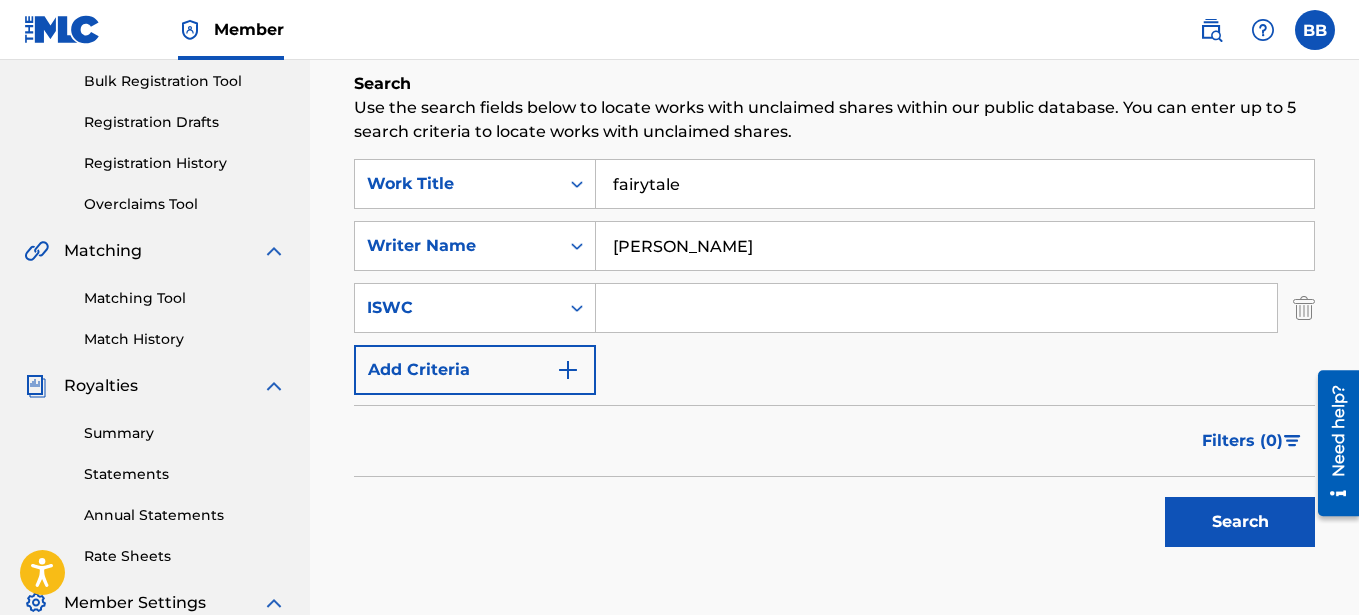 paste on "T3299068701" 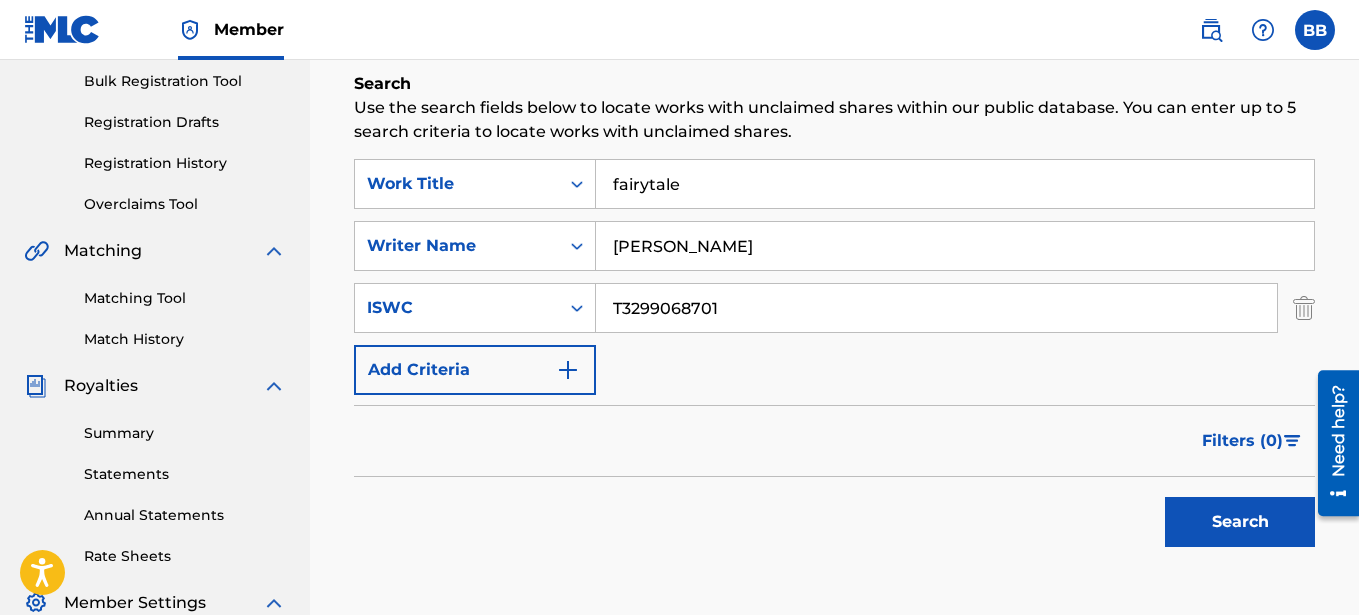 type on "T3299068701" 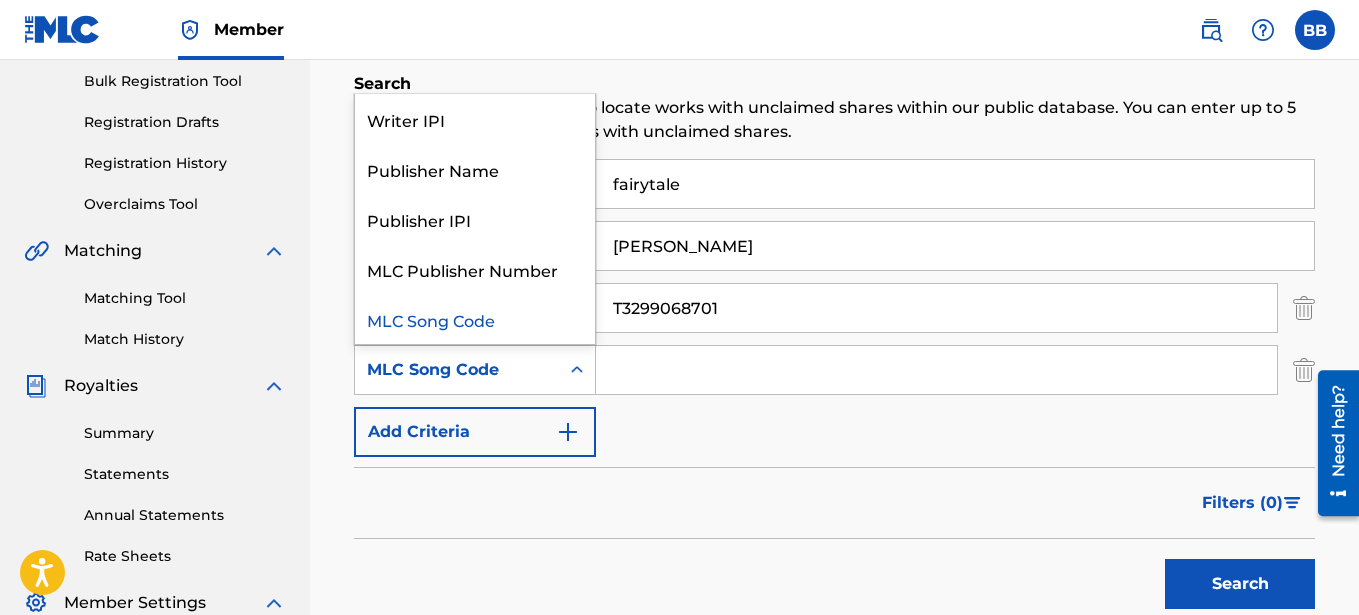 click on "MLC Song Code" at bounding box center (457, 370) 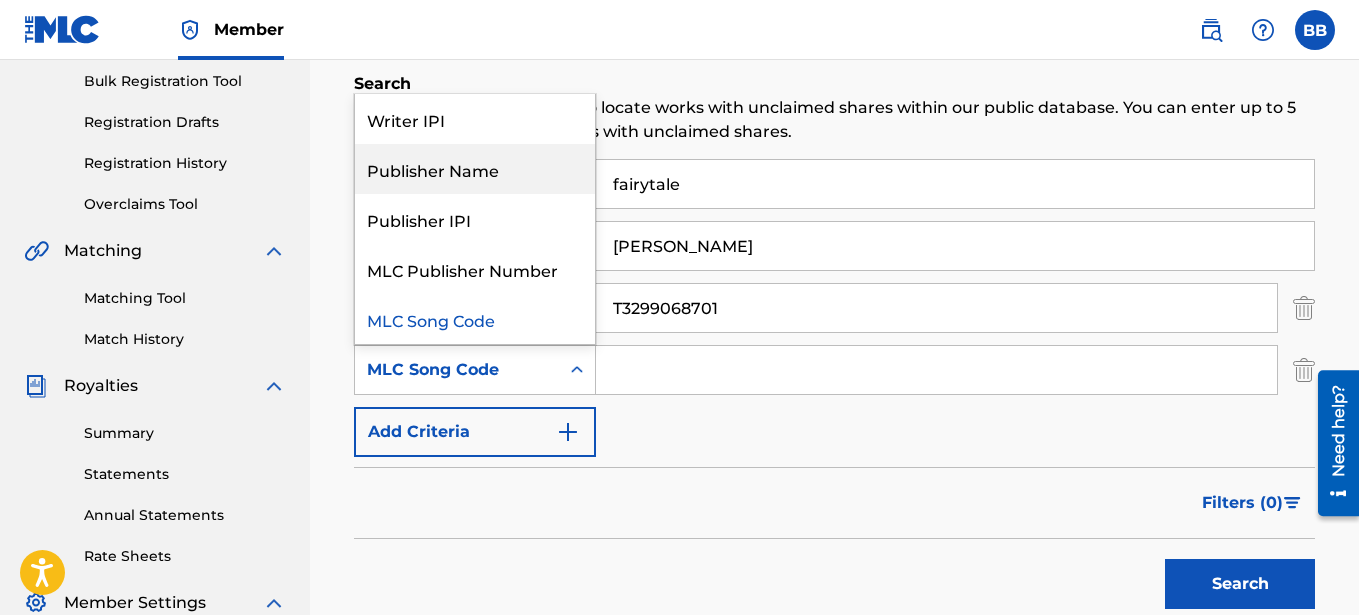 click on "Publisher Name" at bounding box center [475, 169] 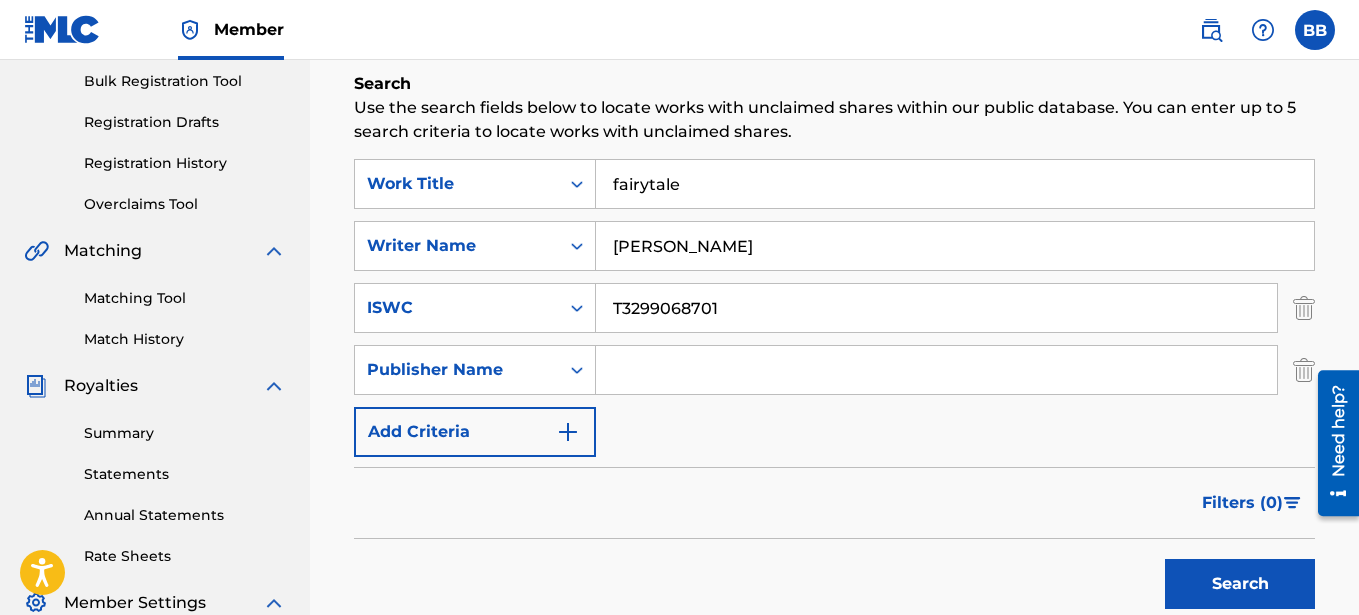 click at bounding box center (936, 370) 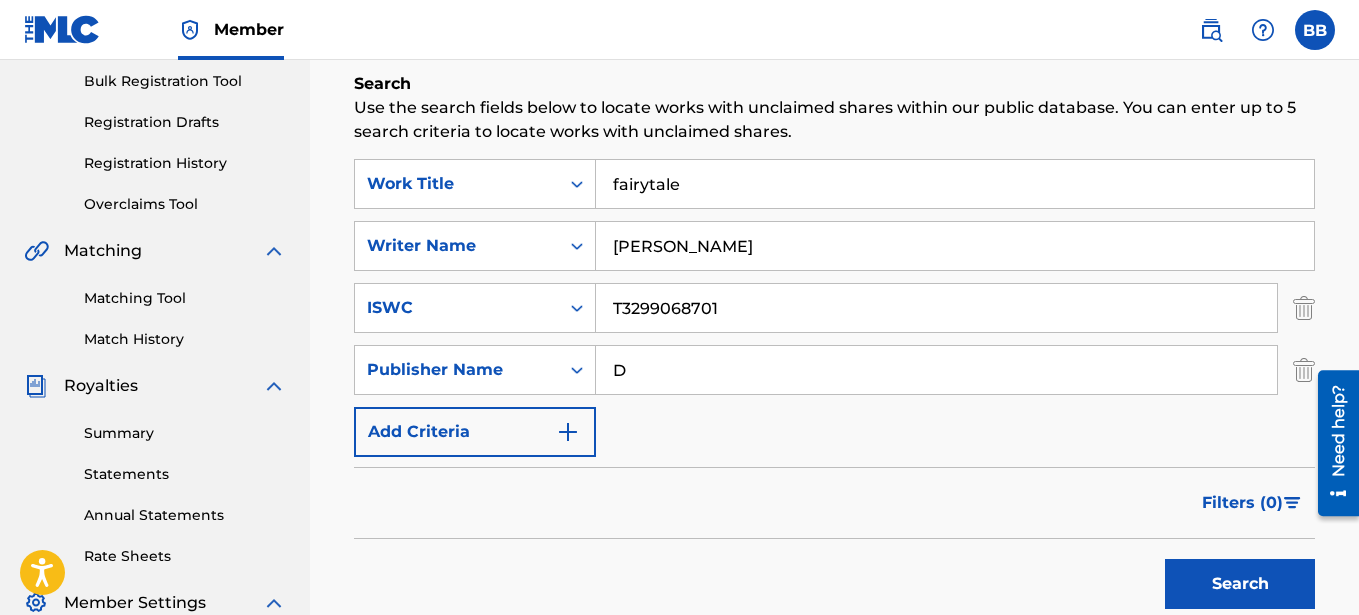 type on "DeadLyfe LLC" 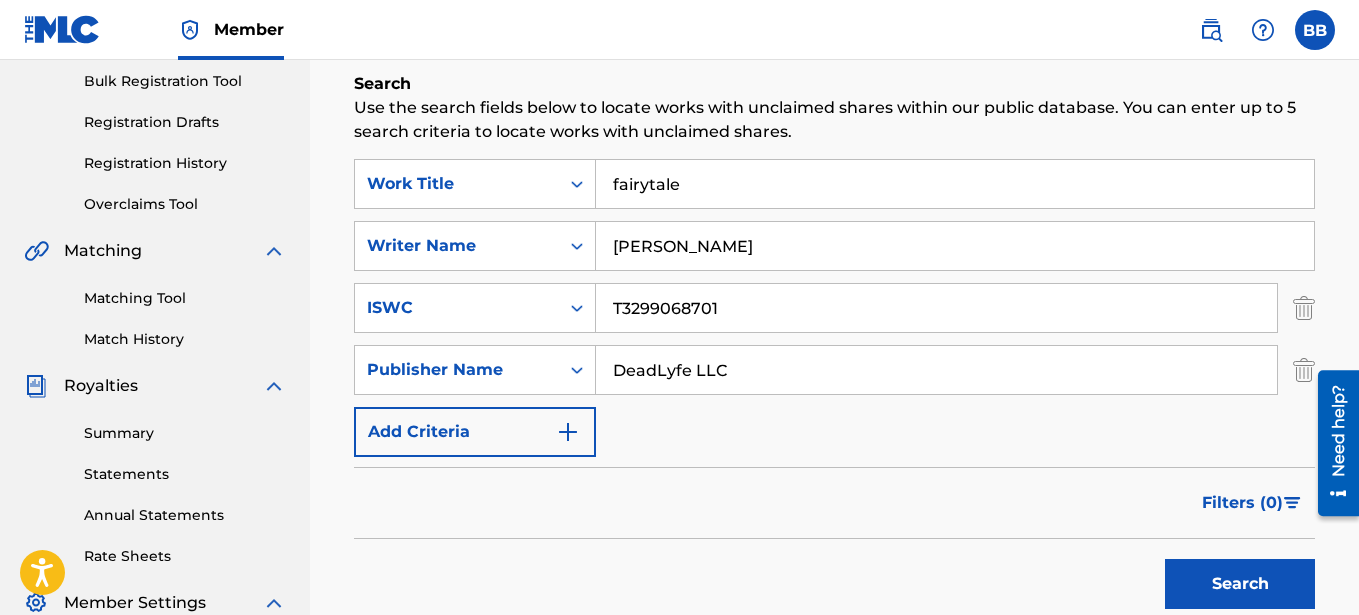 click on "Search" at bounding box center (1240, 584) 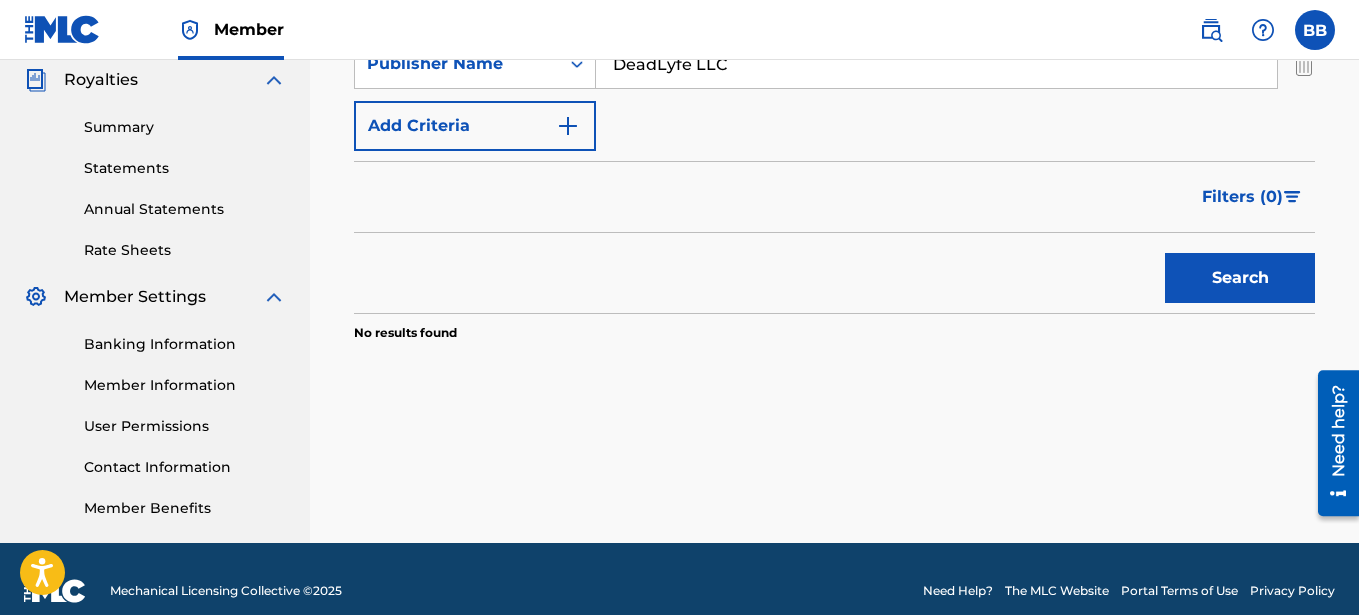 scroll, scrollTop: 625, scrollLeft: 0, axis: vertical 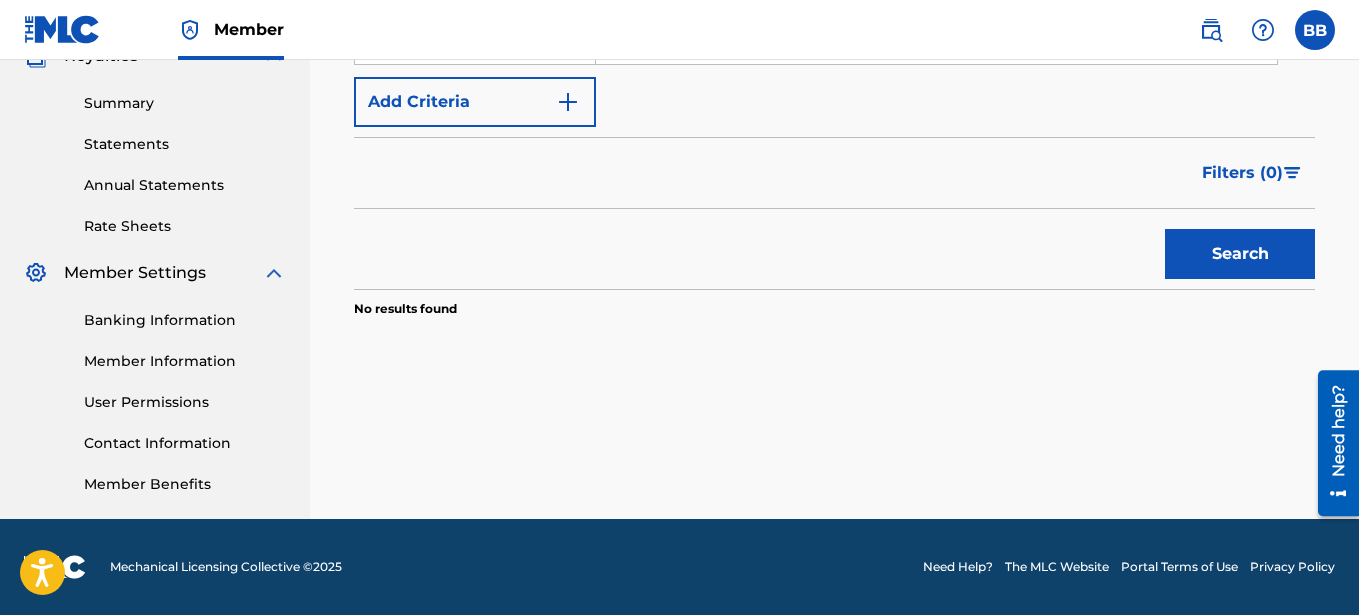 click on "Search" at bounding box center (1240, 254) 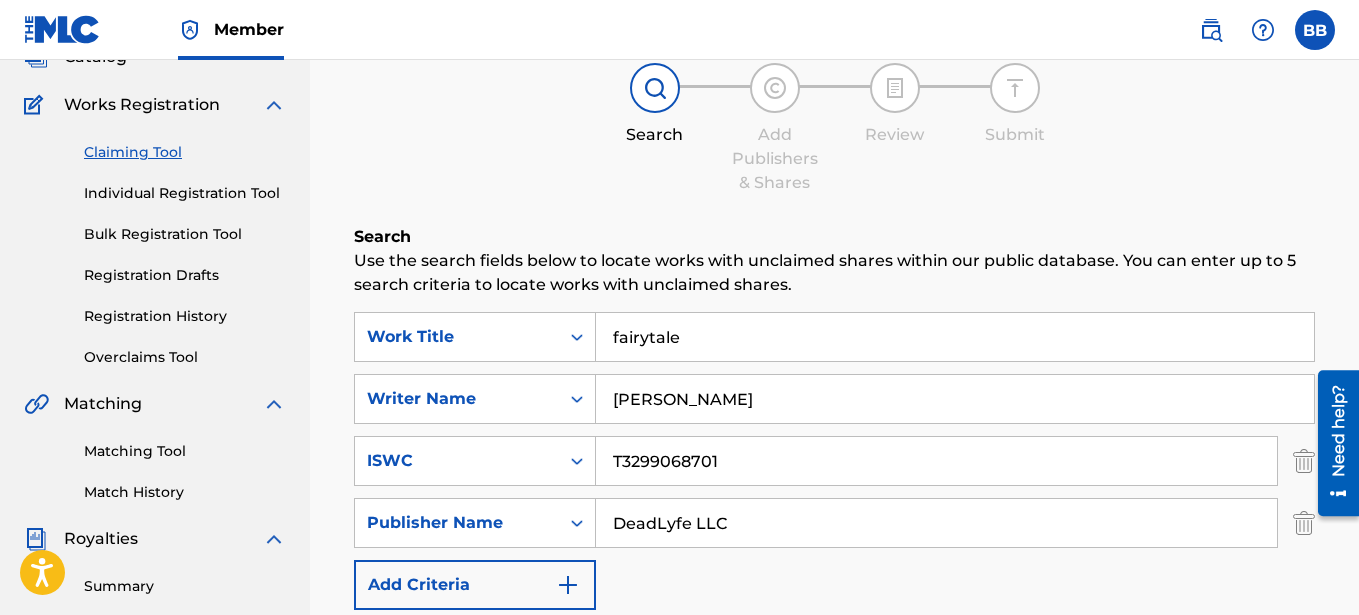 scroll, scrollTop: 143, scrollLeft: 0, axis: vertical 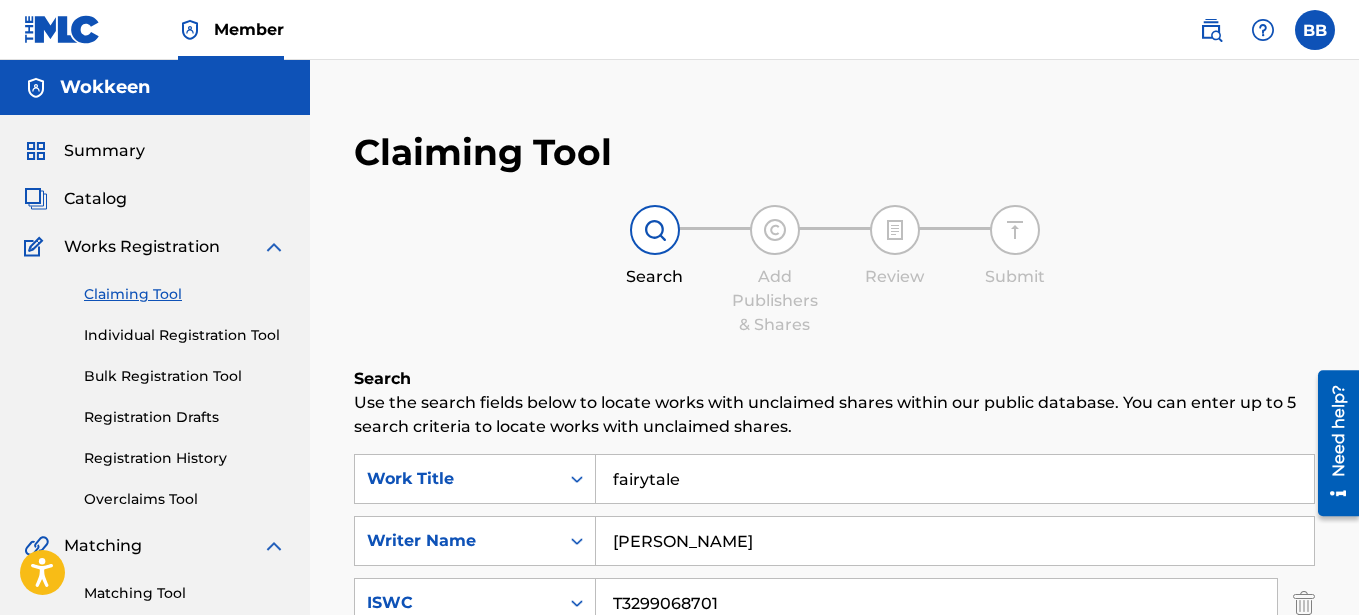click on "Summary" at bounding box center [104, 151] 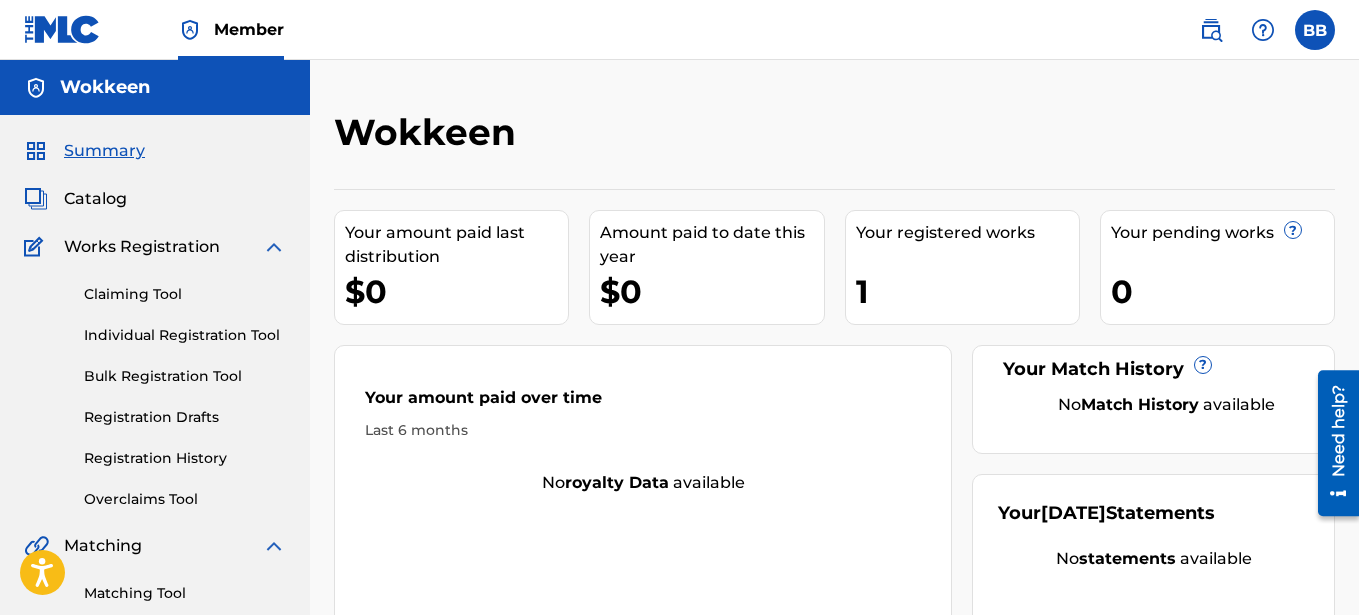 click on "Catalog" at bounding box center [95, 199] 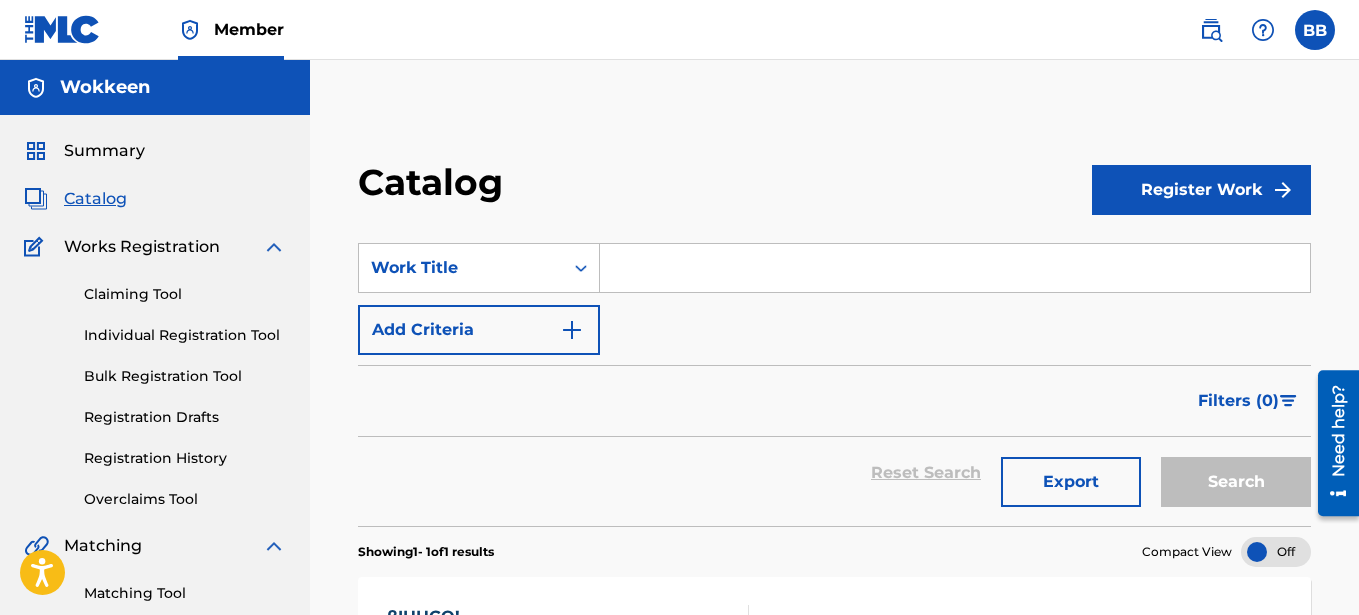 click on "Register Work" at bounding box center (1201, 190) 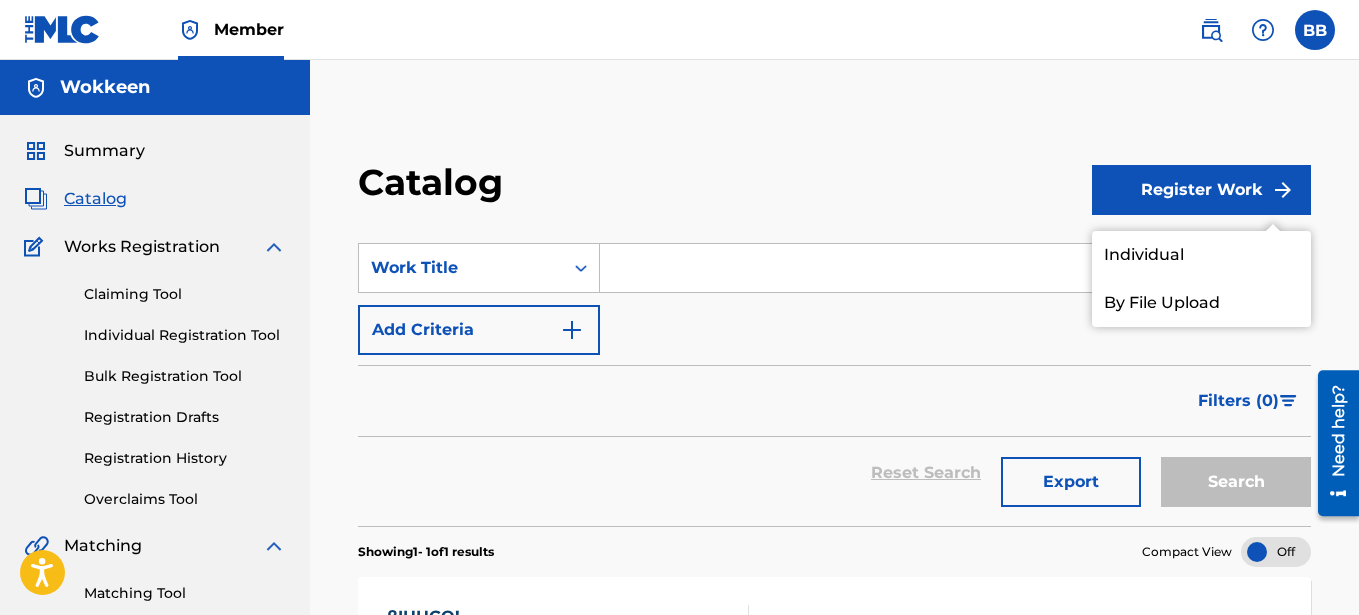 click on "Individual" at bounding box center [1201, 255] 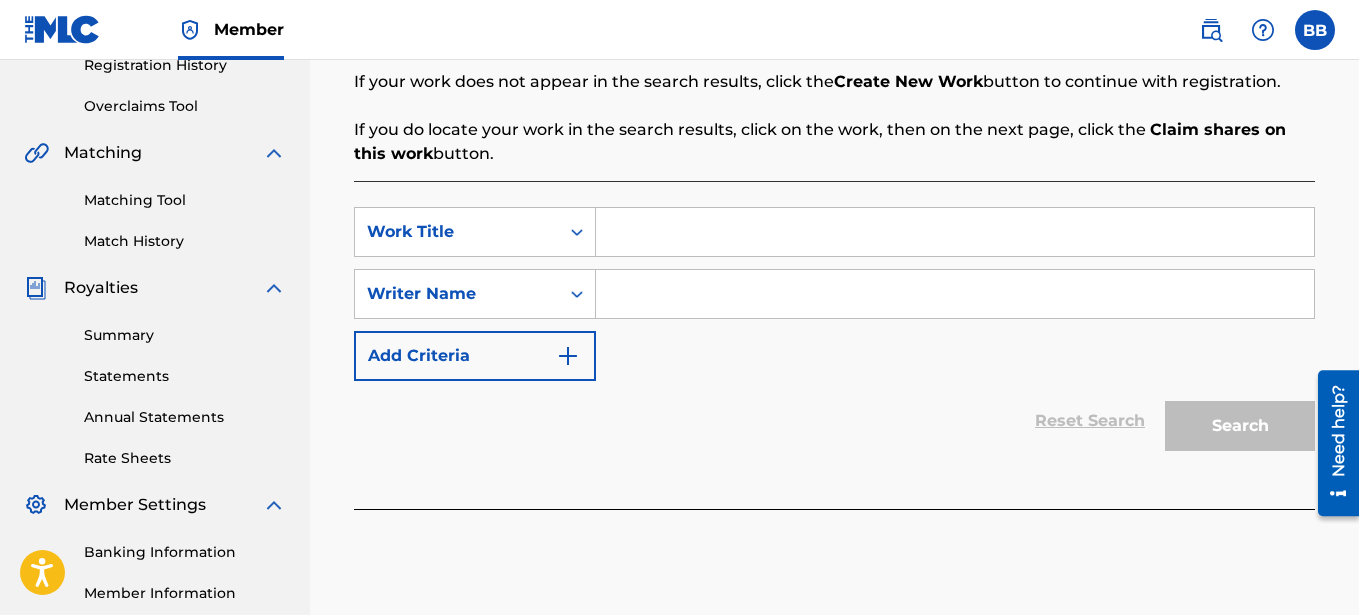 scroll, scrollTop: 373, scrollLeft: 0, axis: vertical 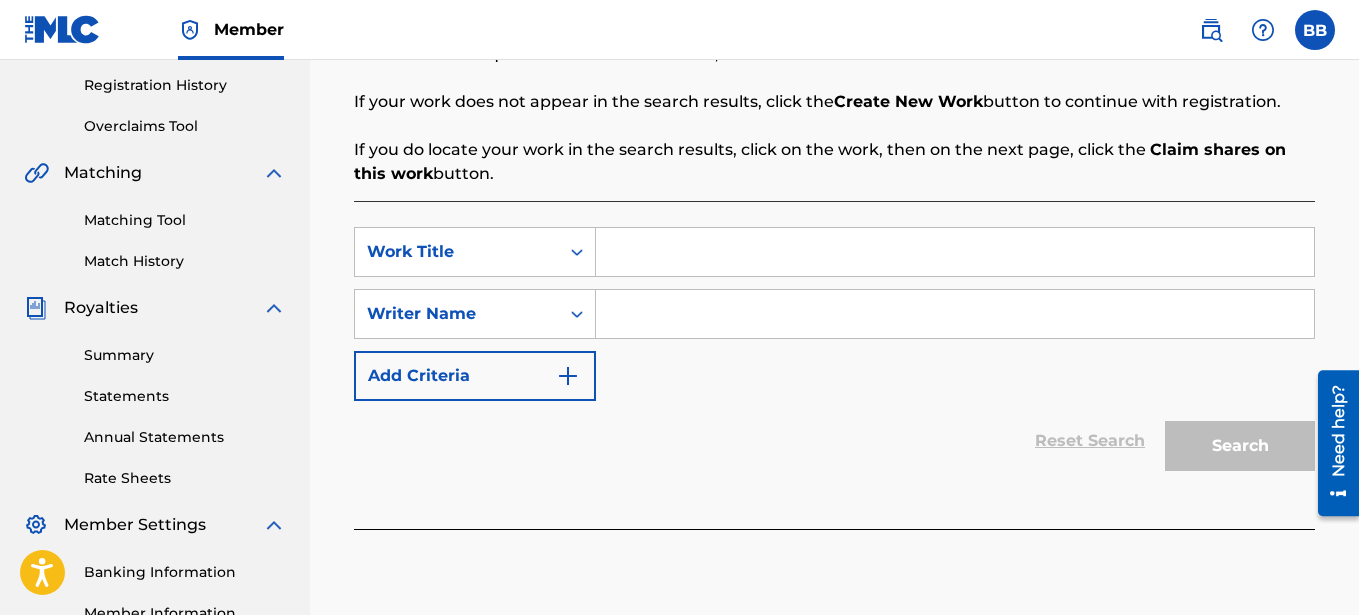click at bounding box center [955, 252] 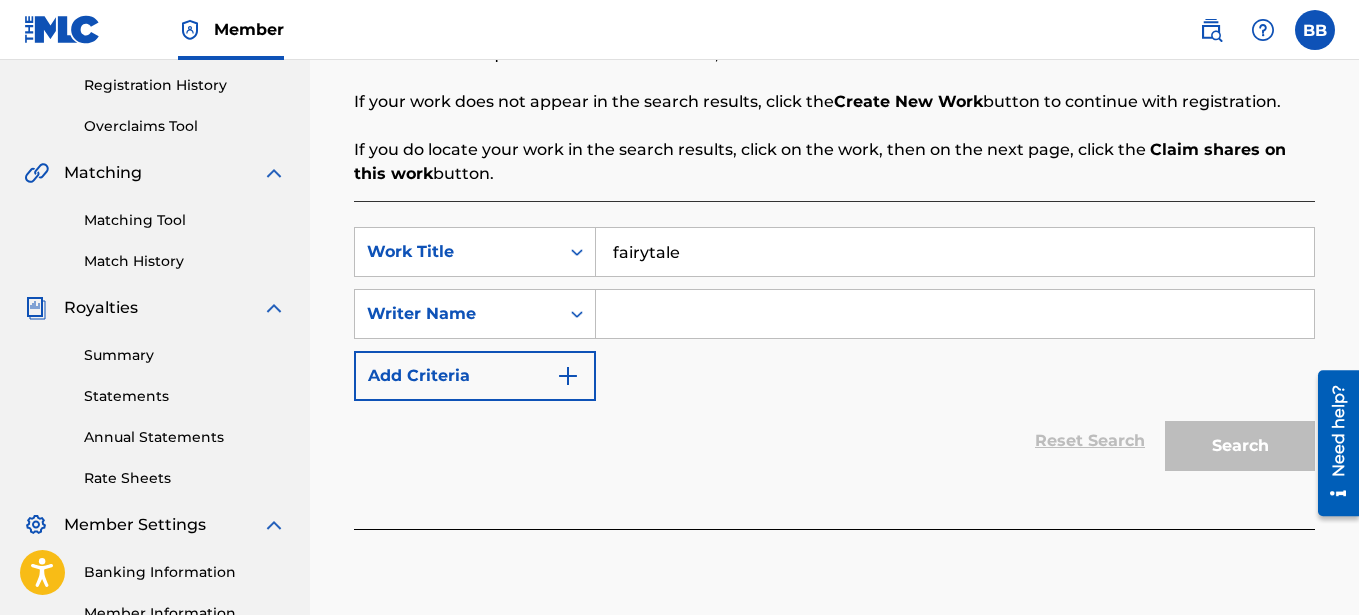 type on "fairytale" 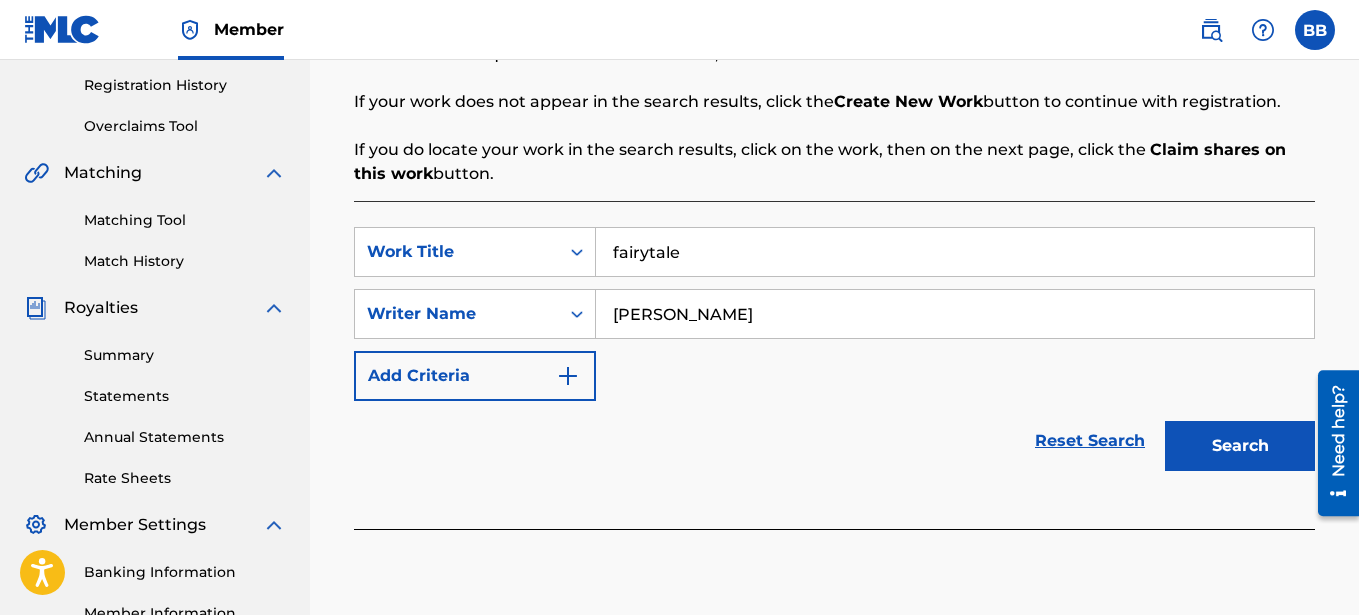 click on "Add Criteria" at bounding box center [475, 376] 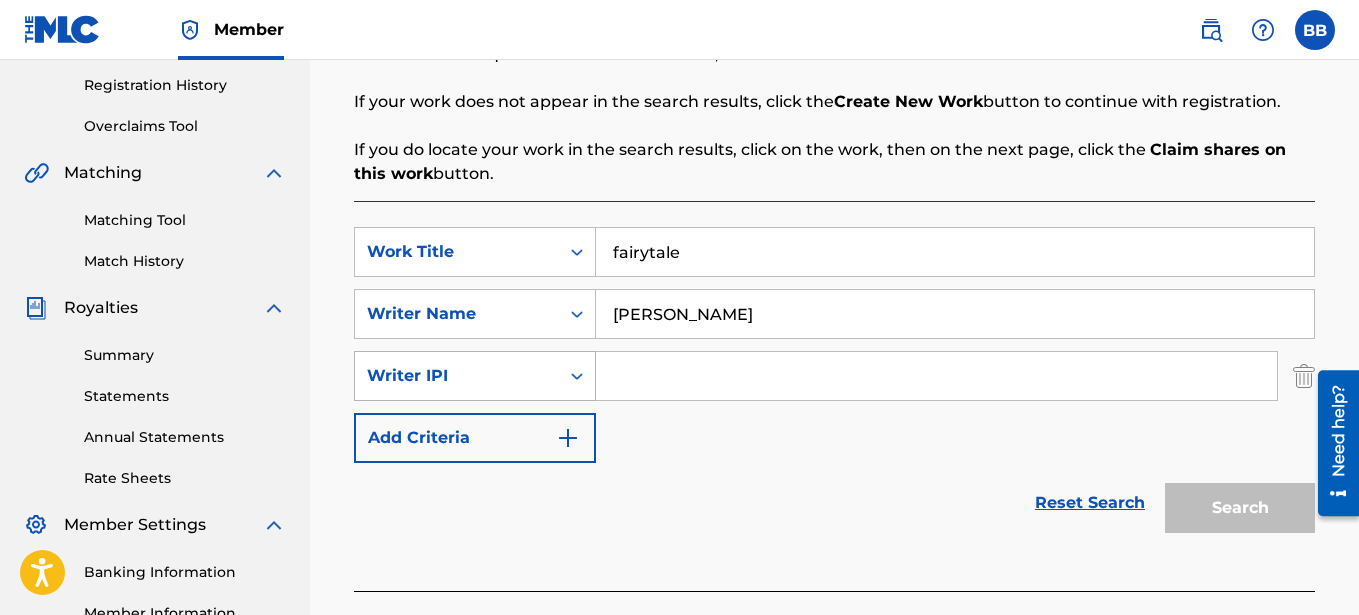 click on "Writer IPI" at bounding box center (457, 376) 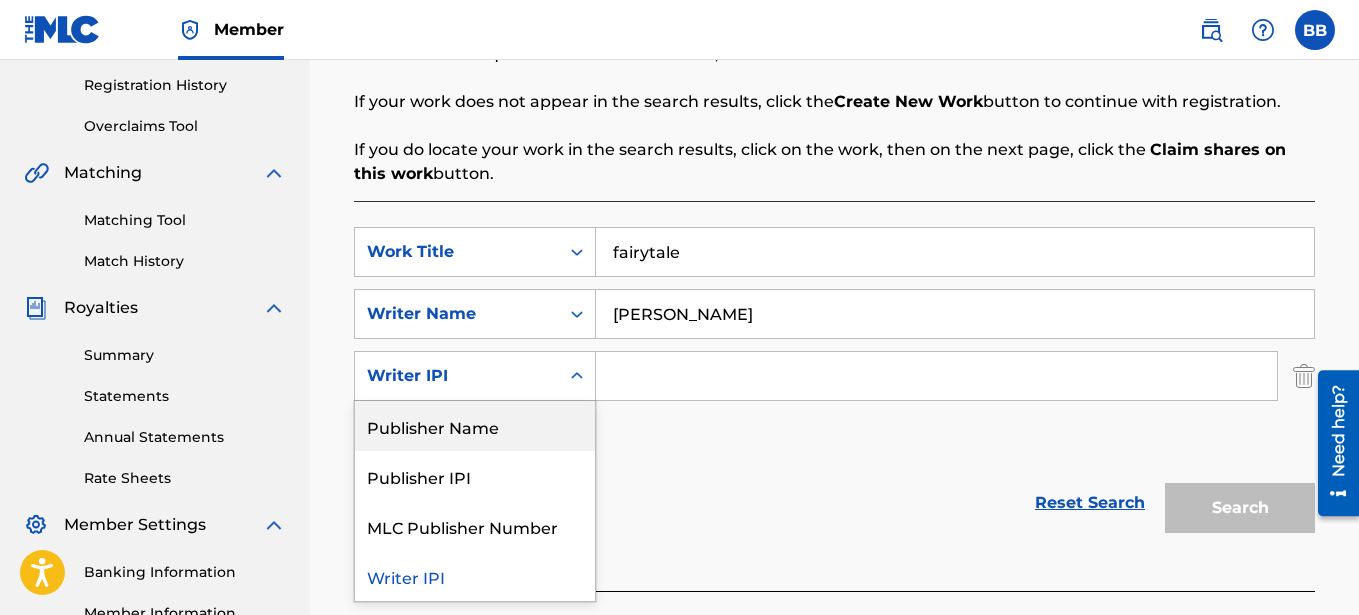 click on "Publisher Name" at bounding box center [475, 426] 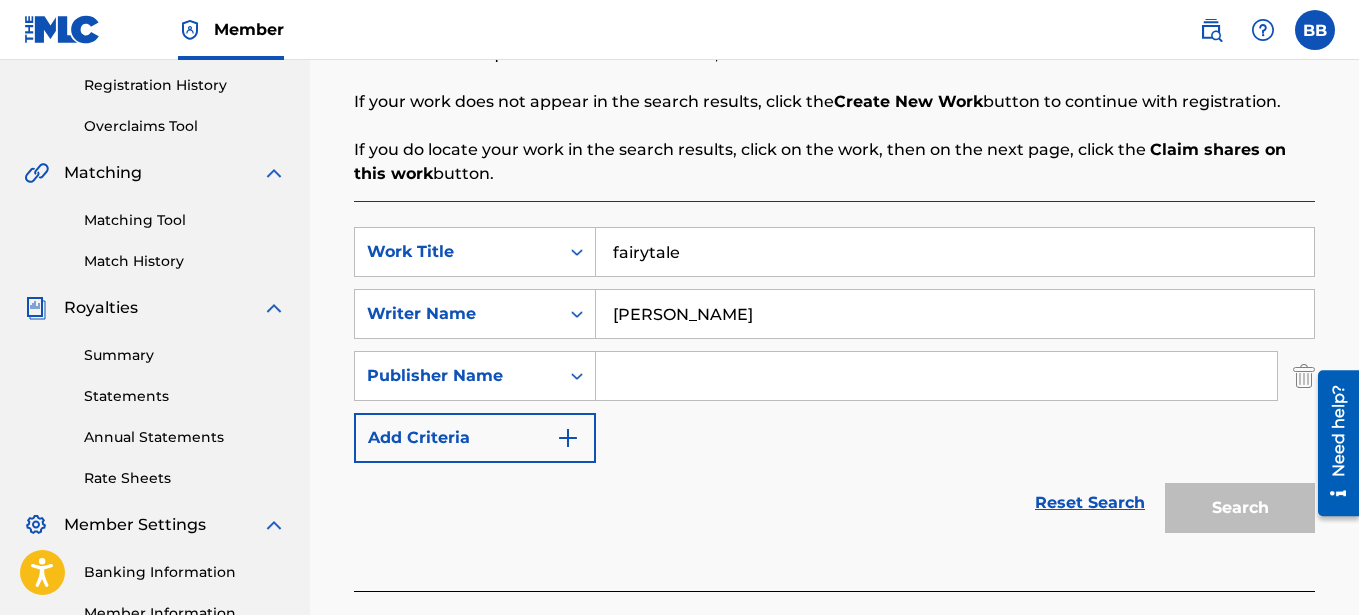 click at bounding box center (936, 376) 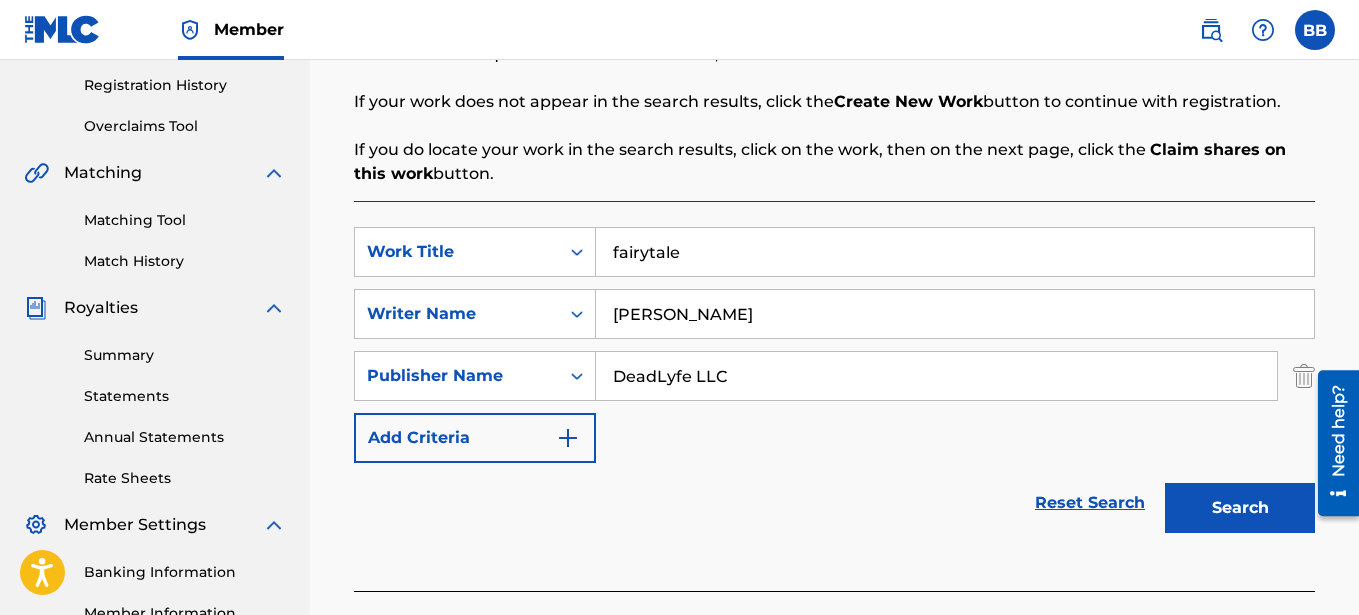 type on "DeadLyfe LLC" 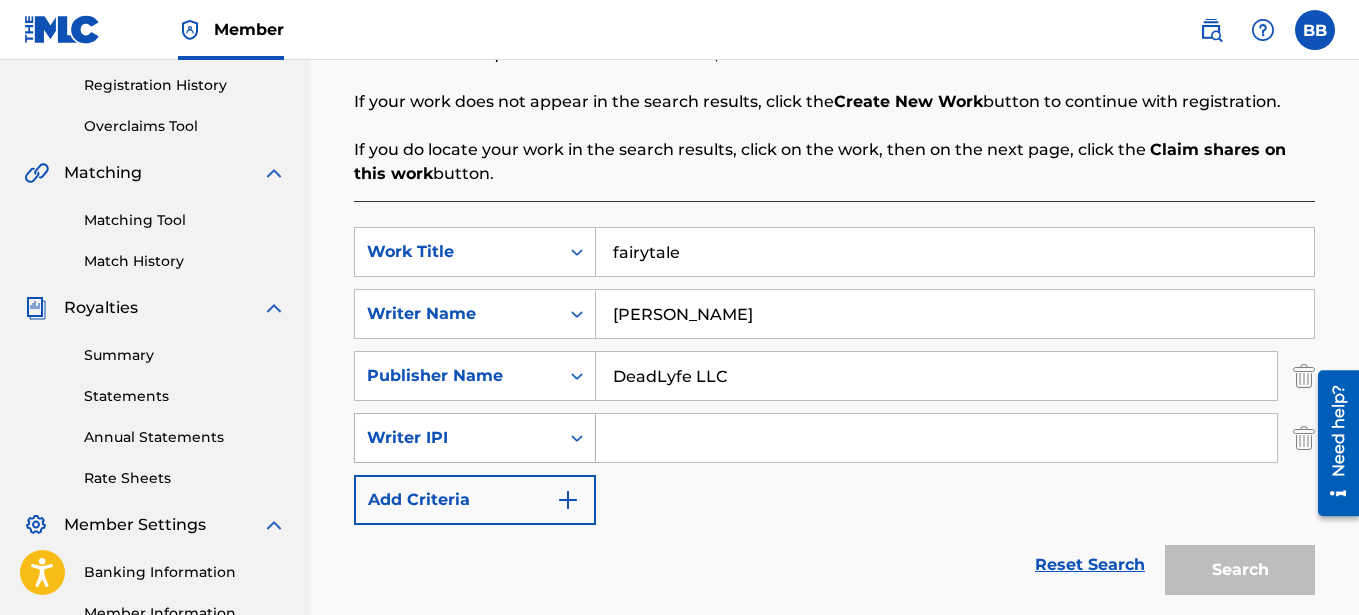 click at bounding box center (577, 438) 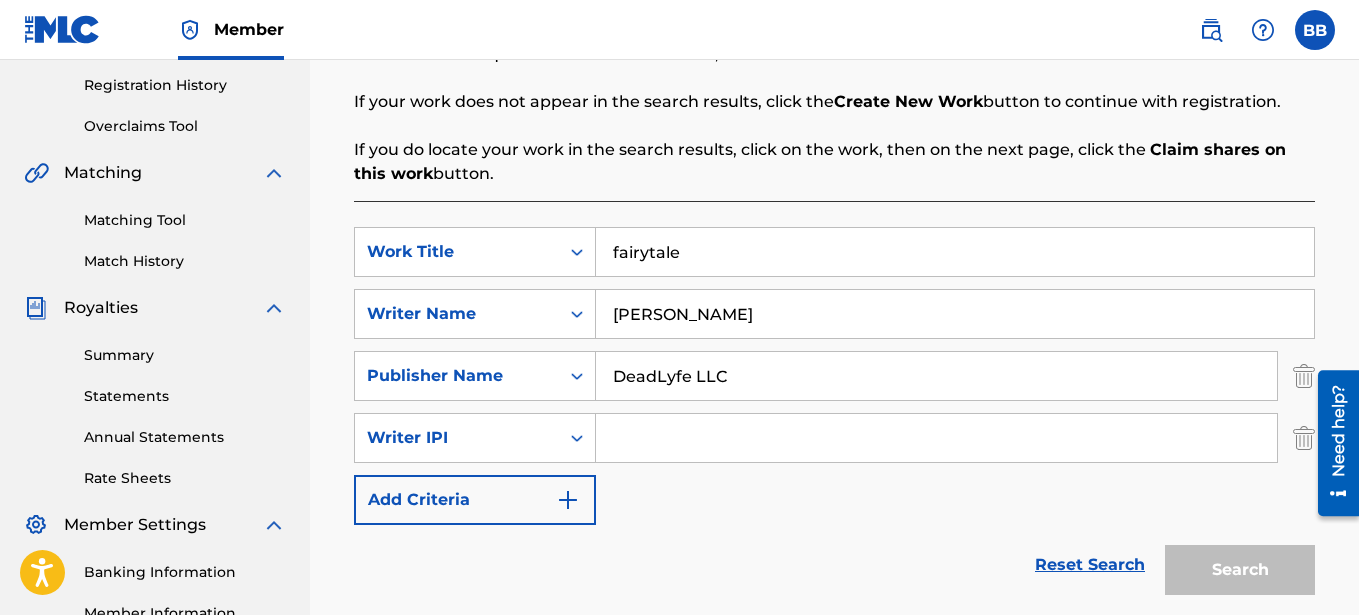 click at bounding box center [936, 438] 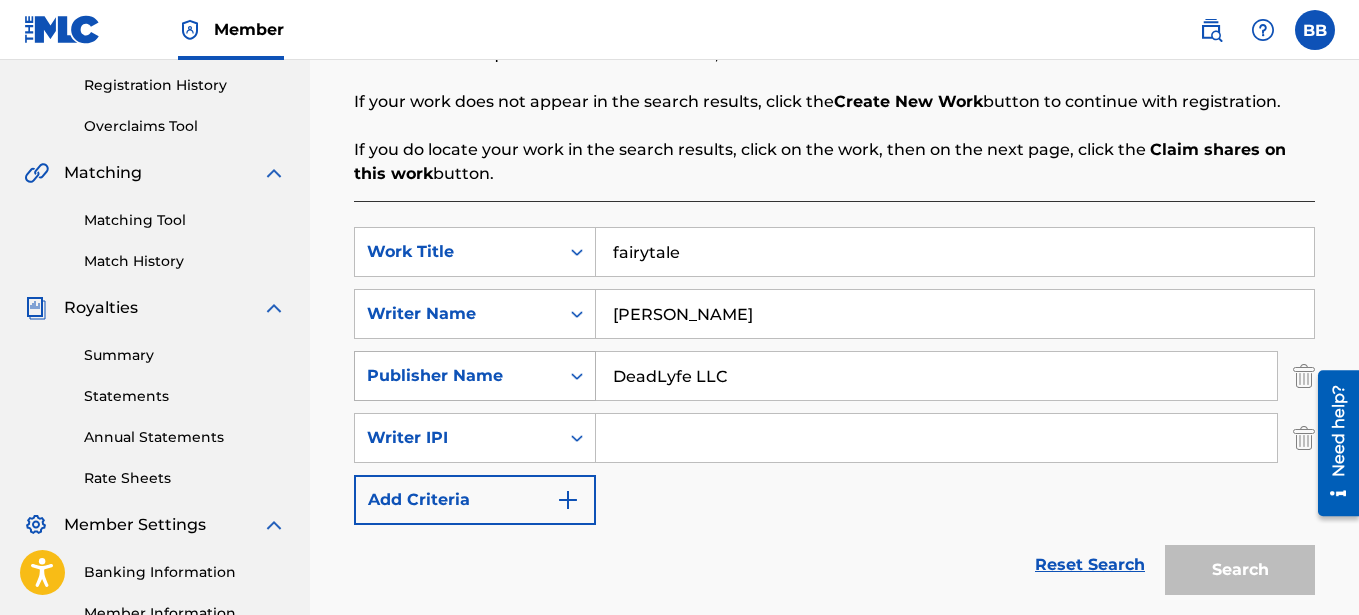 paste on "#1225261390" 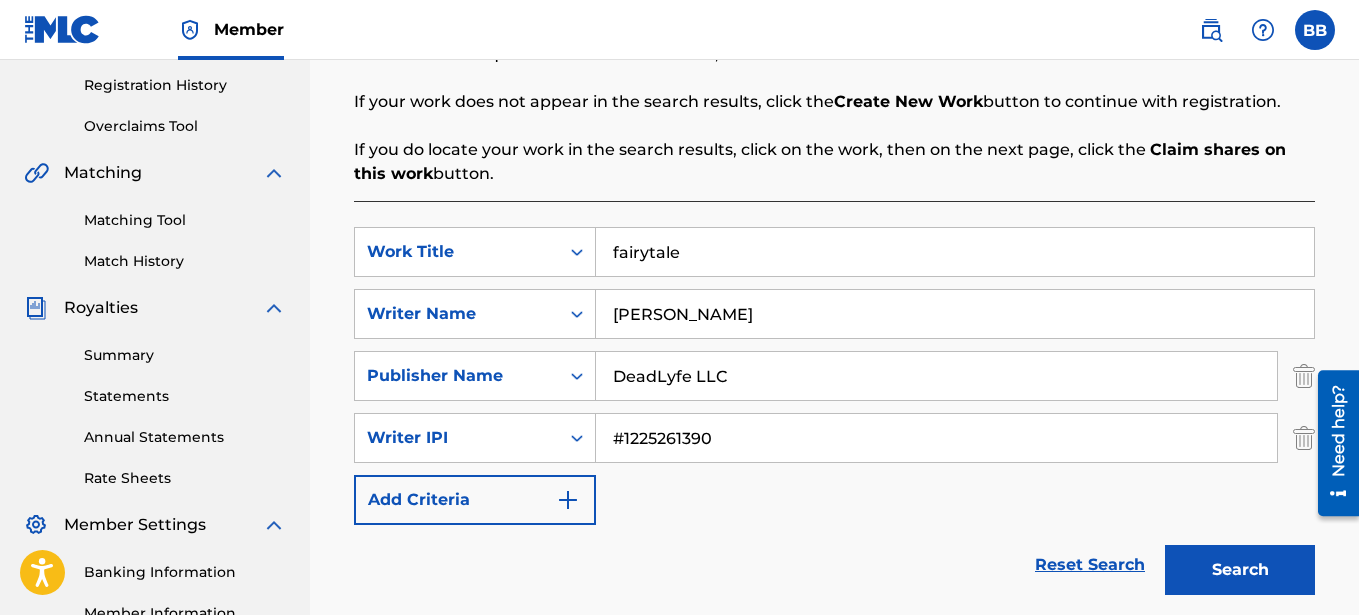 type on "#1225261390" 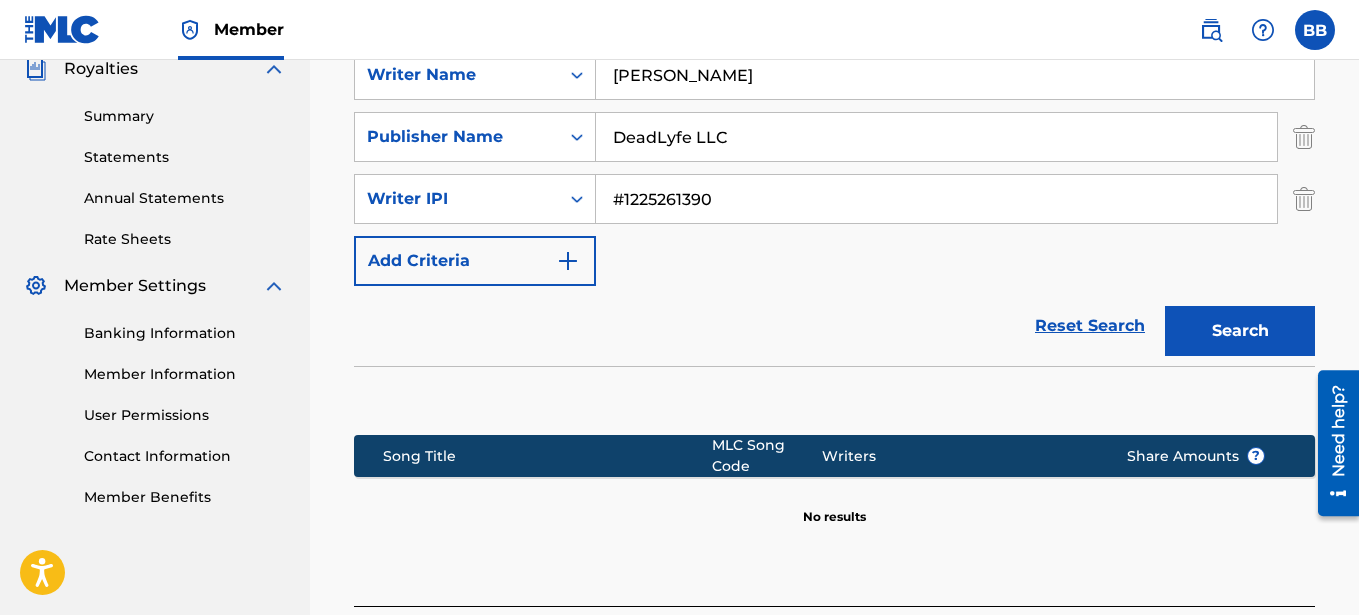 scroll, scrollTop: 790, scrollLeft: 0, axis: vertical 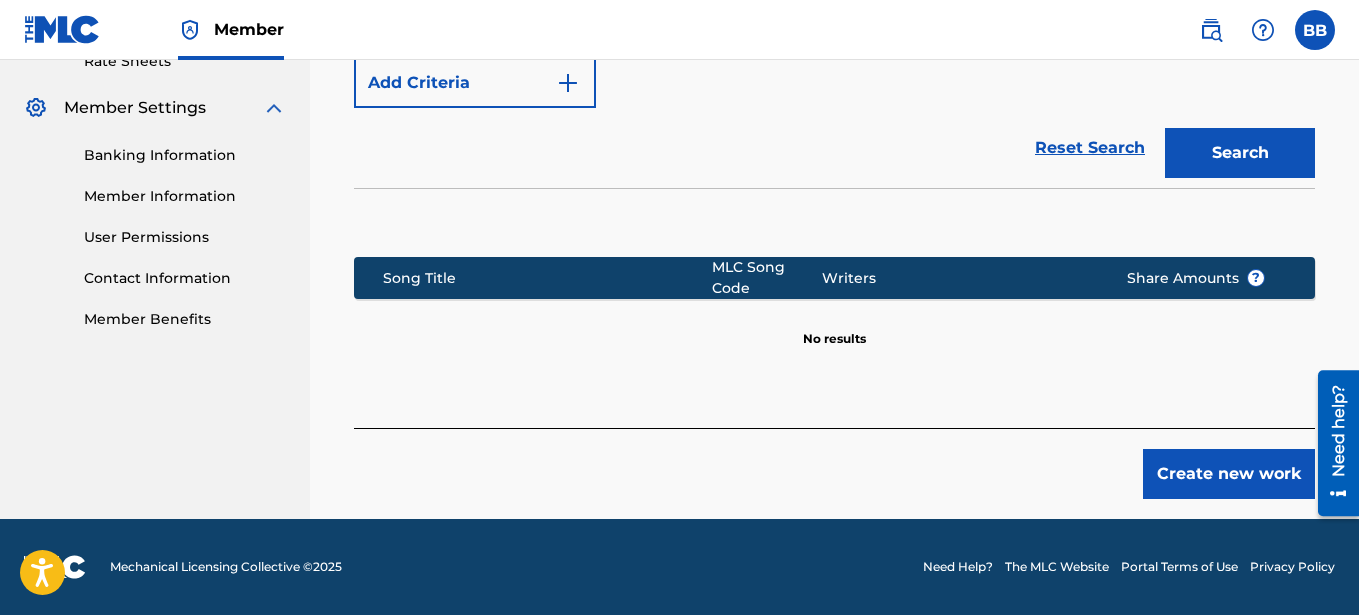 drag, startPoint x: 1365, startPoint y: 293, endPoint x: 37, endPoint y: 129, distance: 1338.0881 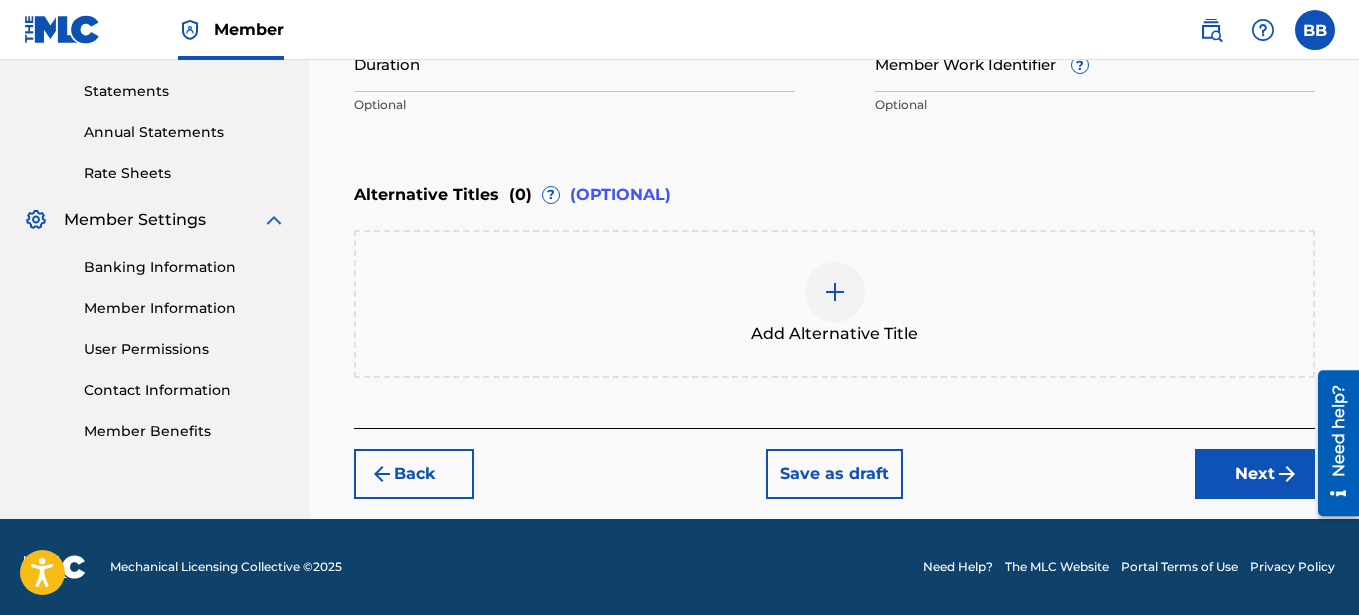 scroll, scrollTop: 678, scrollLeft: 0, axis: vertical 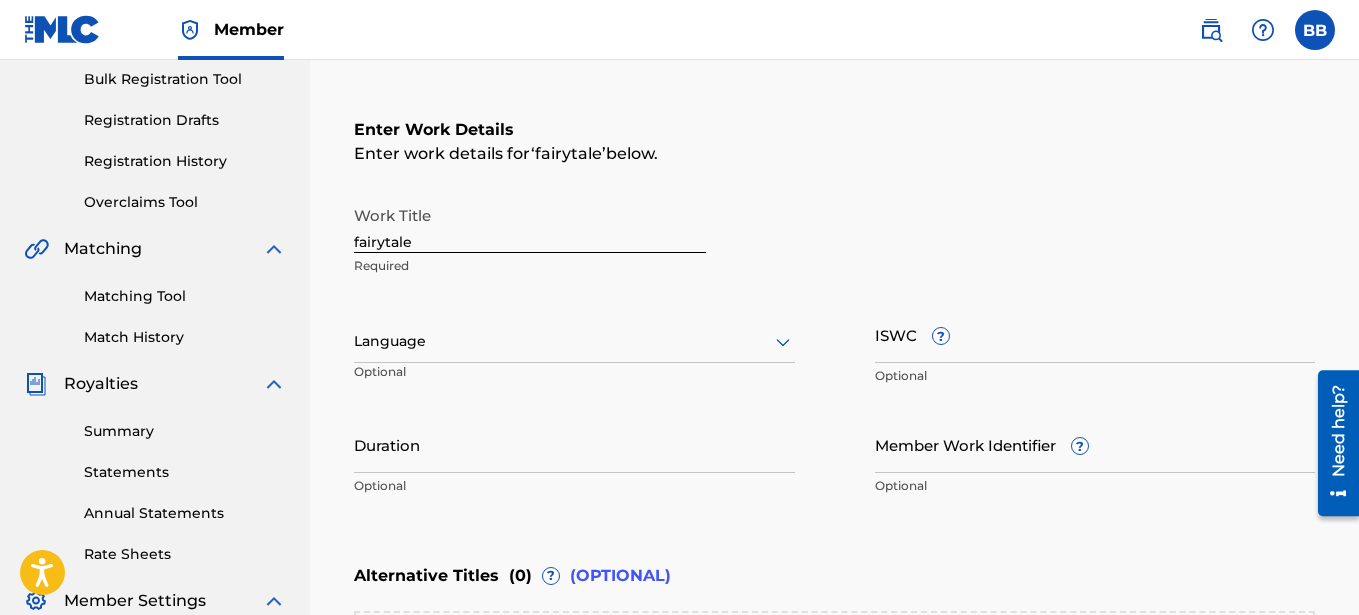 click at bounding box center [574, 341] 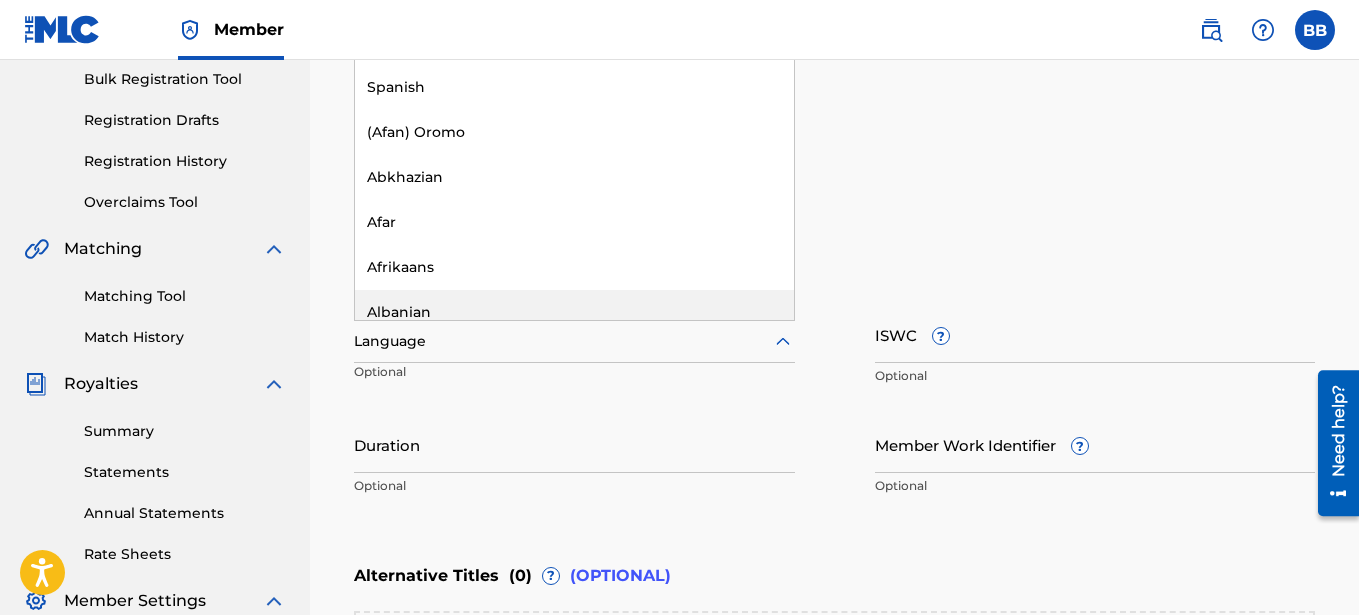 click at bounding box center (574, 341) 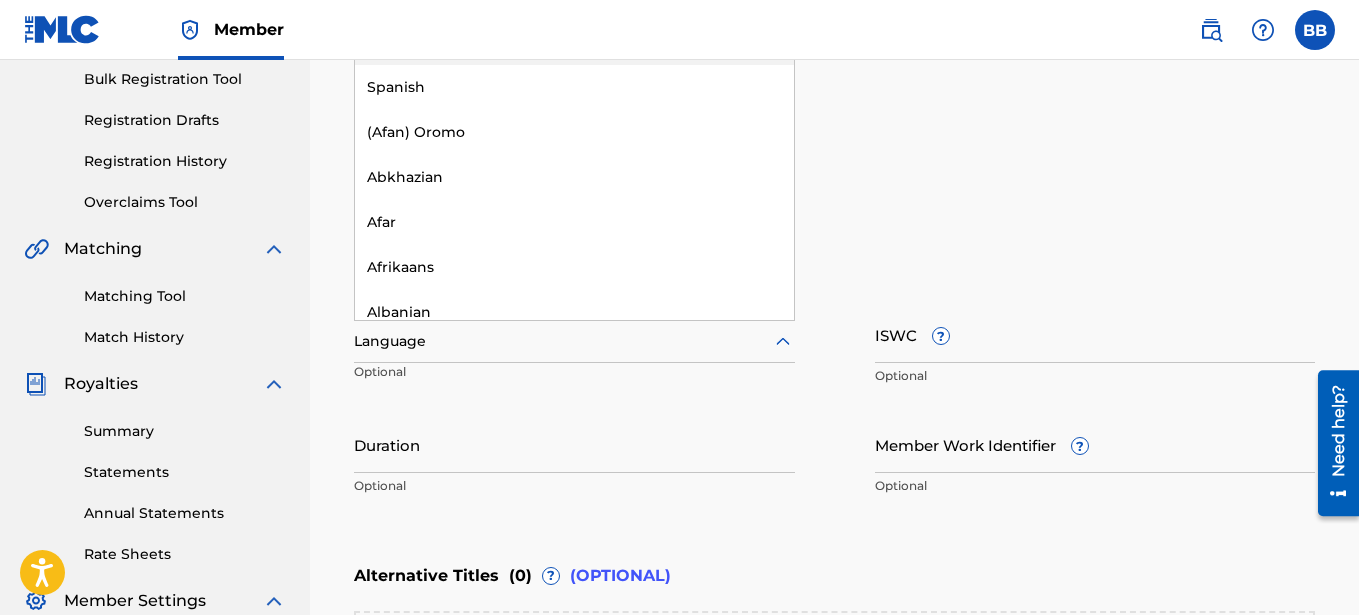 click at bounding box center [574, 341] 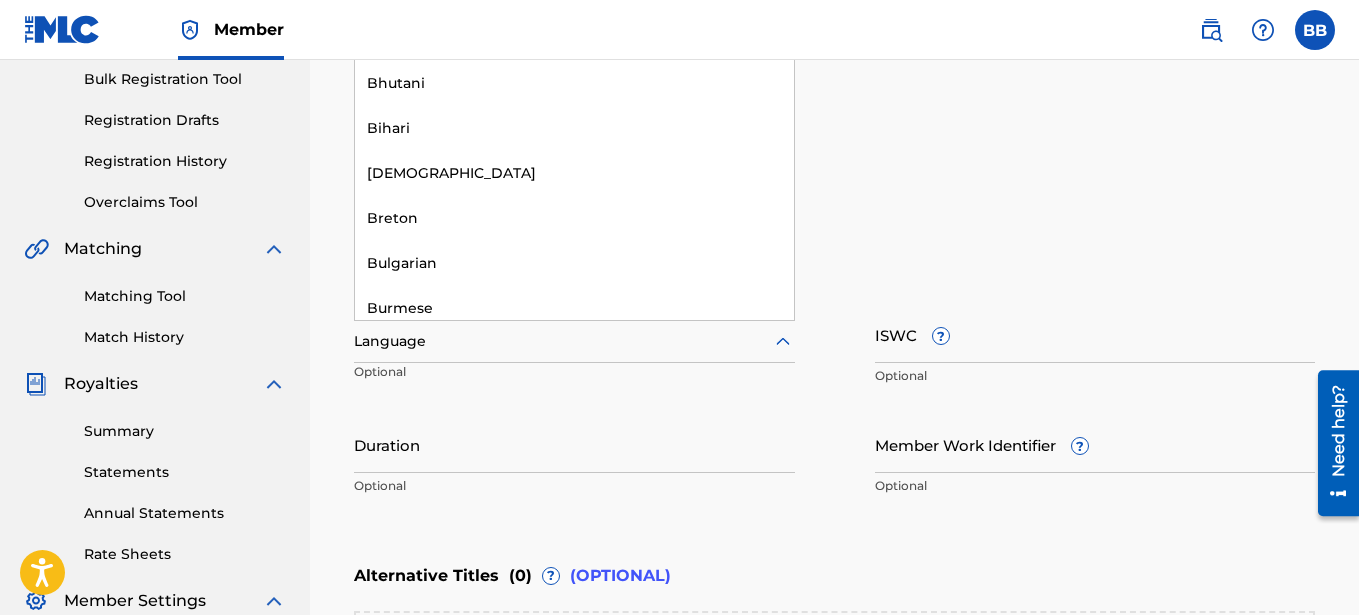 scroll, scrollTop: 0, scrollLeft: 0, axis: both 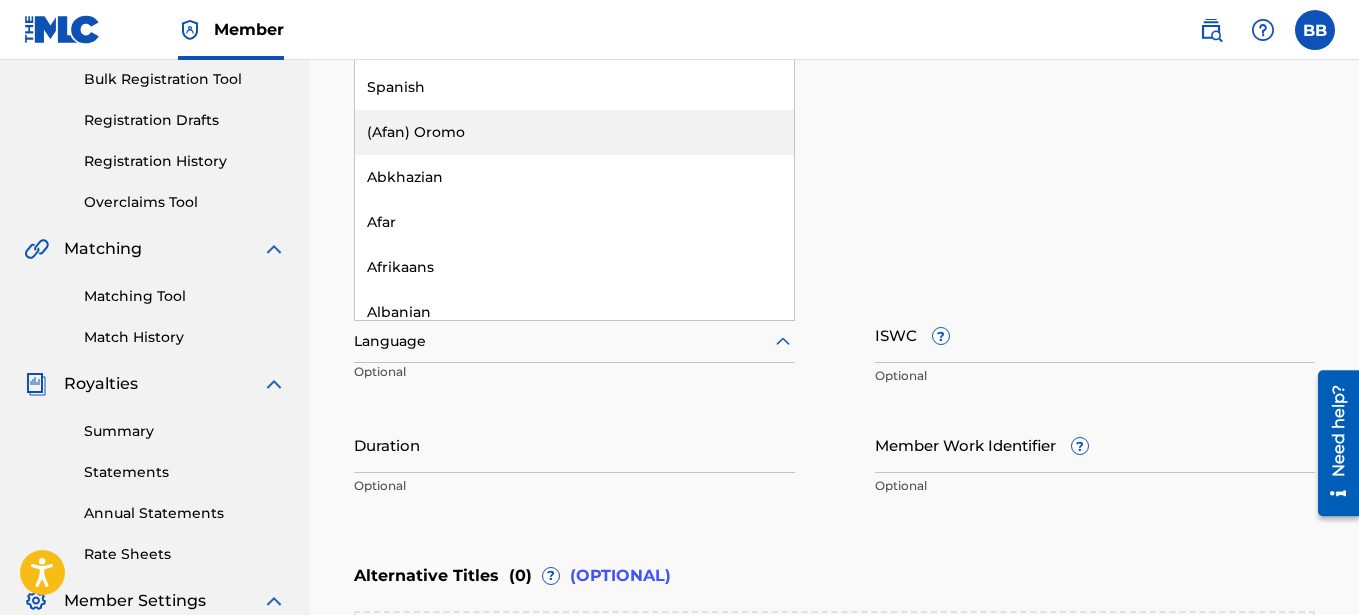 click on "Enter work details for  ‘ fairytale ’  below." at bounding box center [834, 154] 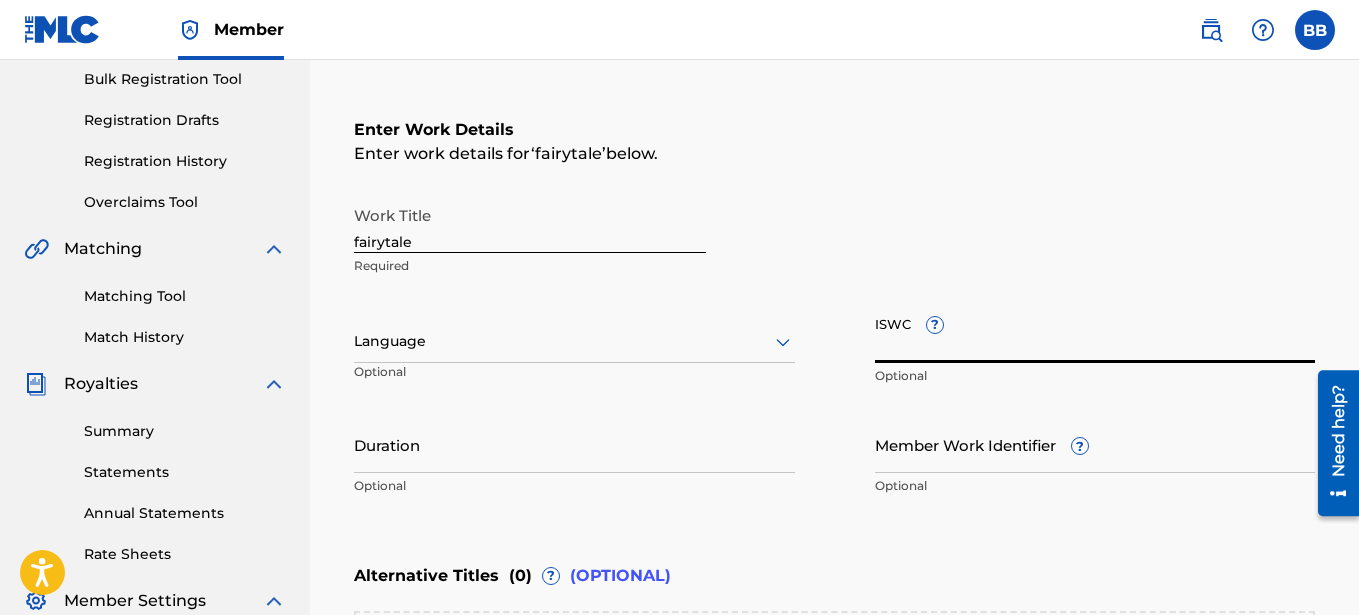 click on "ISWC   ?" at bounding box center [1095, 334] 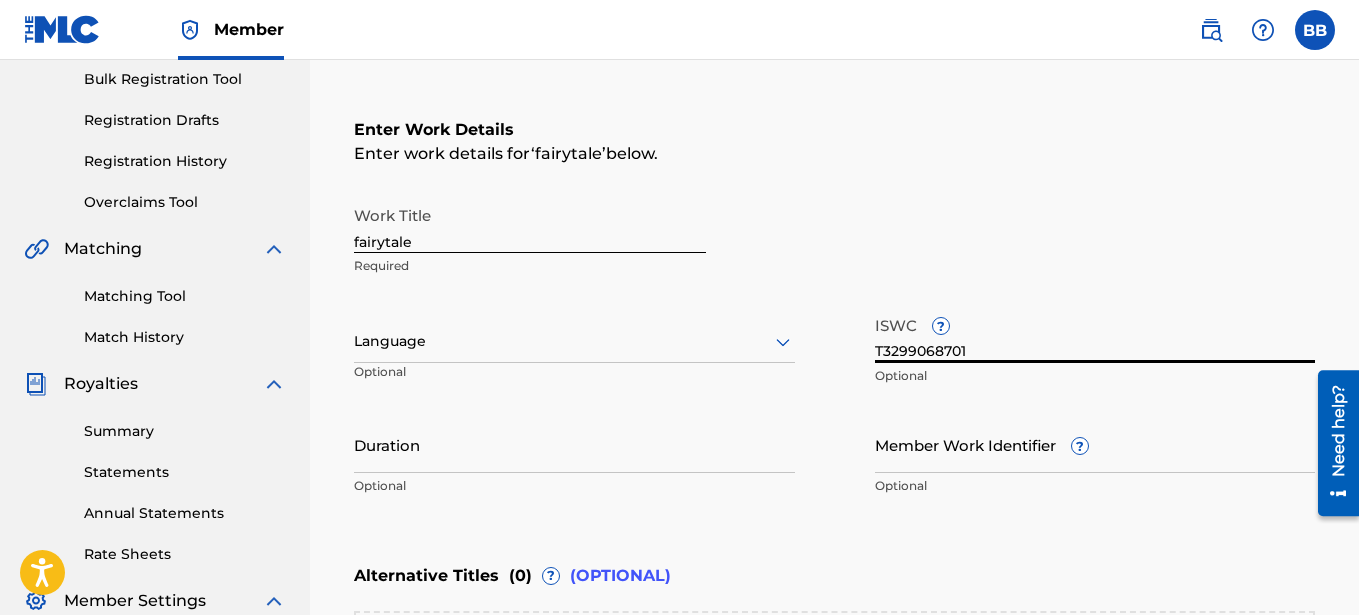 type on "T3299068701" 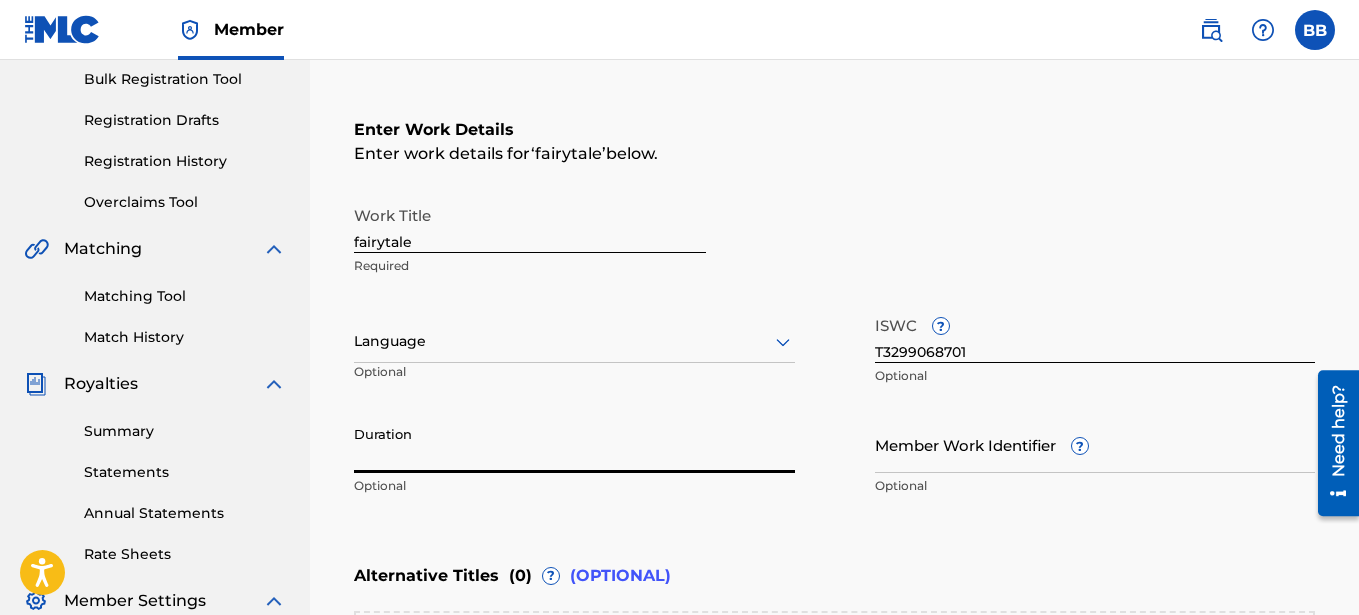 click on "Duration" at bounding box center (574, 444) 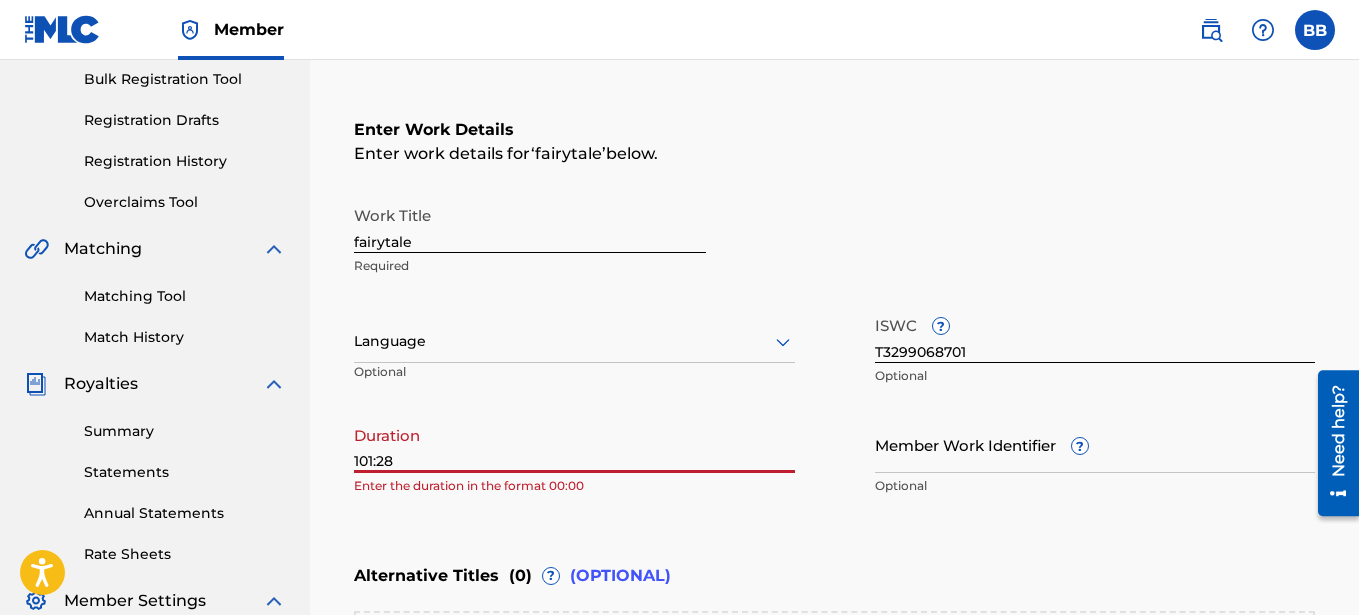 click on "101:28" at bounding box center [574, 444] 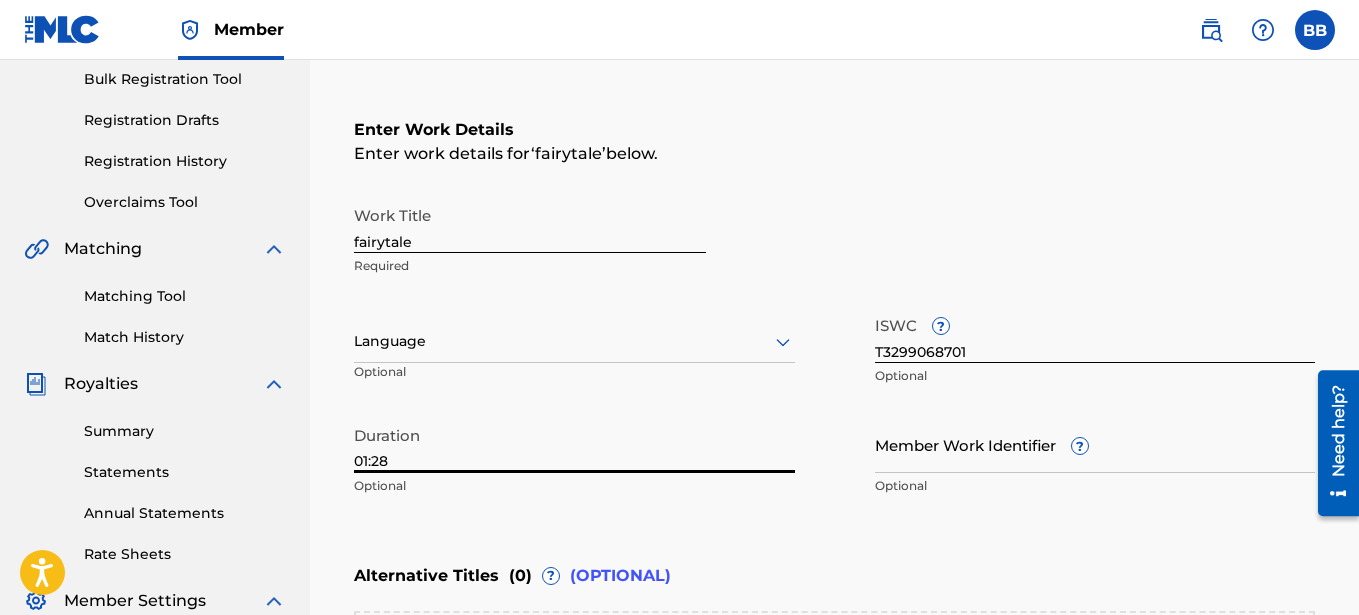 type on "01:28" 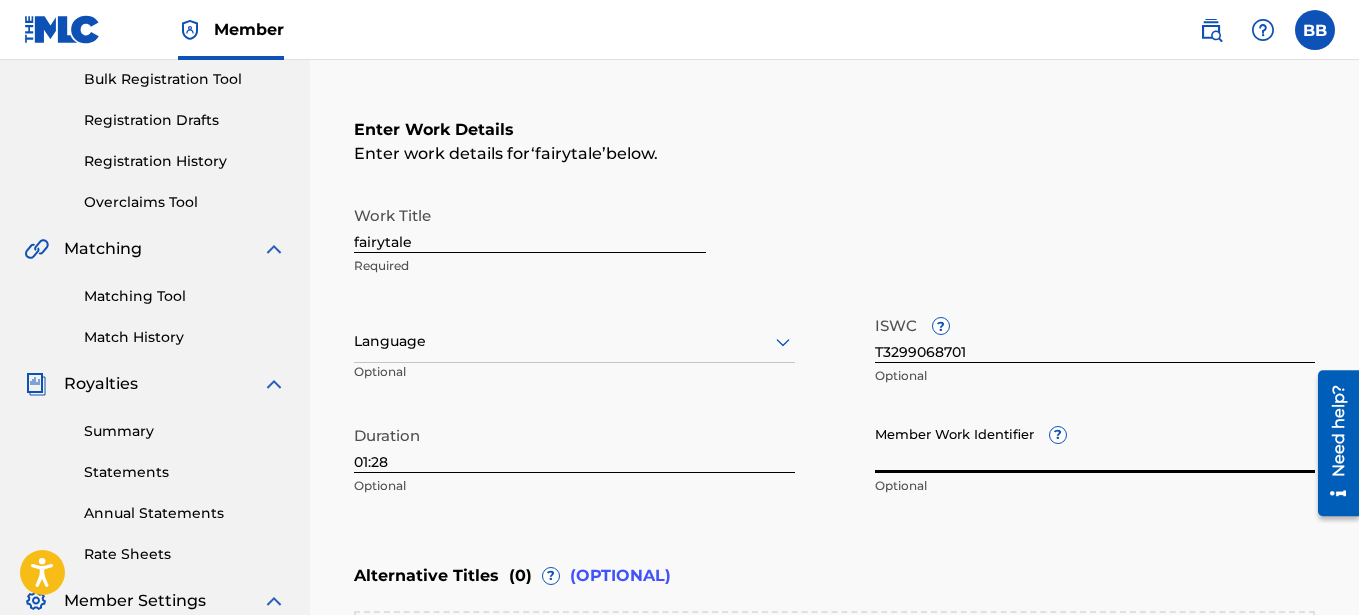 click on "Member Work Identifier   ?" at bounding box center (1095, 444) 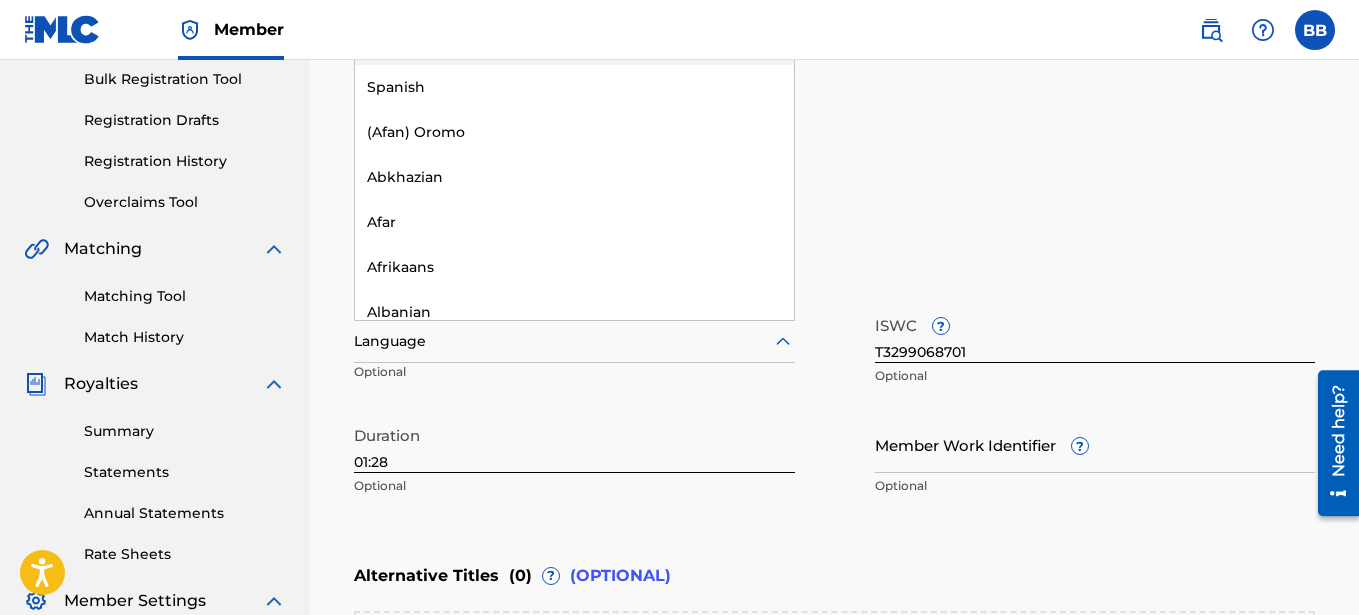 click at bounding box center [574, 341] 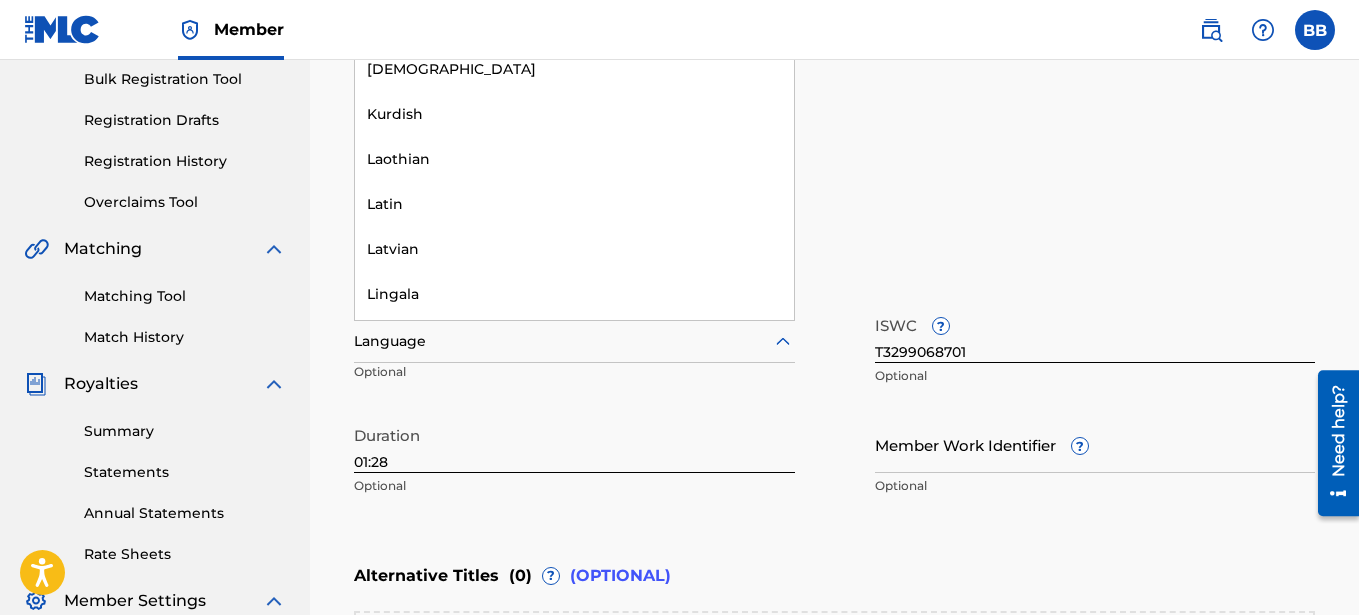scroll, scrollTop: 3009, scrollLeft: 0, axis: vertical 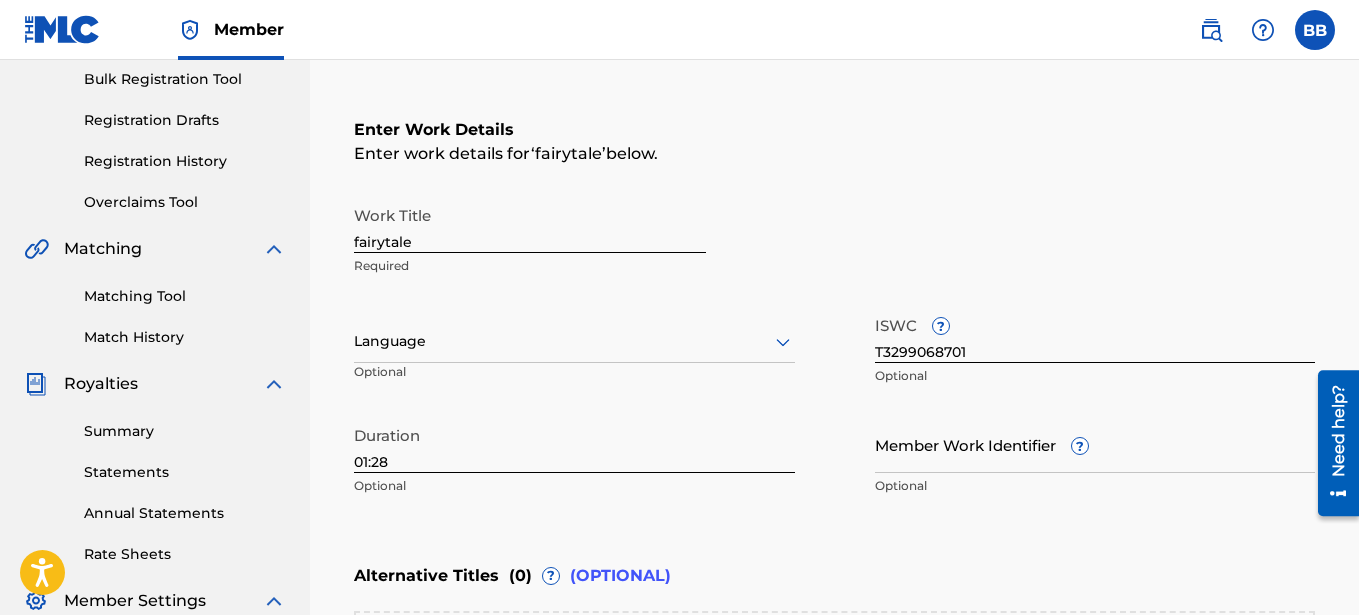drag, startPoint x: 408, startPoint y: 347, endPoint x: 417, endPoint y: 342, distance: 10.29563 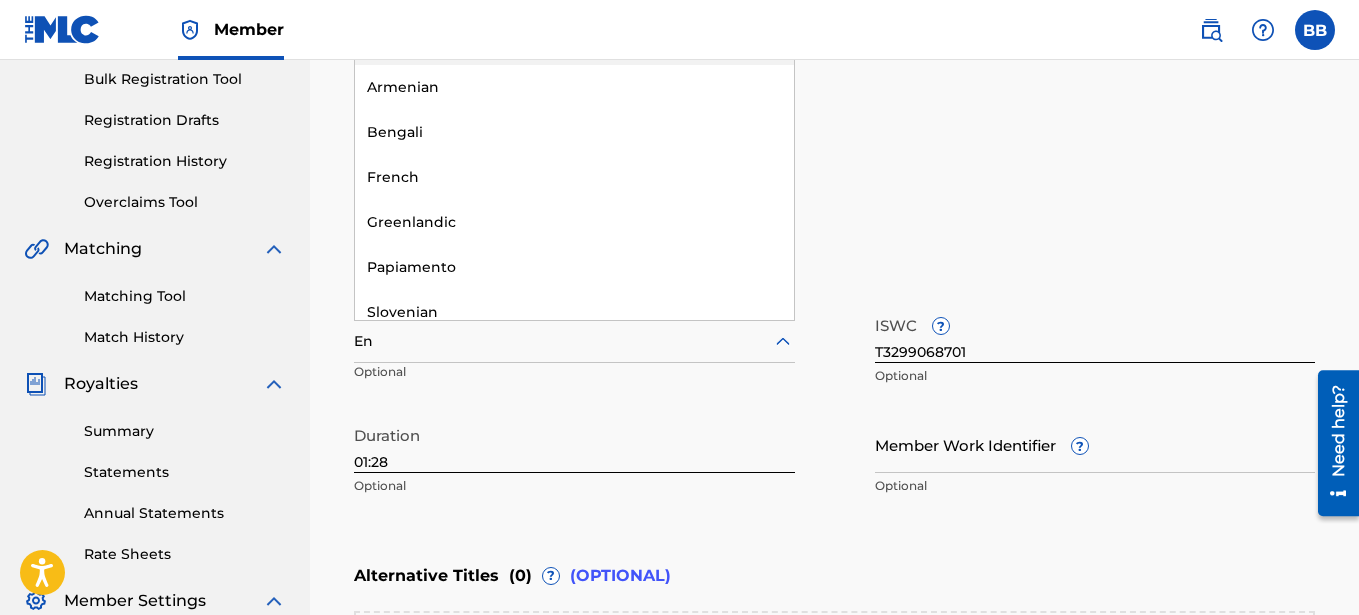 type on "Eng" 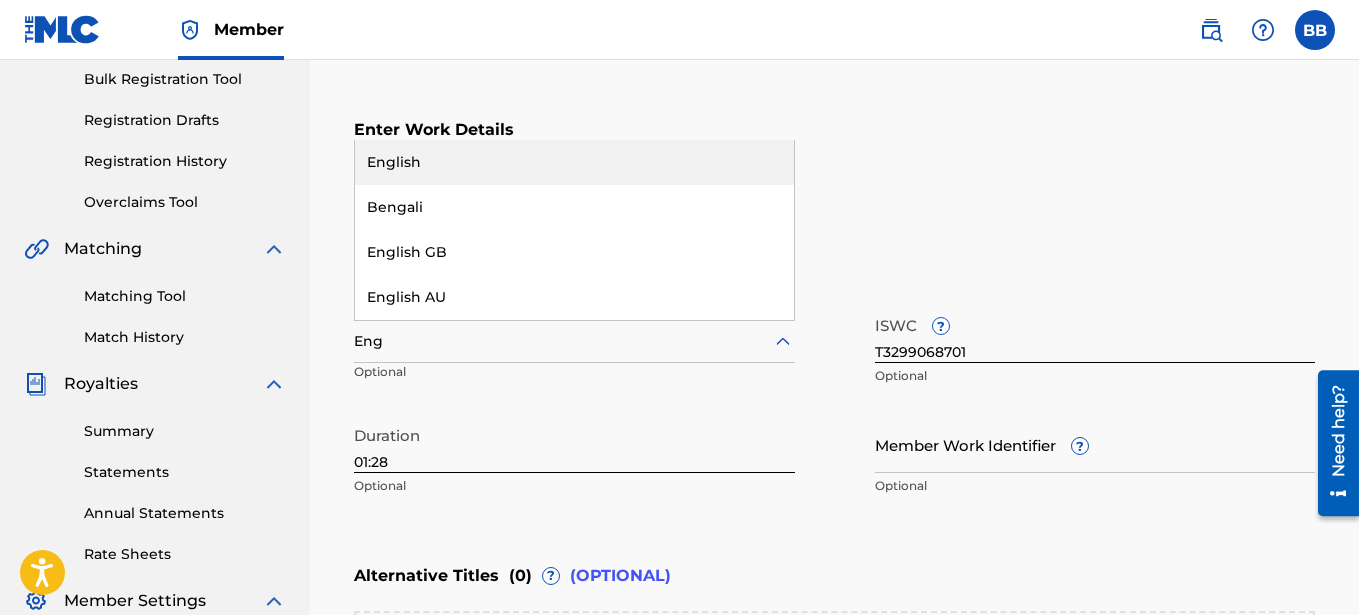 click on "English" at bounding box center [574, 162] 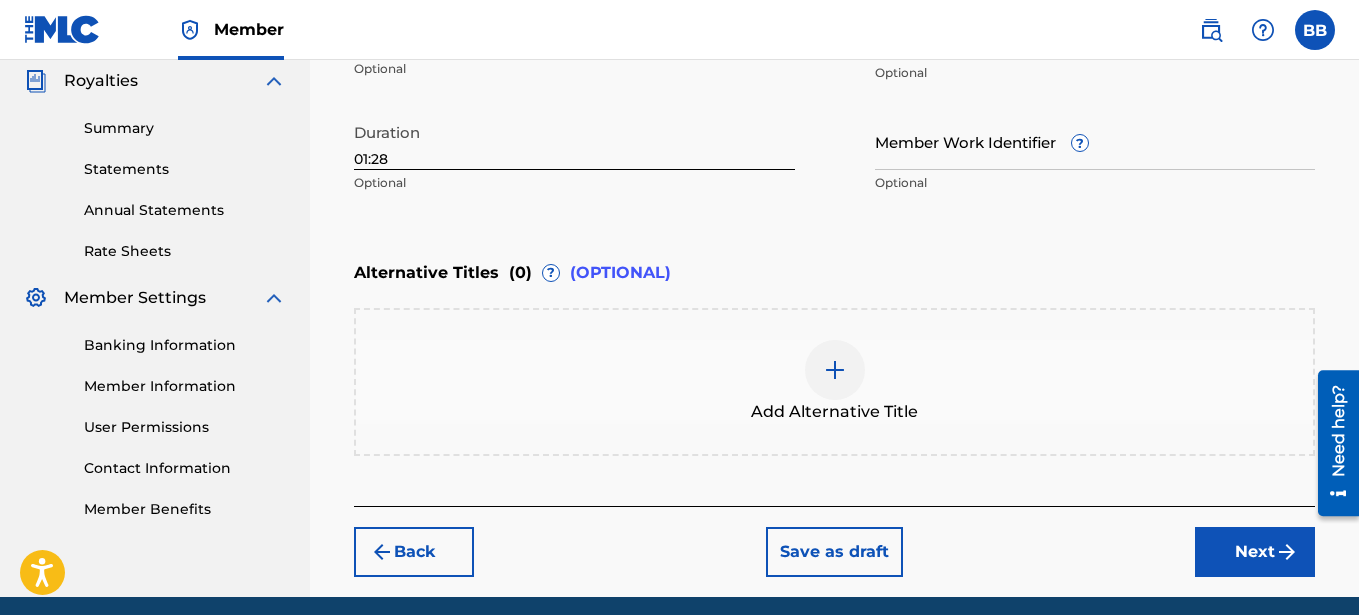 scroll, scrollTop: 678, scrollLeft: 0, axis: vertical 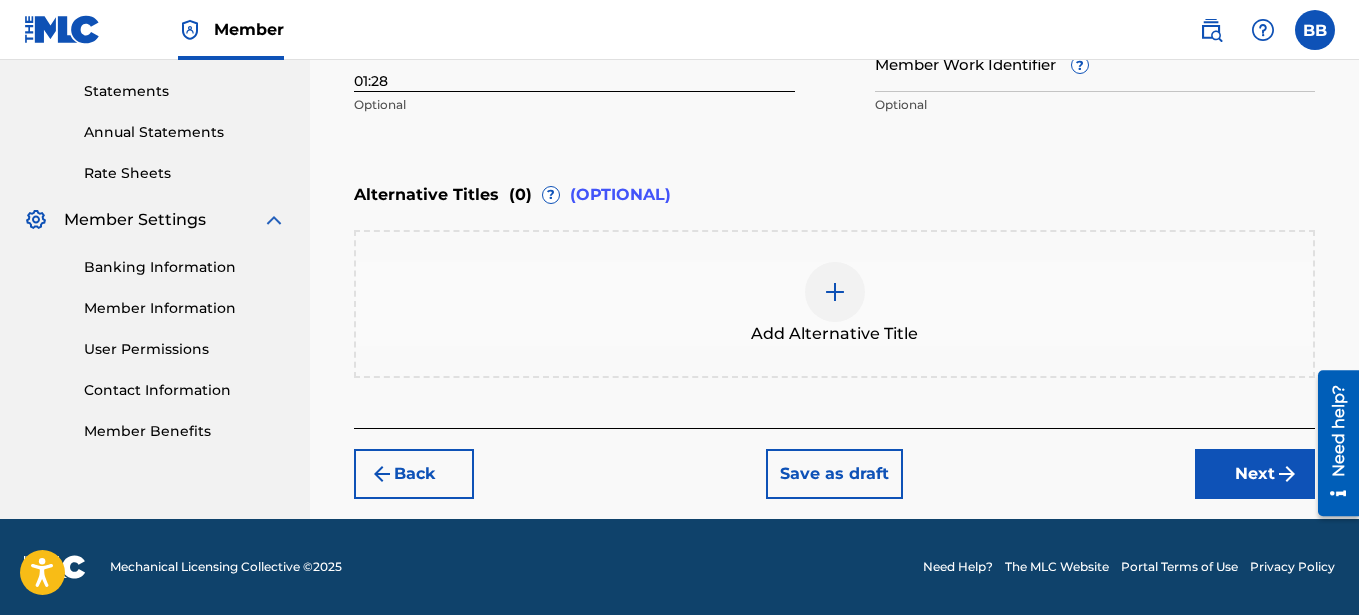 click on "Next" at bounding box center [1255, 474] 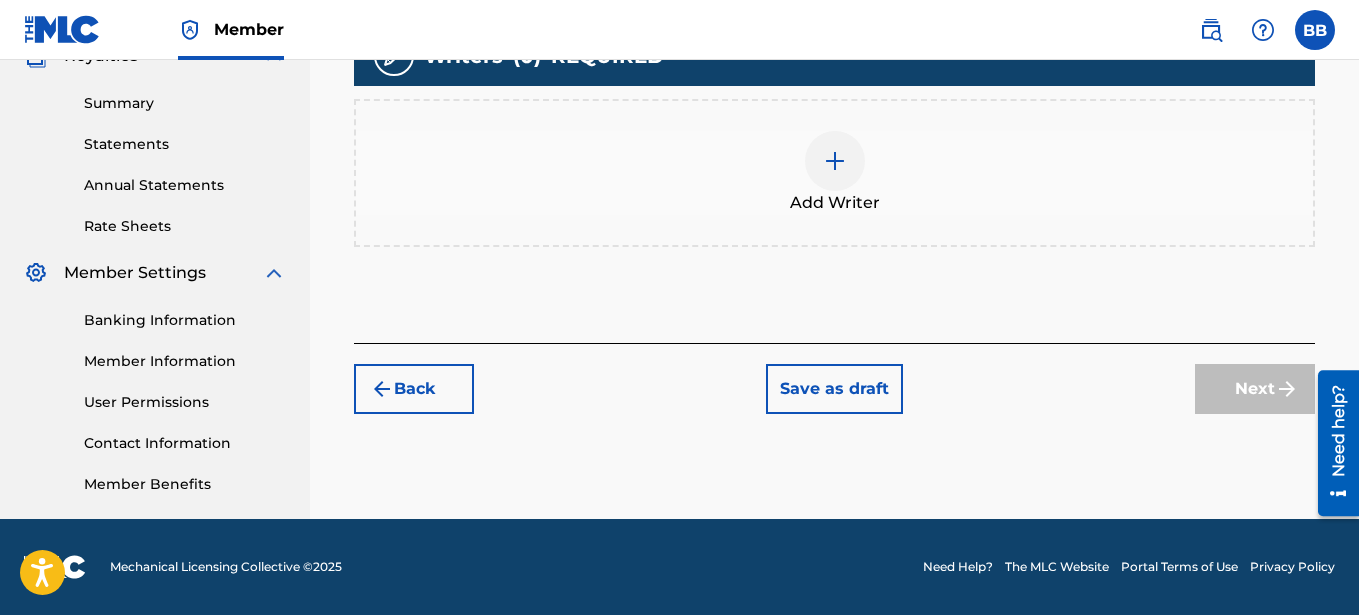 scroll, scrollTop: 602, scrollLeft: 0, axis: vertical 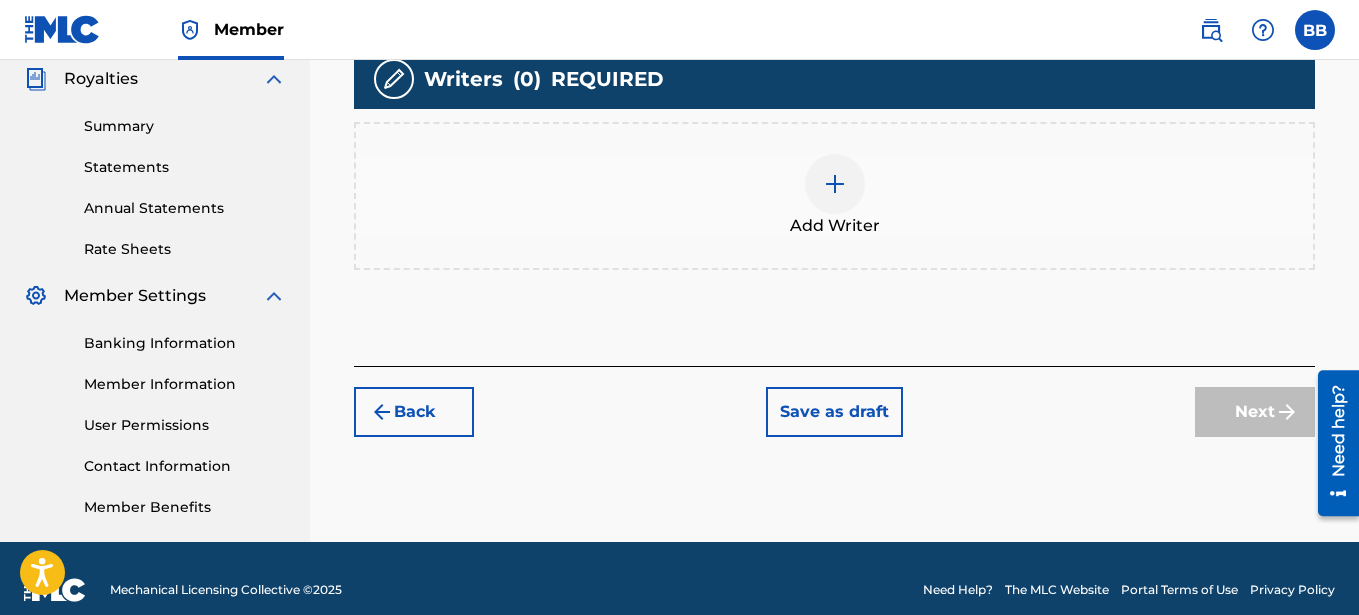click at bounding box center [835, 184] 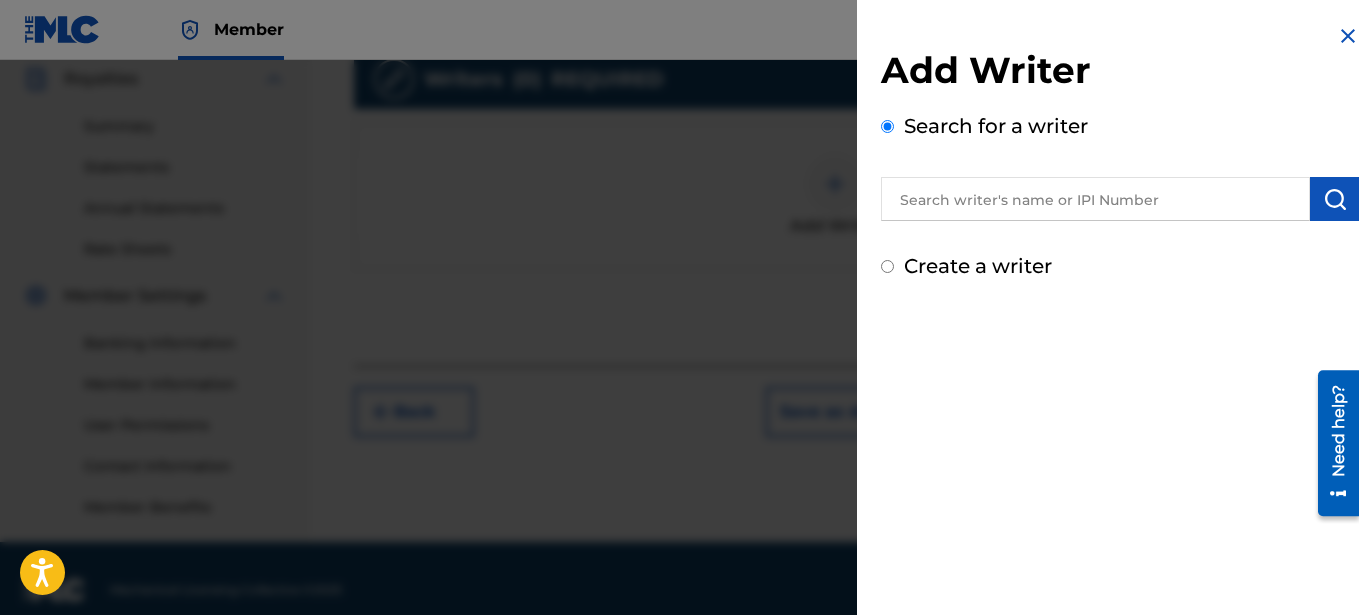click at bounding box center [1095, 199] 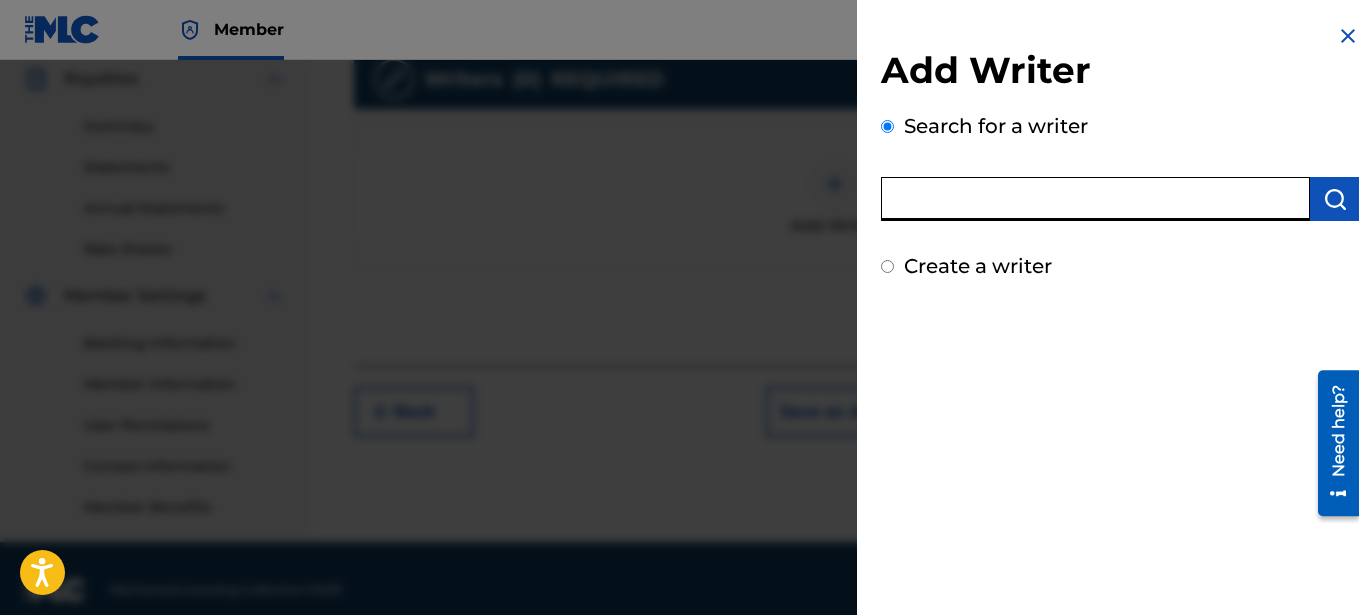 type on "B" 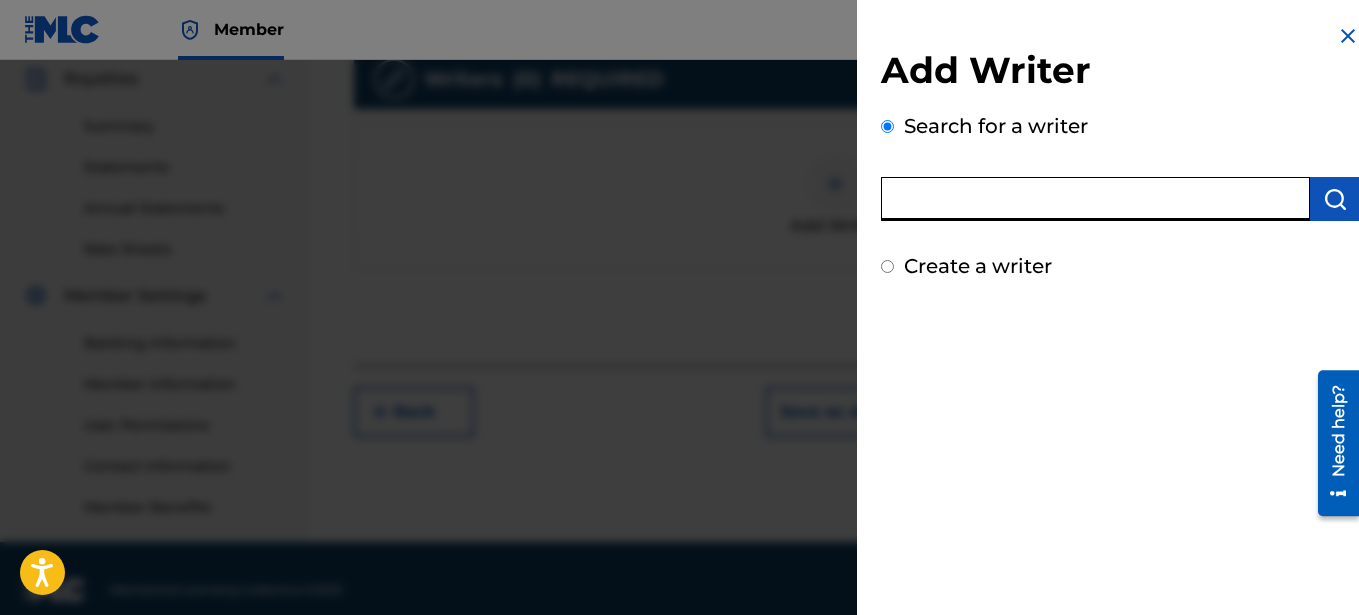 paste on "#7325447" 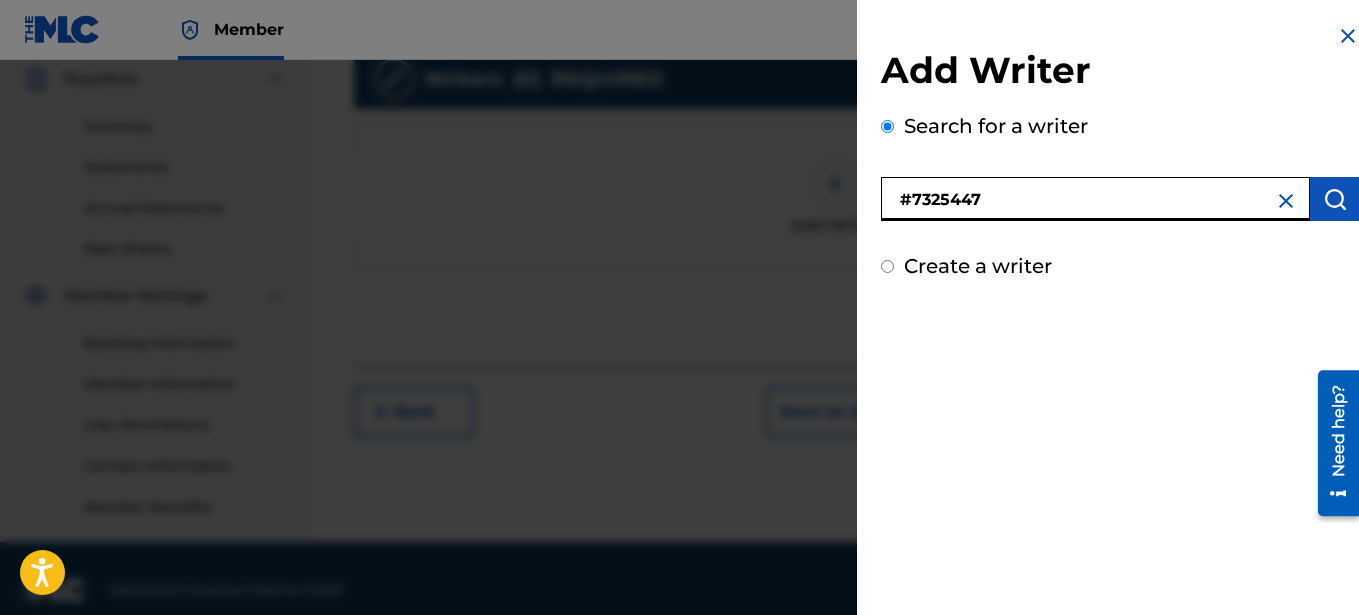 type on "#7325447" 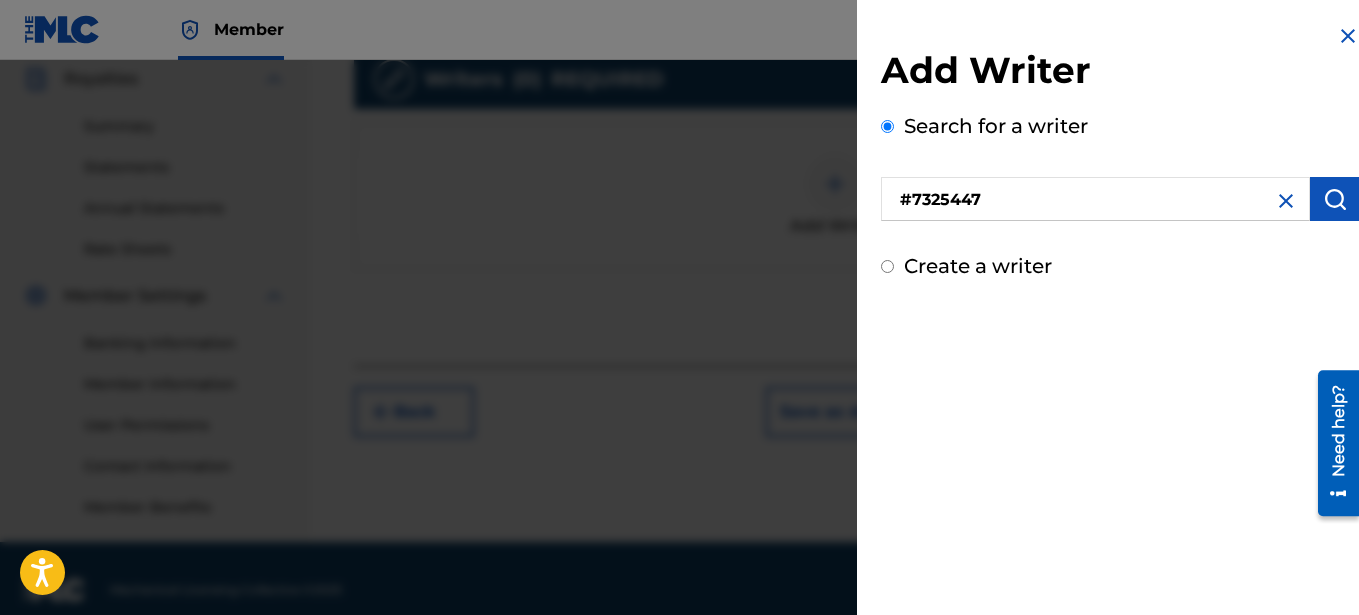 click at bounding box center (1335, 199) 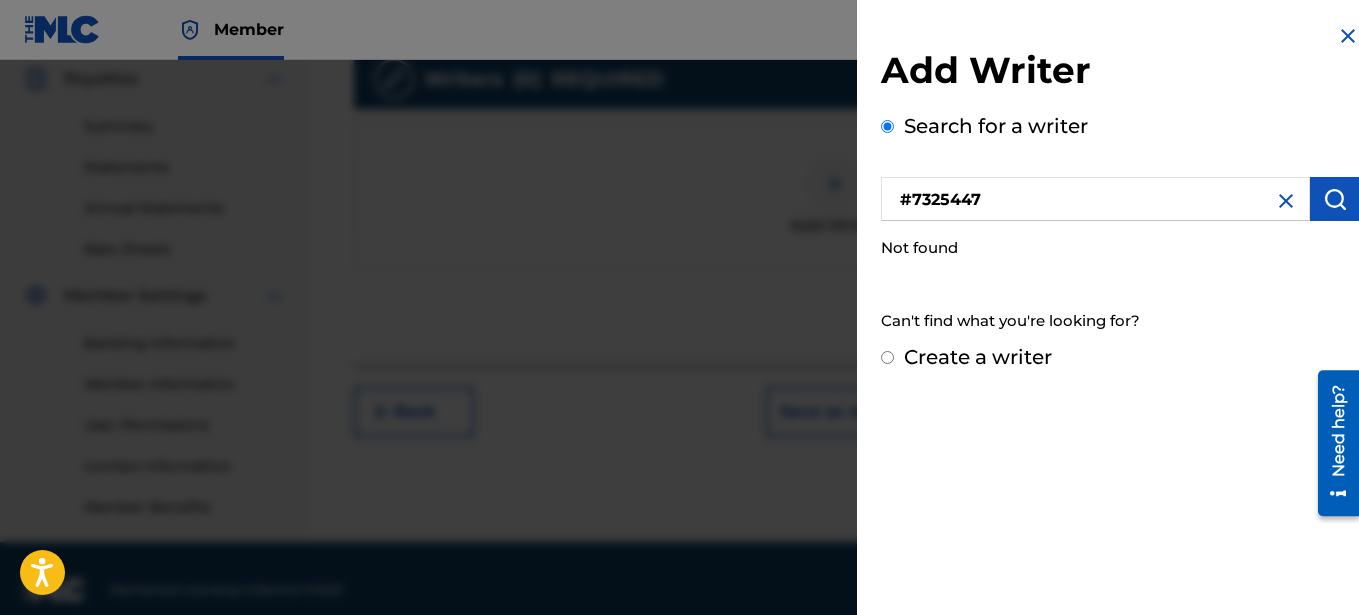 click on "Create a writer" at bounding box center (978, 357) 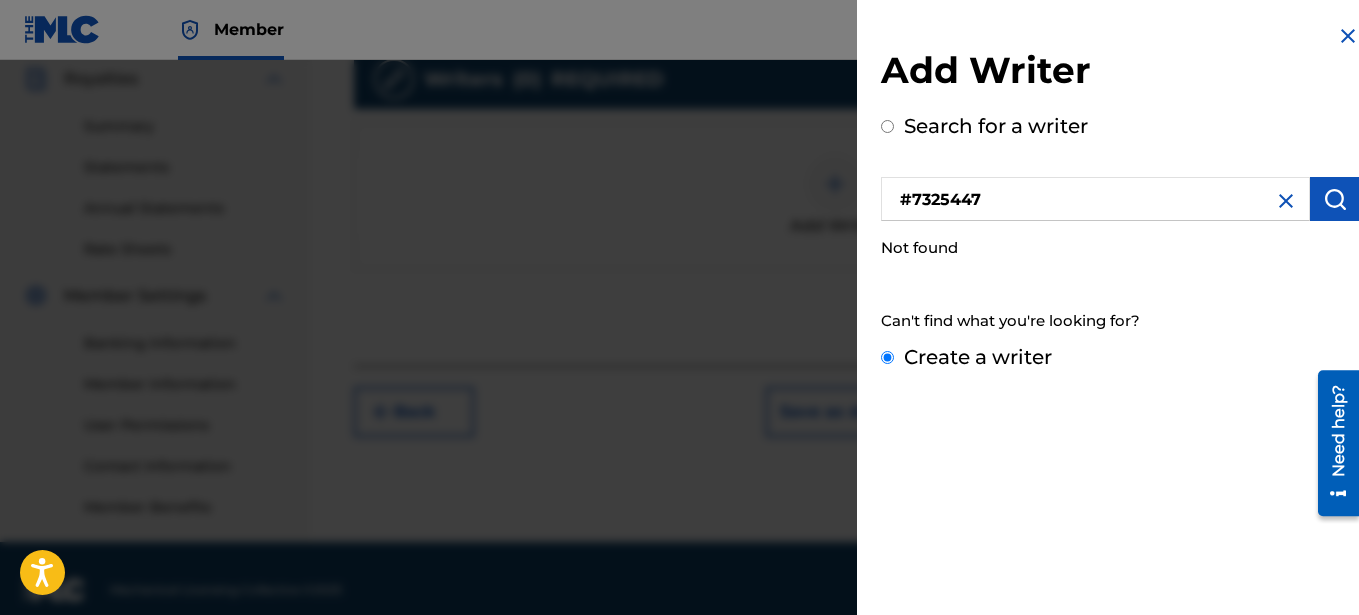 click on "Create a writer" at bounding box center [887, 357] 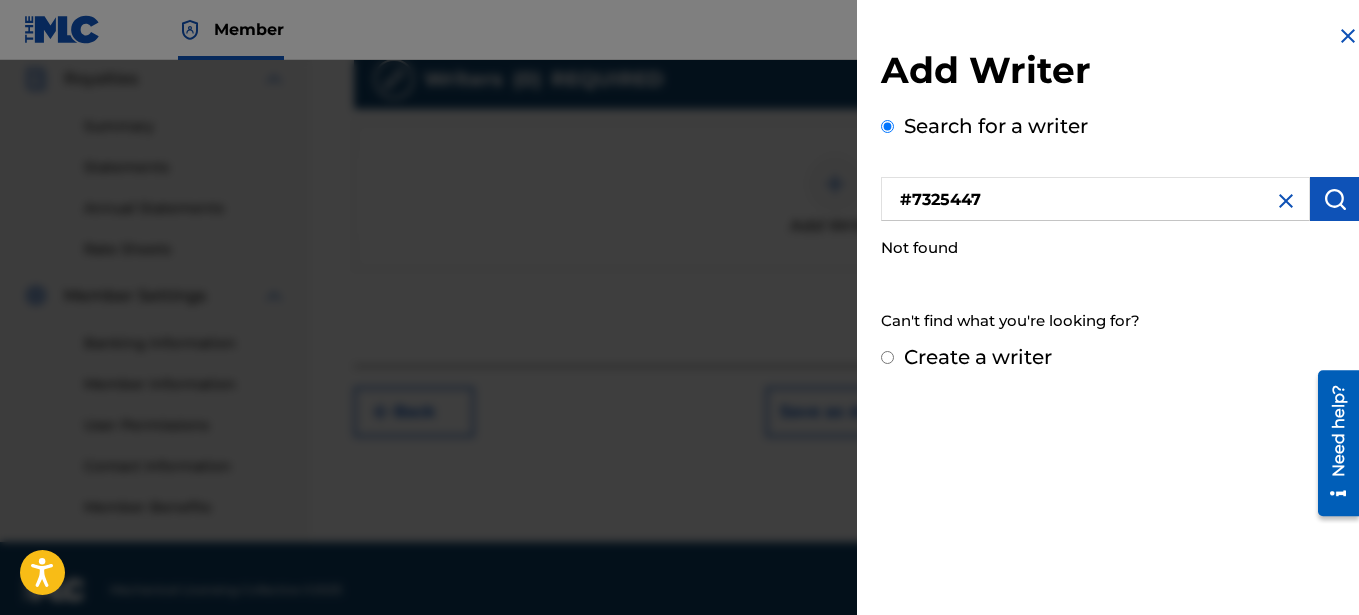 radio on "false" 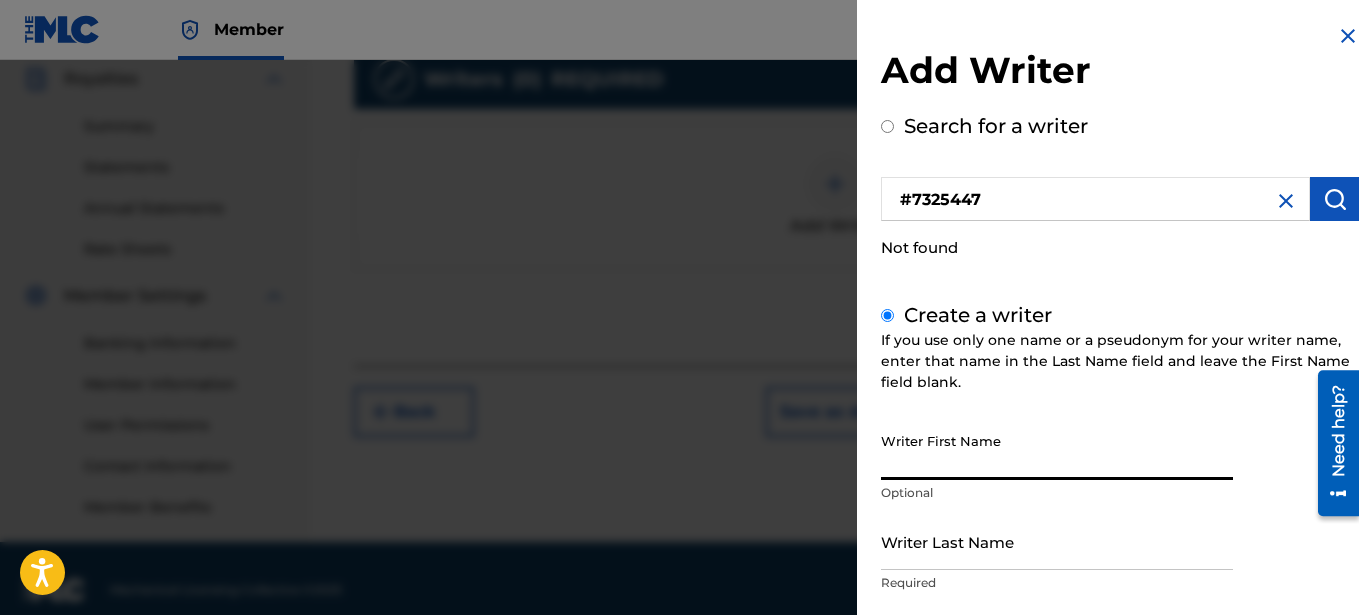 click on "Writer First Name" at bounding box center (1057, 451) 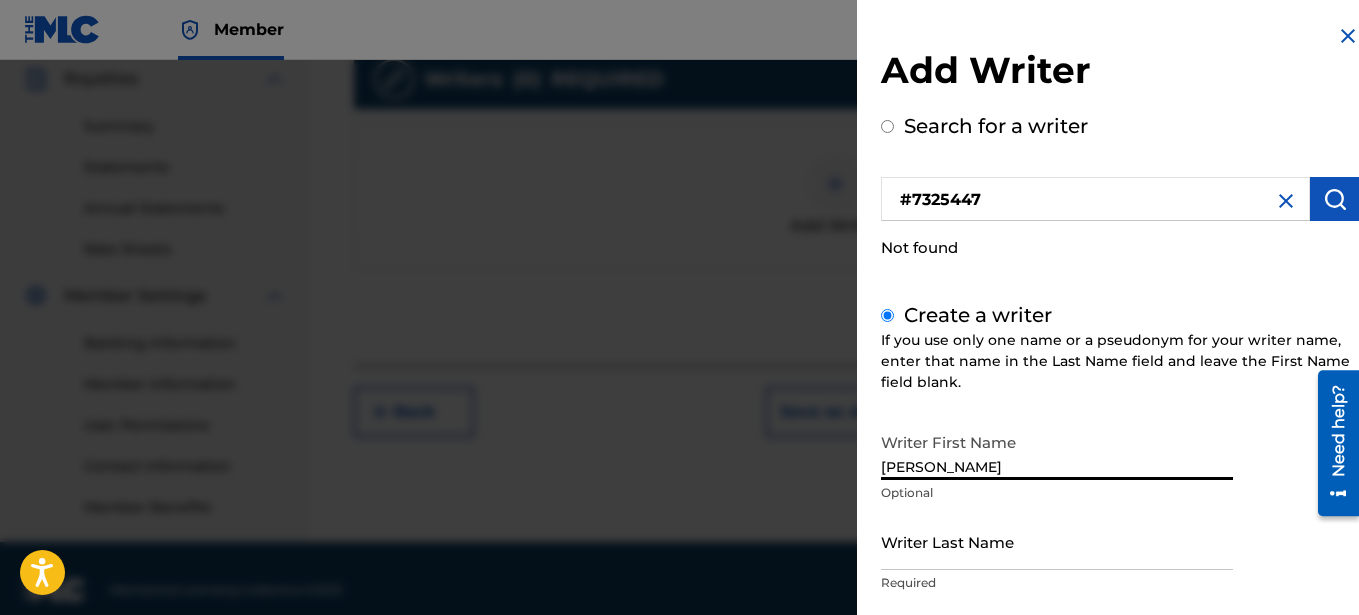type on "[PERSON_NAME]" 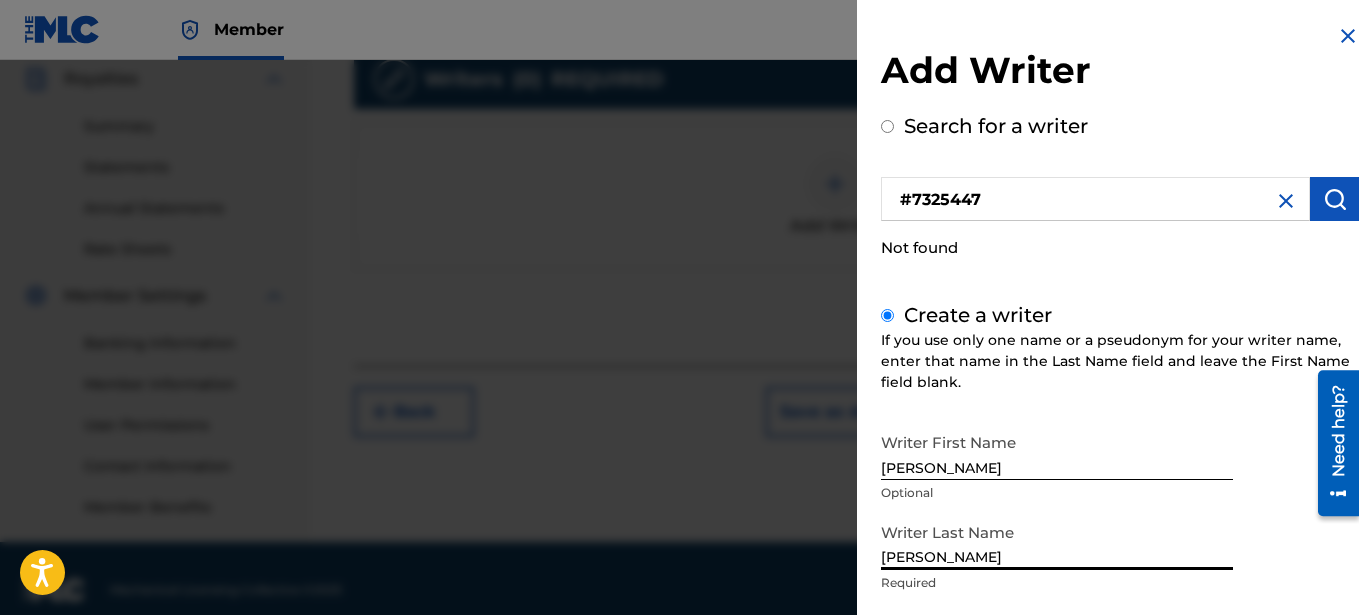 scroll, scrollTop: 625, scrollLeft: 0, axis: vertical 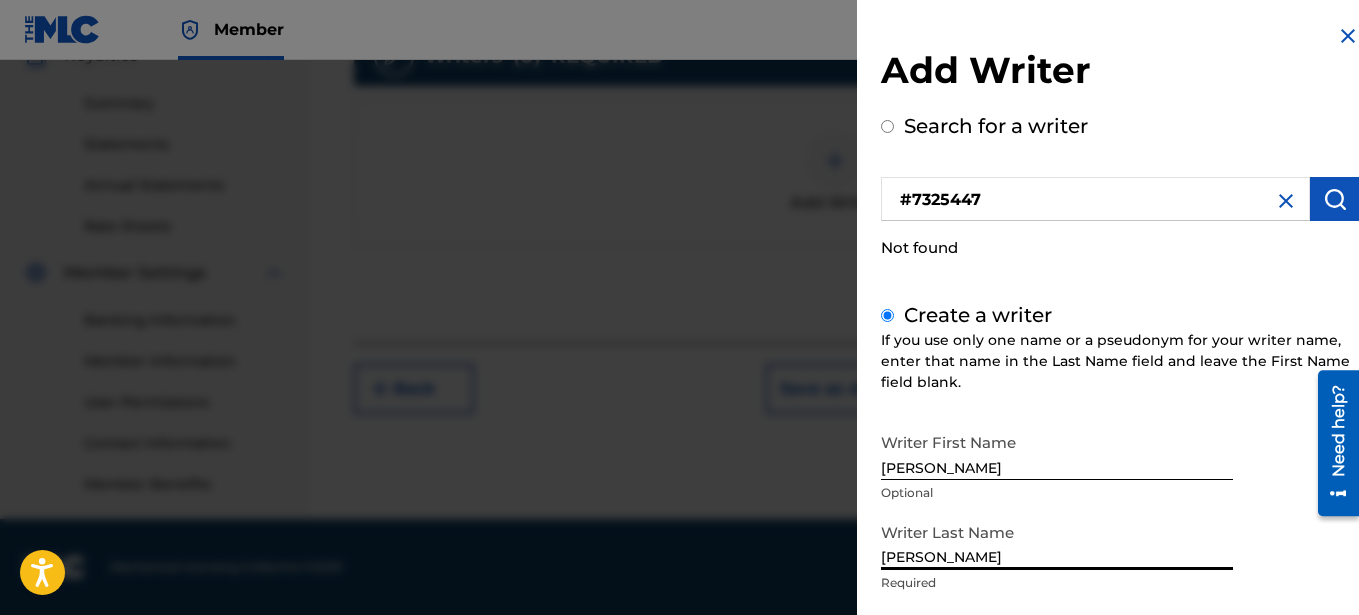 type on "[PERSON_NAME]" 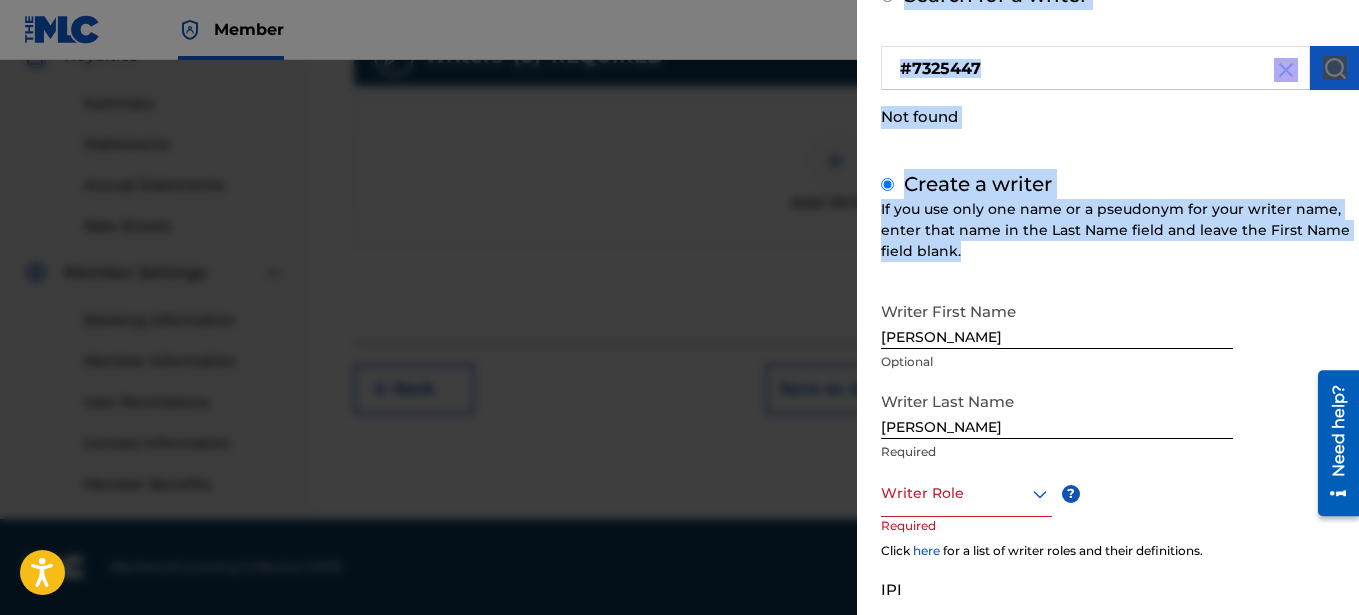 scroll, scrollTop: 300, scrollLeft: 0, axis: vertical 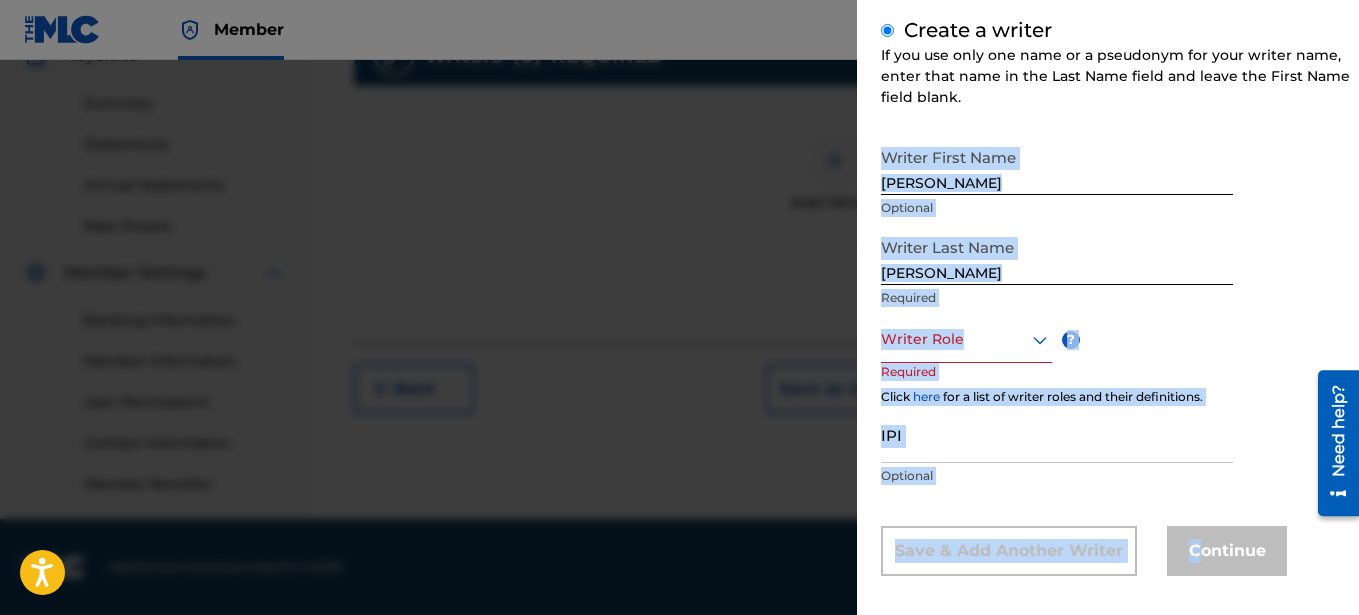 drag, startPoint x: 1214, startPoint y: 420, endPoint x: 1193, endPoint y: 527, distance: 109.041275 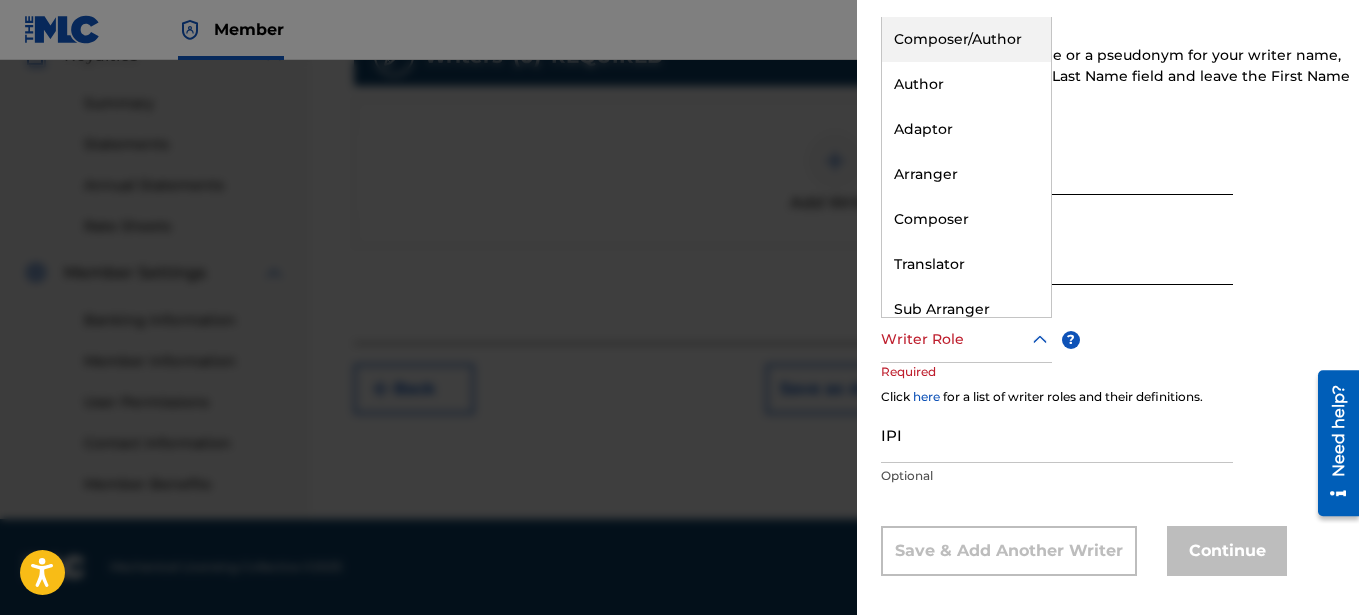 click at bounding box center [966, 339] 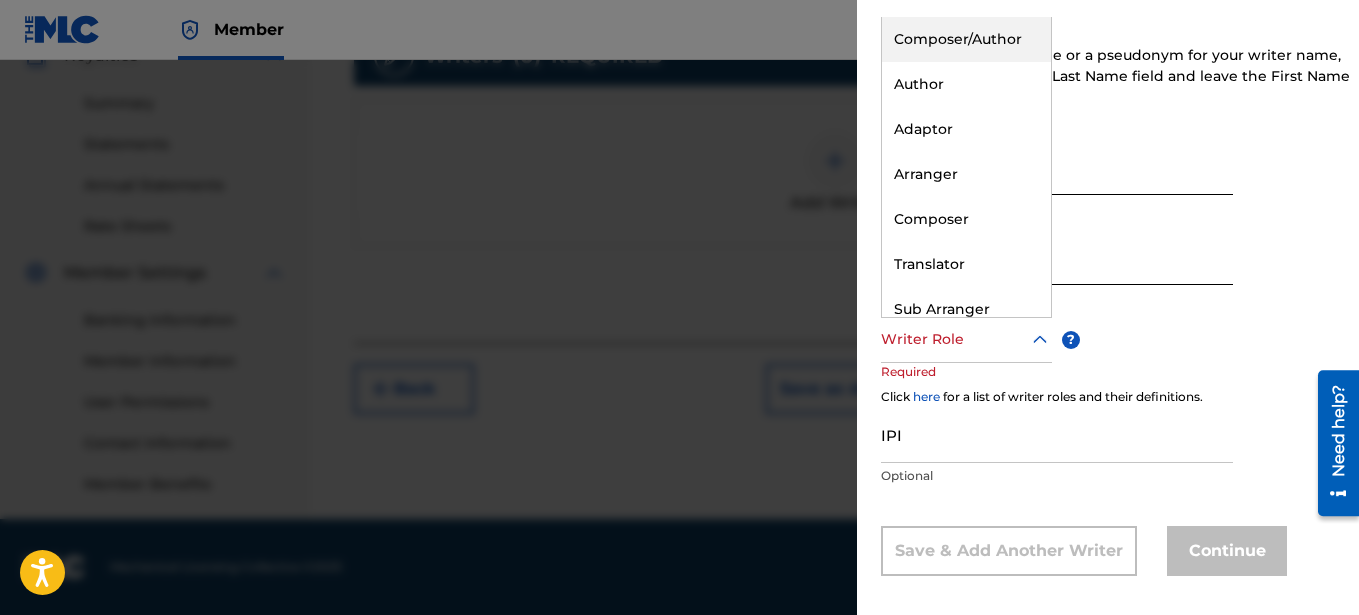 click on "Composer/Author" at bounding box center [966, 39] 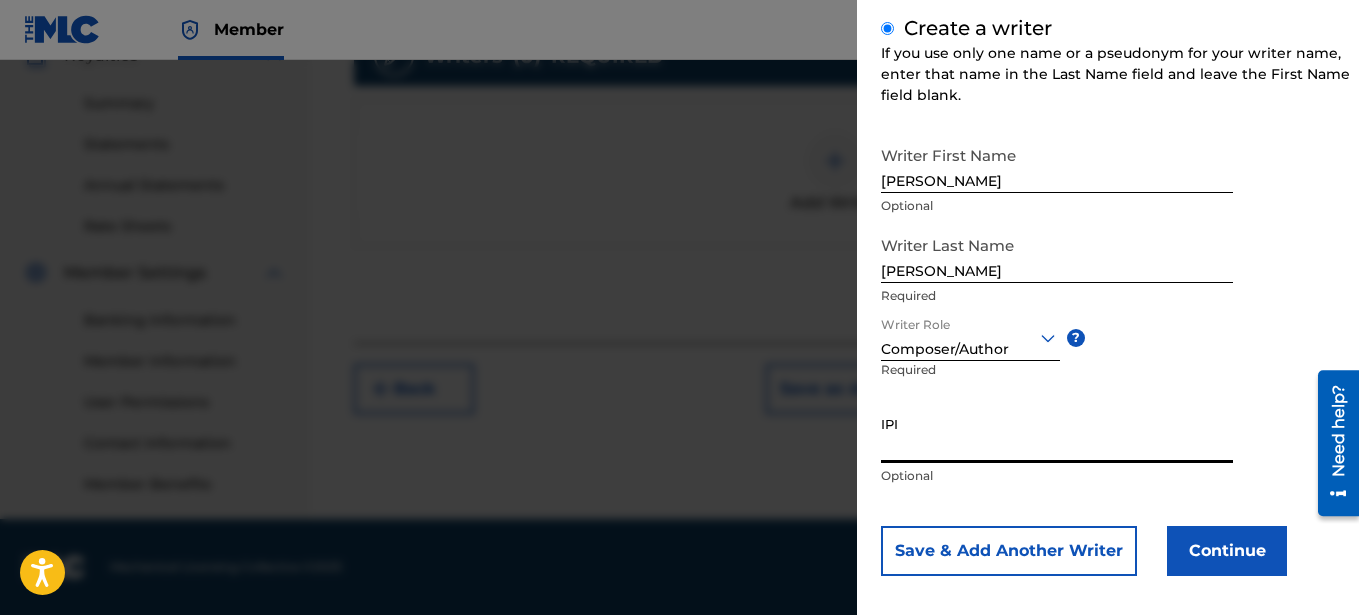 click on "IPI" at bounding box center (1057, 434) 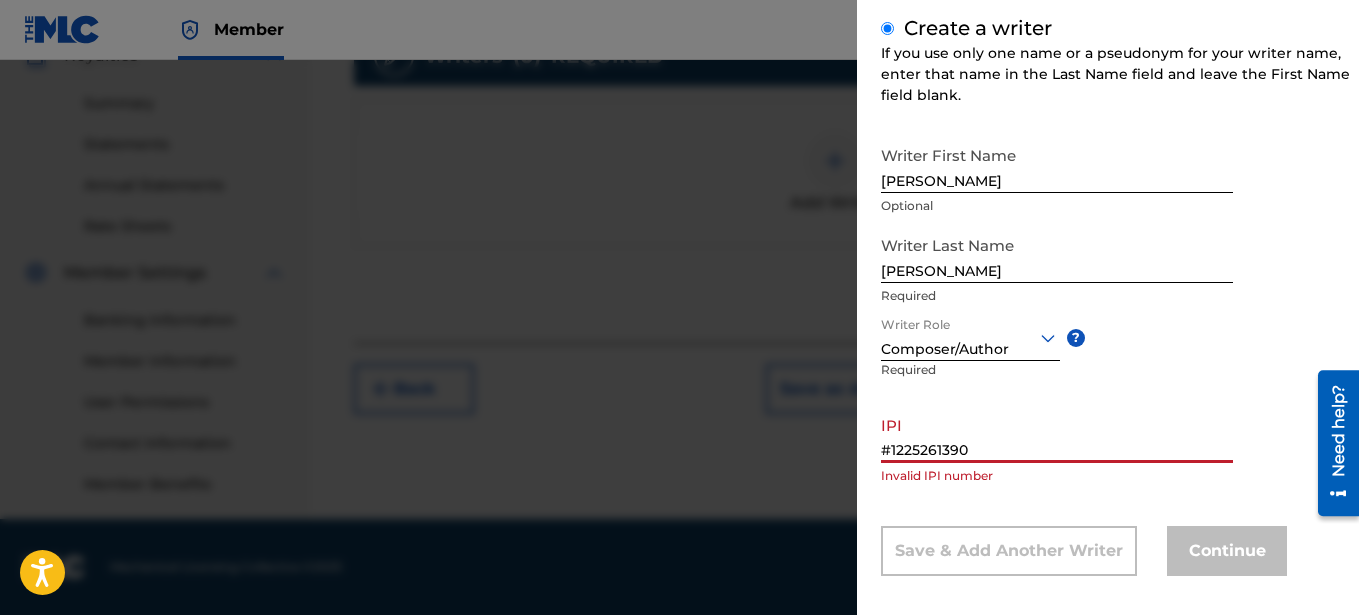 click on "#1225261390" at bounding box center (1057, 434) 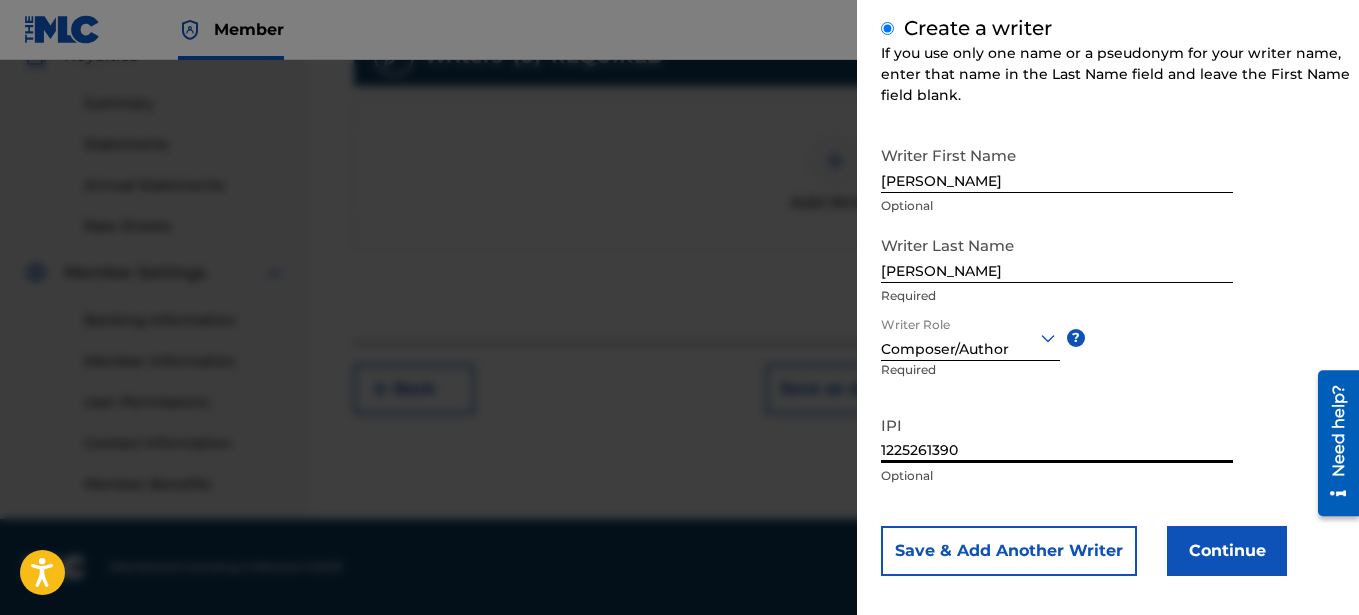 type on "1225261390" 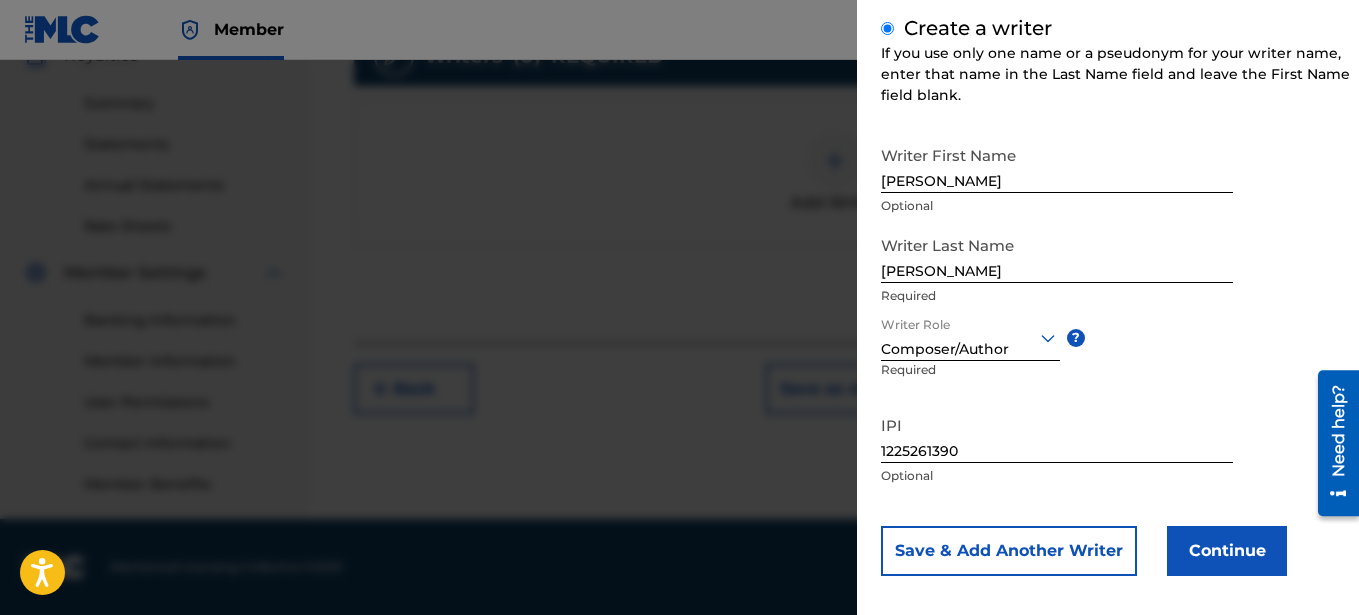 click on "Continue" at bounding box center [1227, 551] 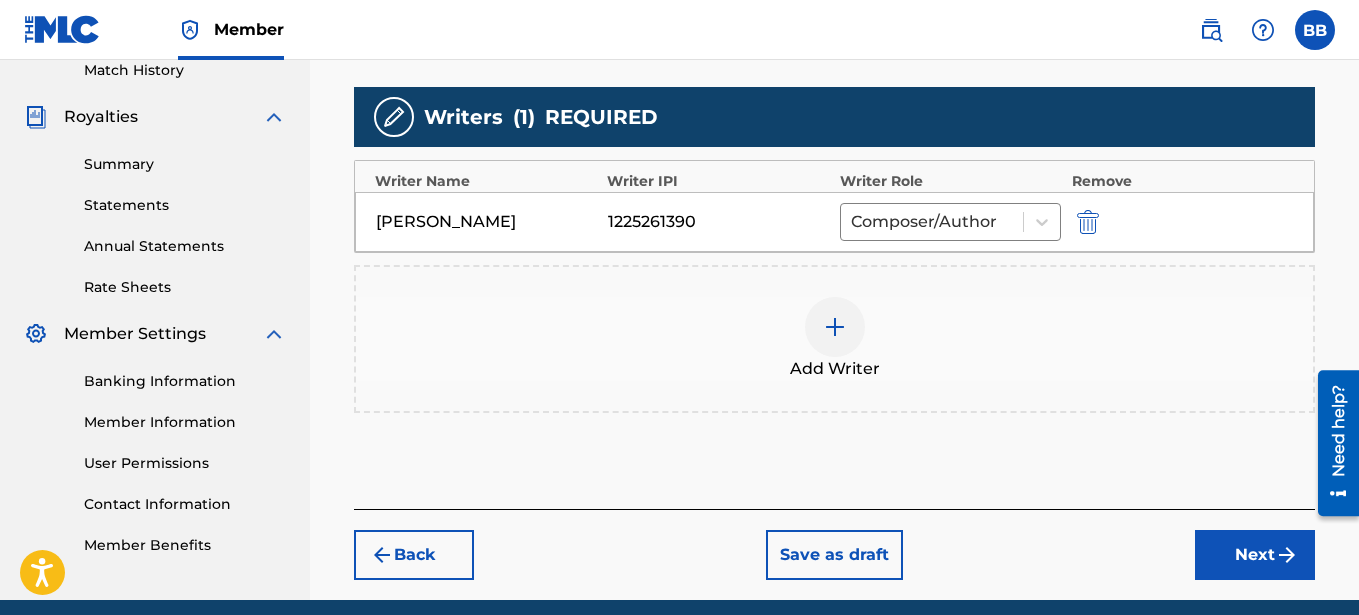 scroll, scrollTop: 554, scrollLeft: 0, axis: vertical 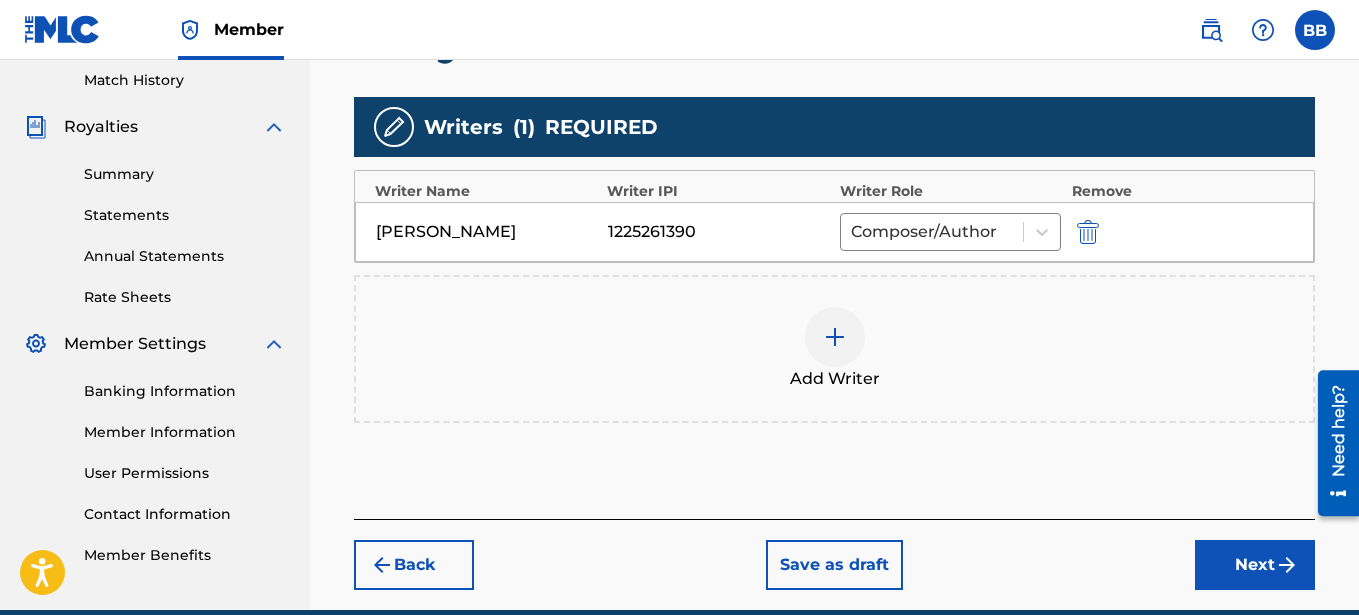 click on "Next" at bounding box center (1255, 565) 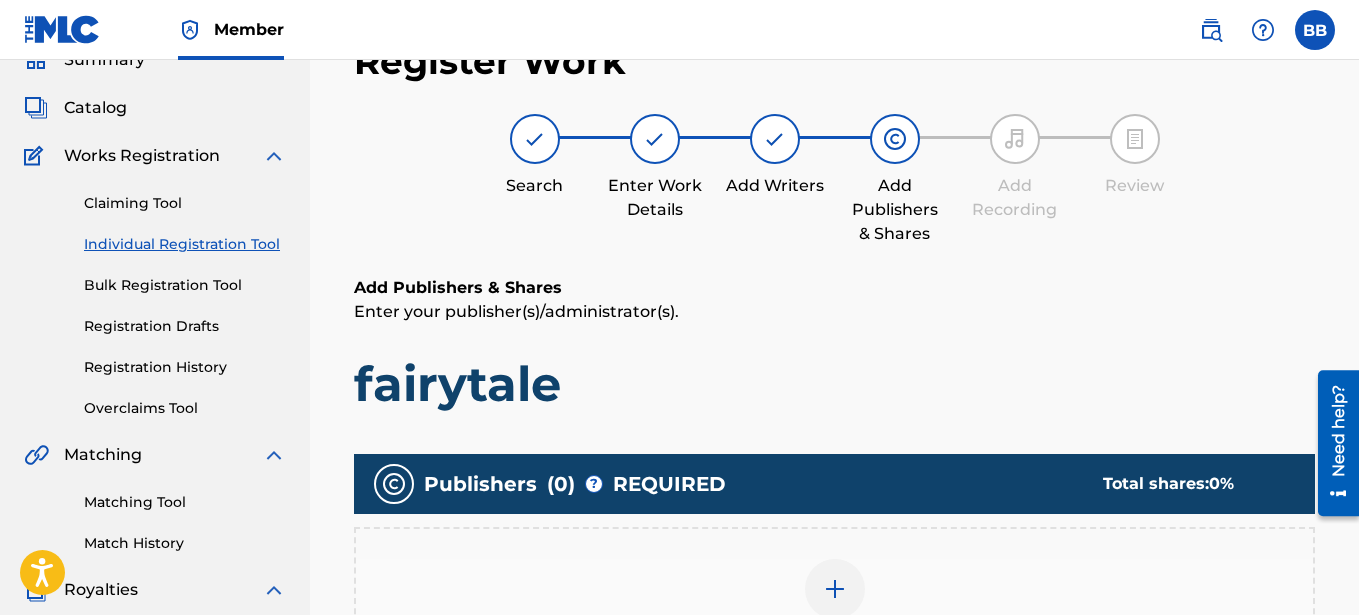 scroll, scrollTop: 90, scrollLeft: 0, axis: vertical 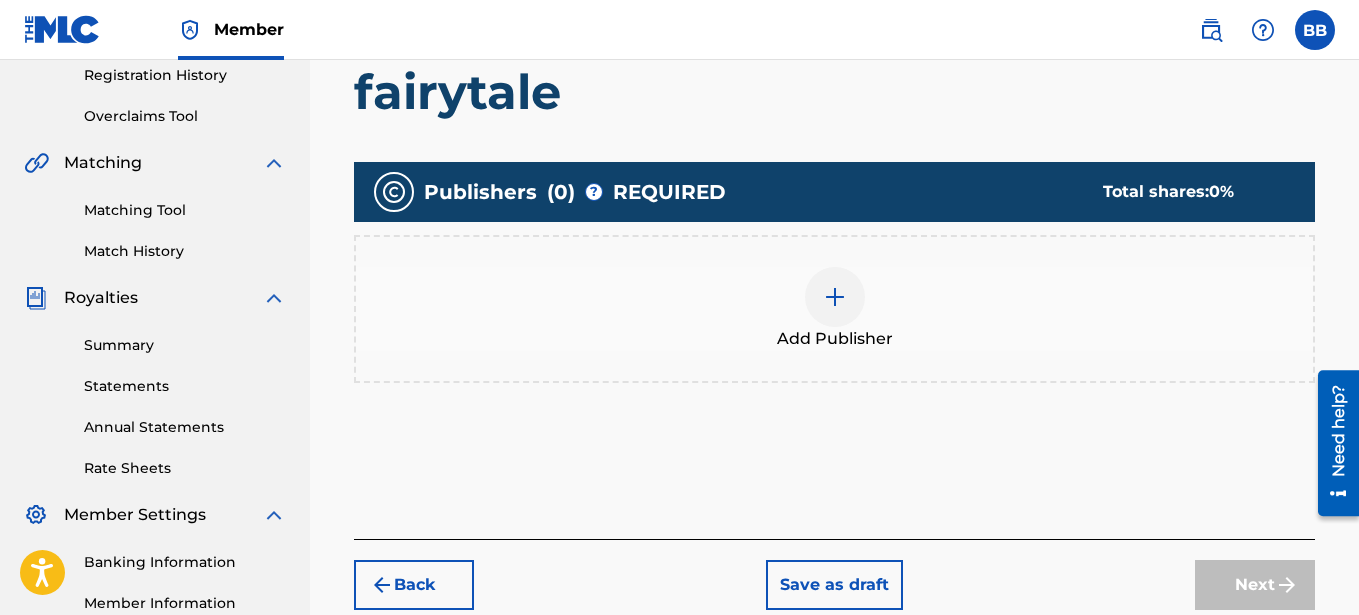 click at bounding box center [835, 297] 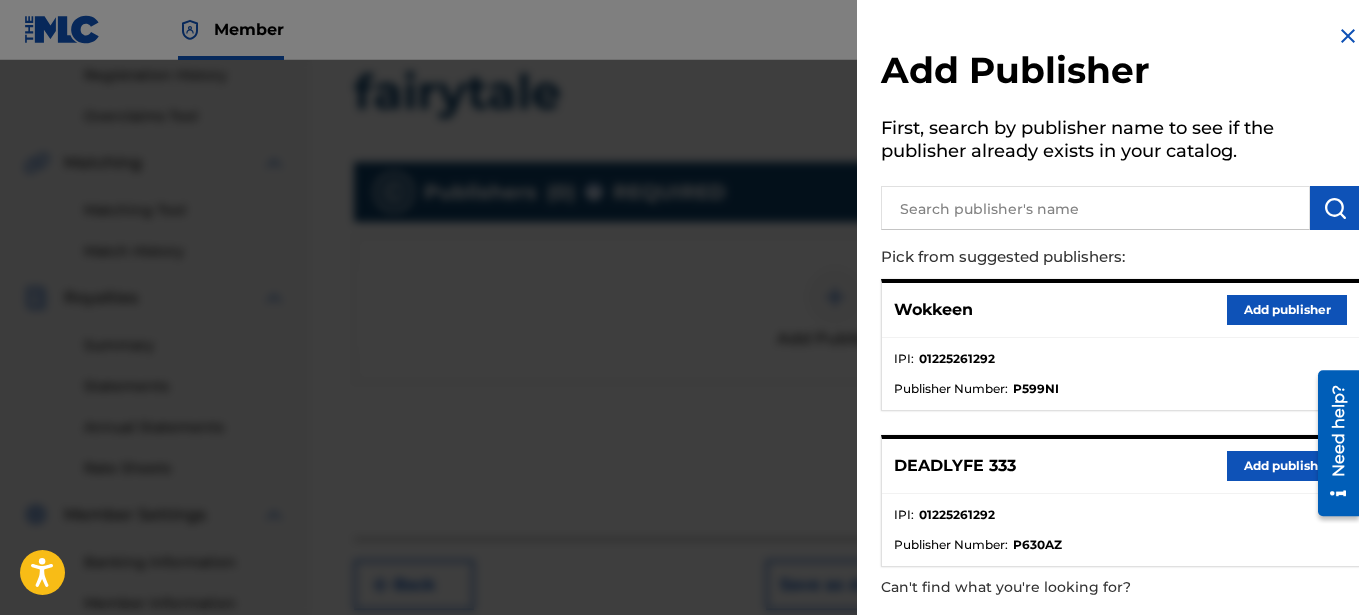 click on "IPI : 01225261292 Publisher Number : P630AZ" at bounding box center (1120, 530) 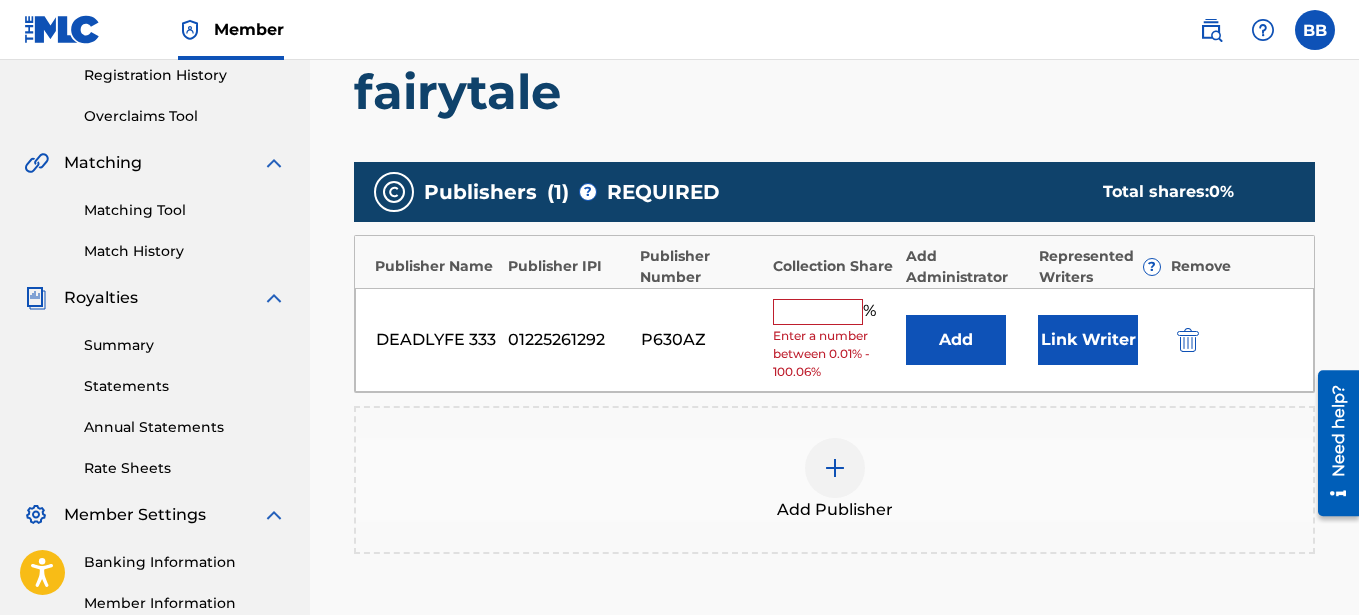 click on "Add" at bounding box center (956, 340) 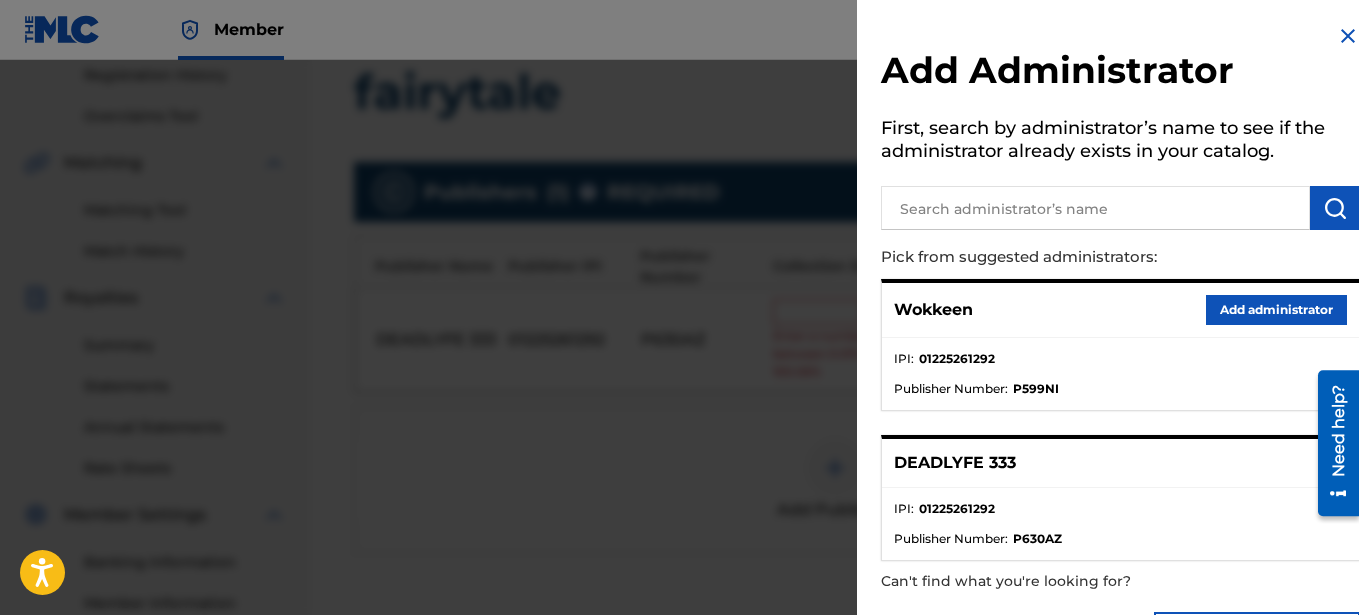 click on "Add administrator" at bounding box center (1276, 310) 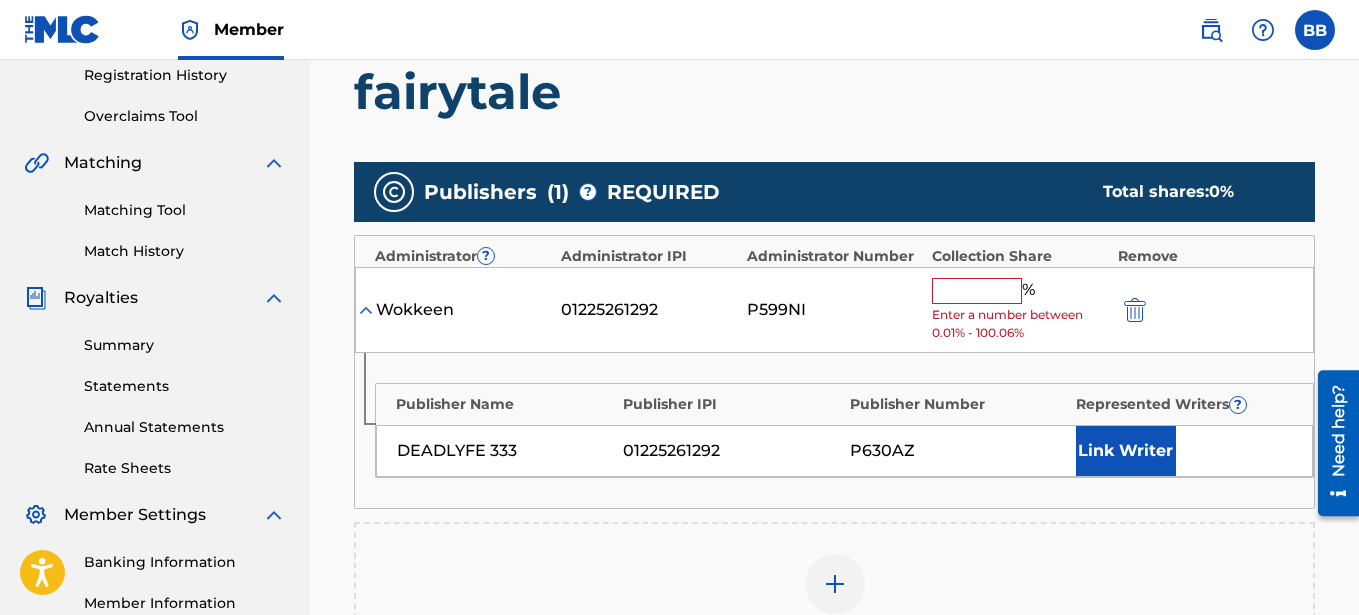 click on "Enter a number between 0.01% - 100.06%" at bounding box center [1019, 324] 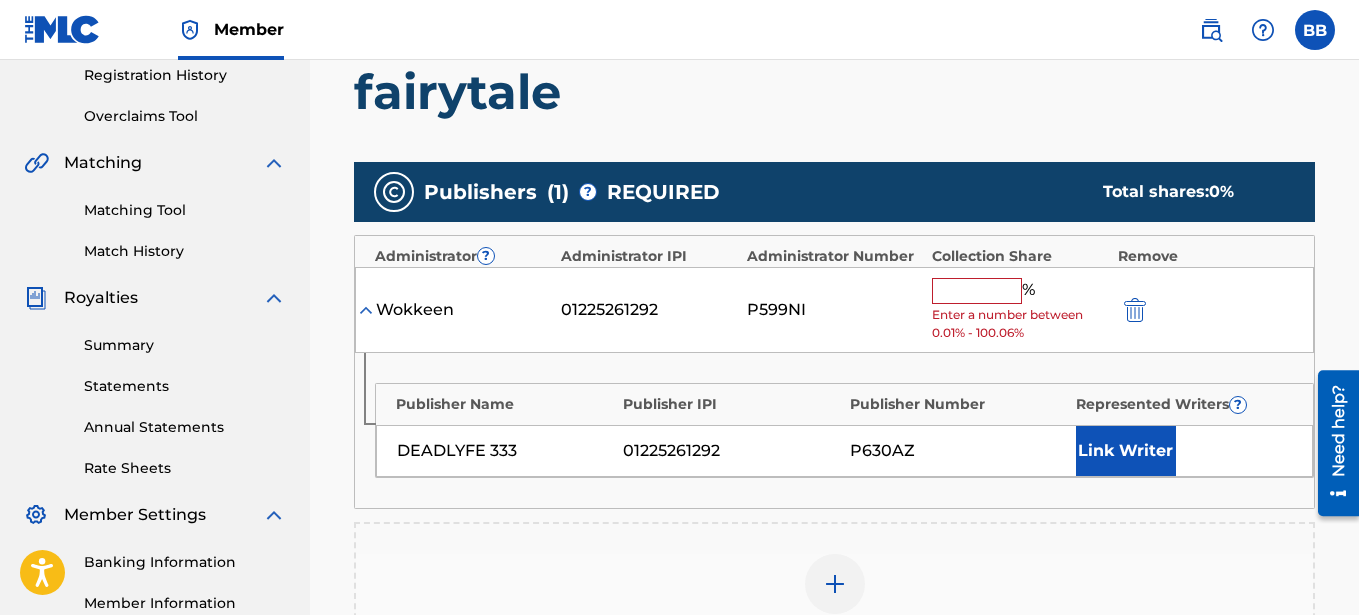 type on "100" 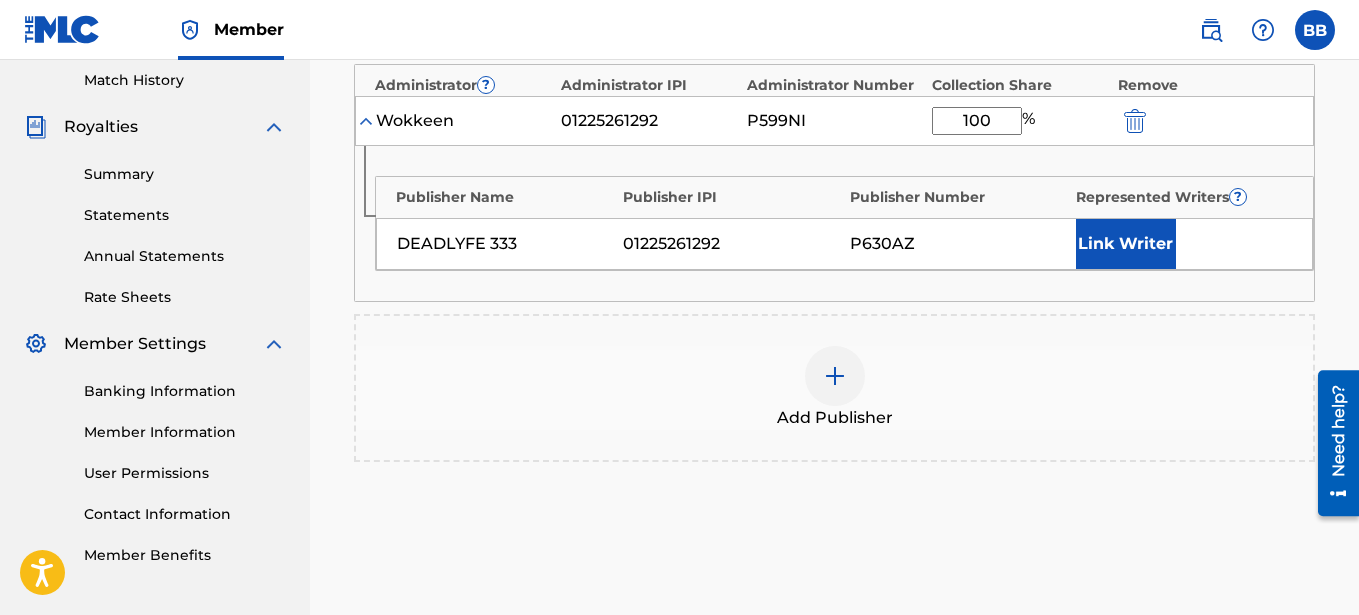 scroll, scrollTop: 561, scrollLeft: 0, axis: vertical 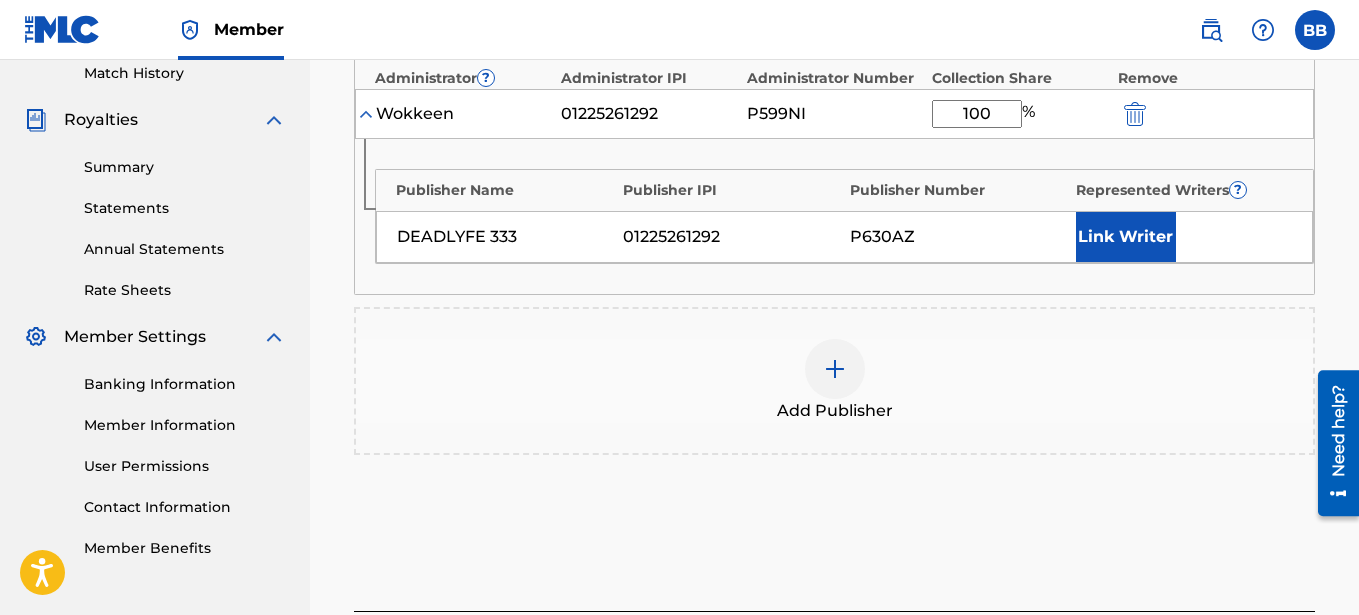click on "Link Writer" at bounding box center (1126, 237) 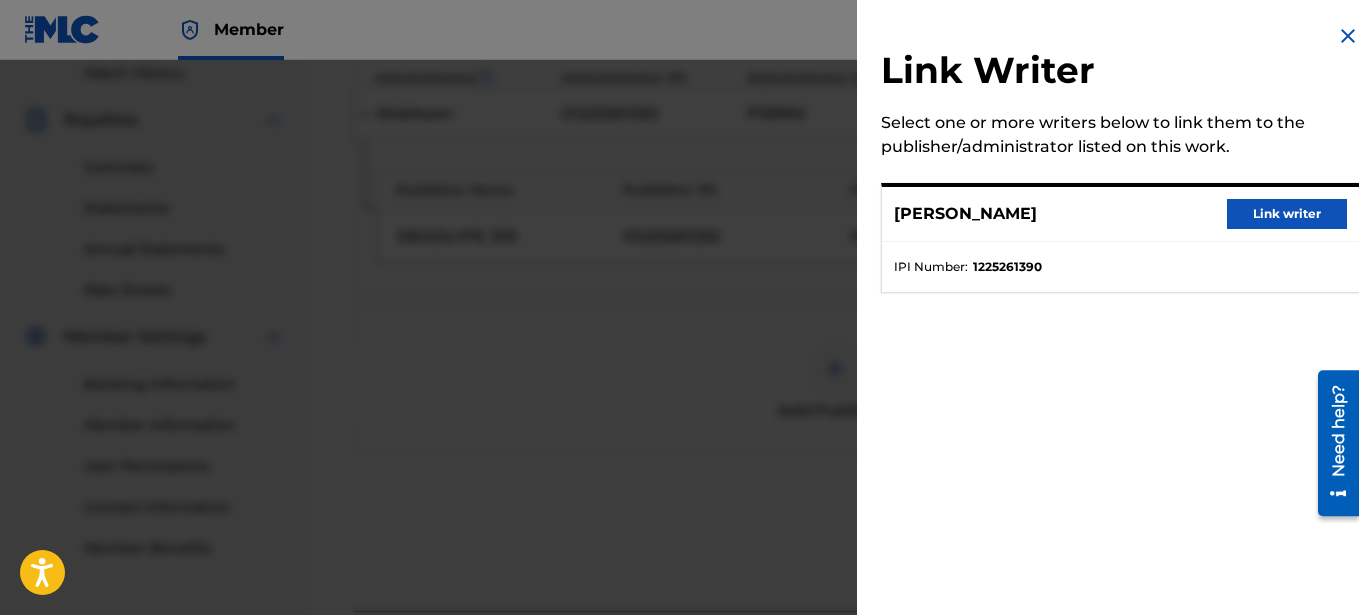 click on "Link writer" at bounding box center (1287, 214) 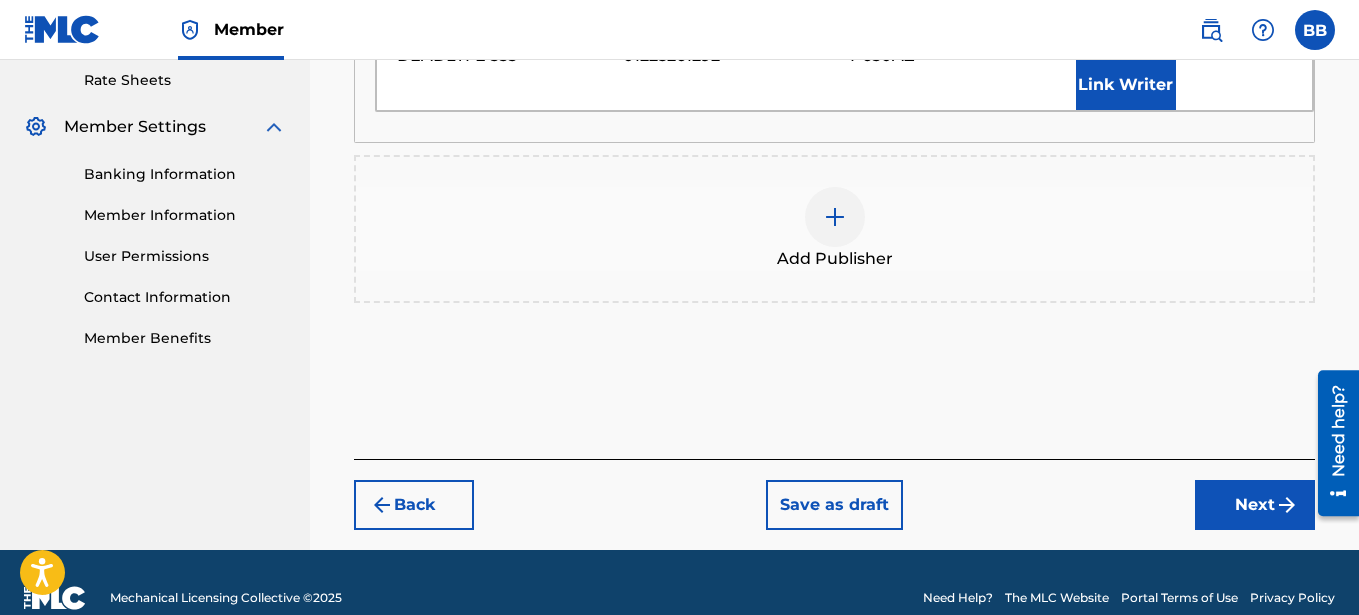 drag, startPoint x: 1362, startPoint y: 305, endPoint x: 42, endPoint y: 79, distance: 1339.2073 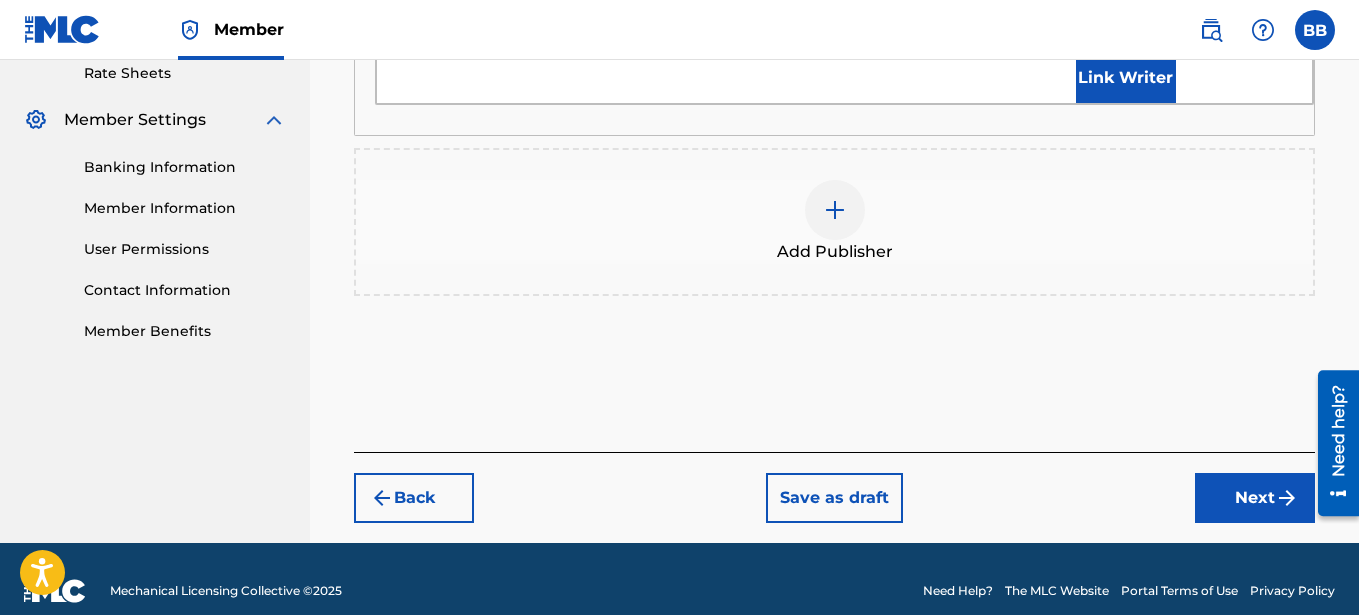 click on "Next" at bounding box center [1255, 498] 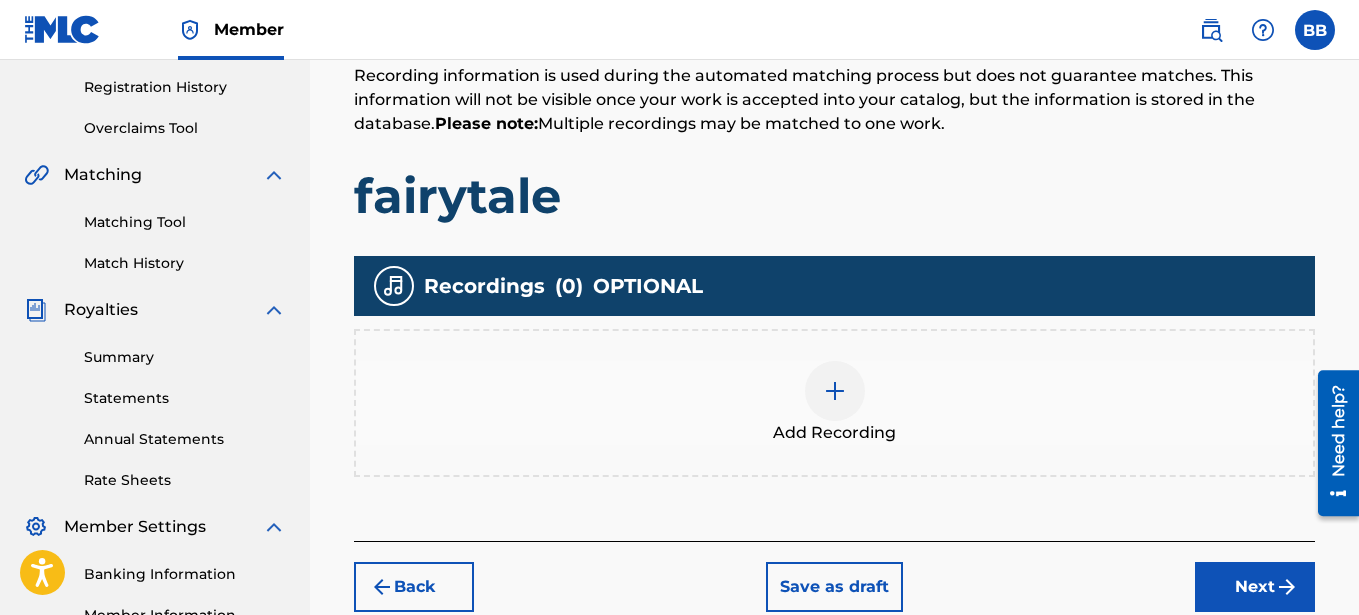 scroll, scrollTop: 377, scrollLeft: 0, axis: vertical 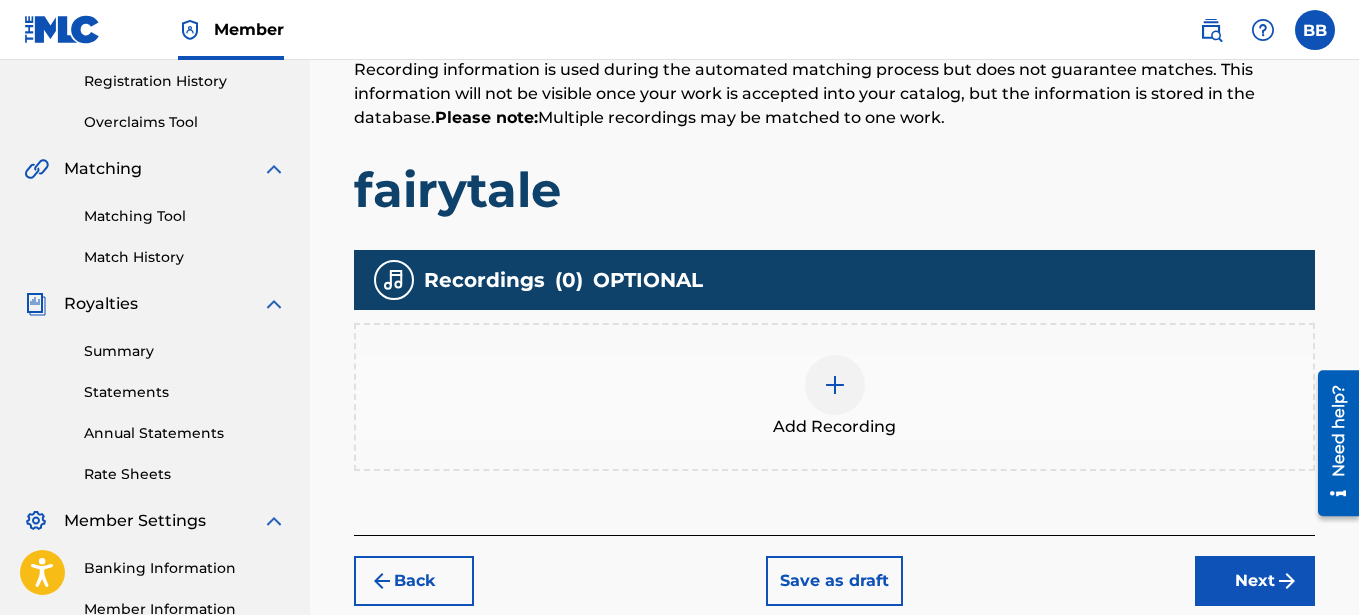 click at bounding box center (835, 385) 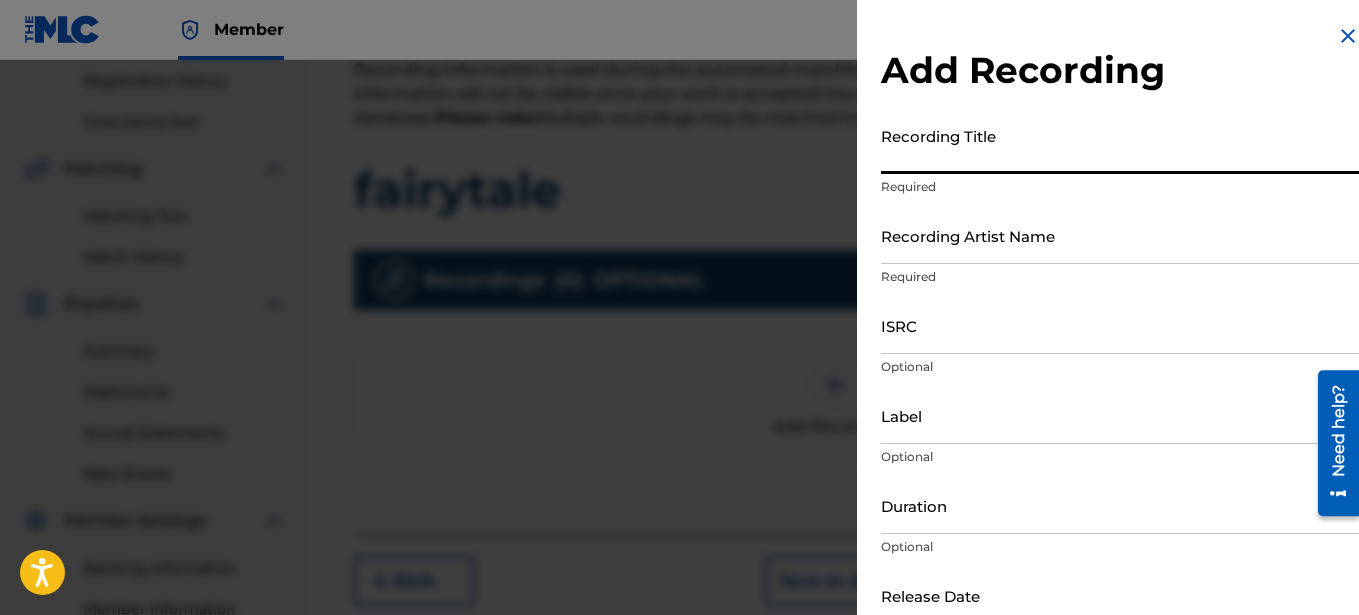 click on "Recording Title" at bounding box center [1120, 145] 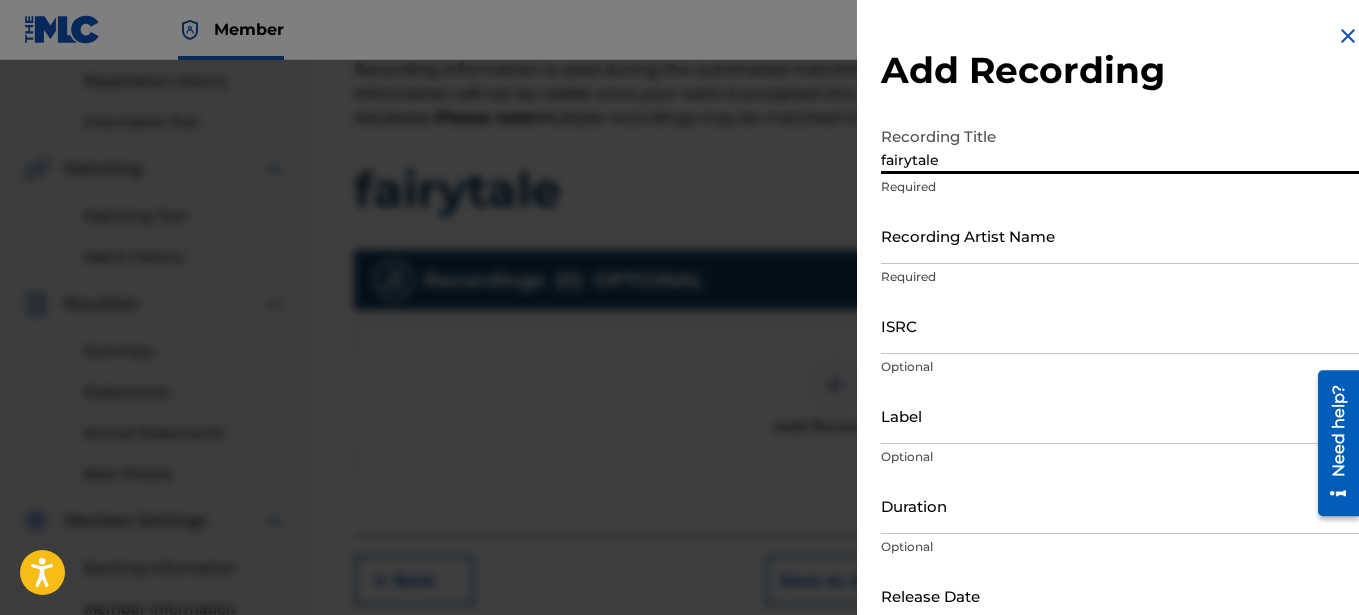 type on "fairytale" 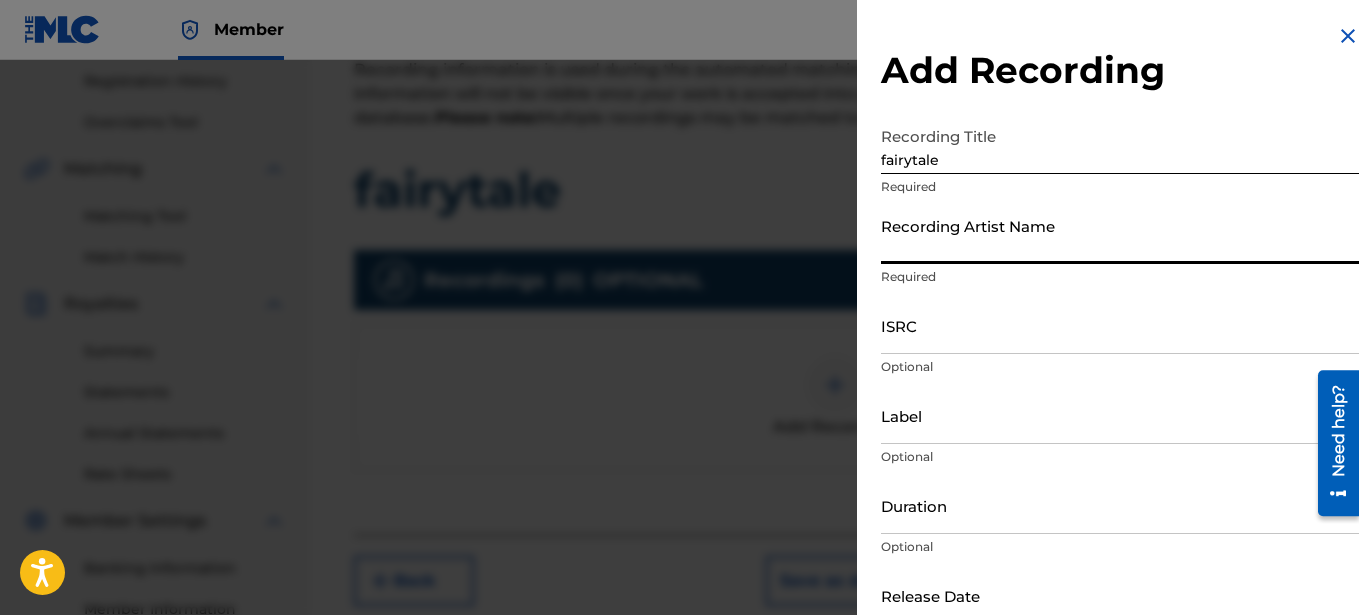 type on "Wokkeen" 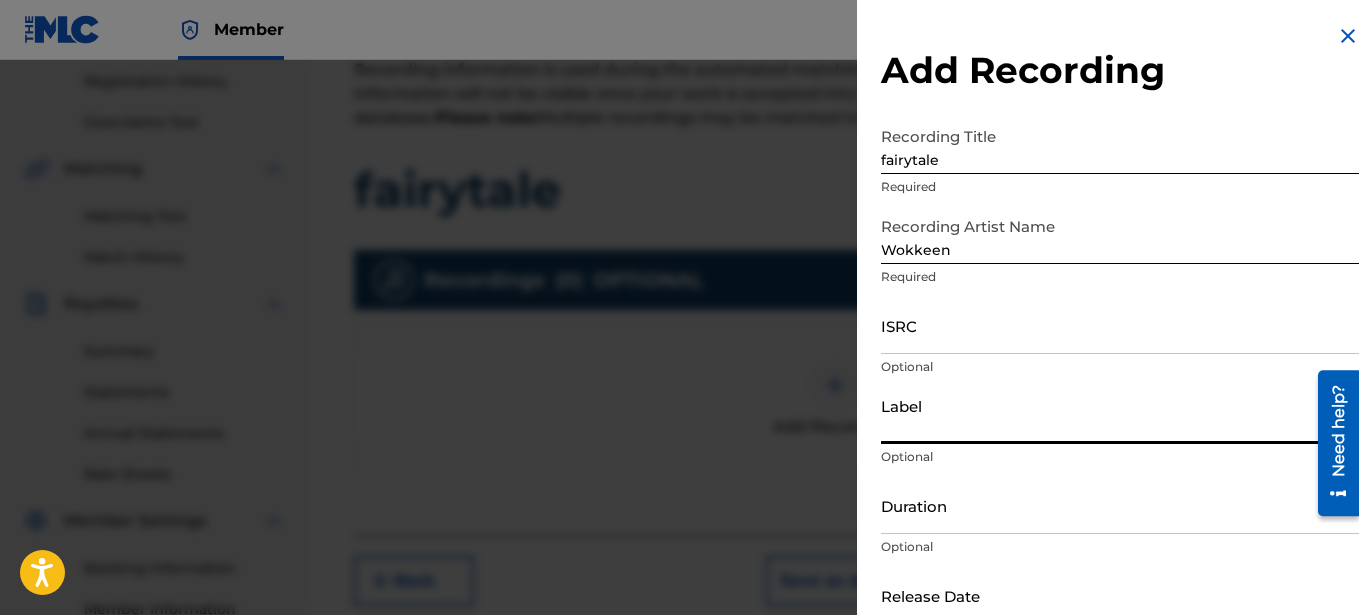 click on "Label" at bounding box center [1120, 415] 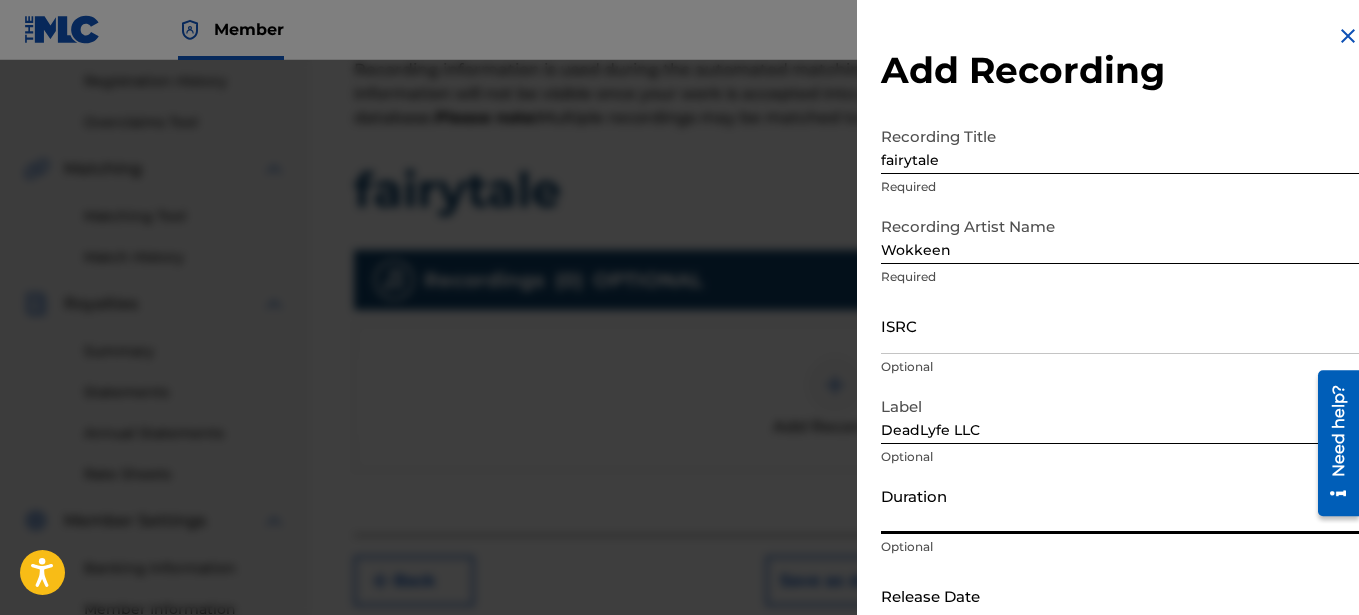 click on "Duration" at bounding box center [1120, 505] 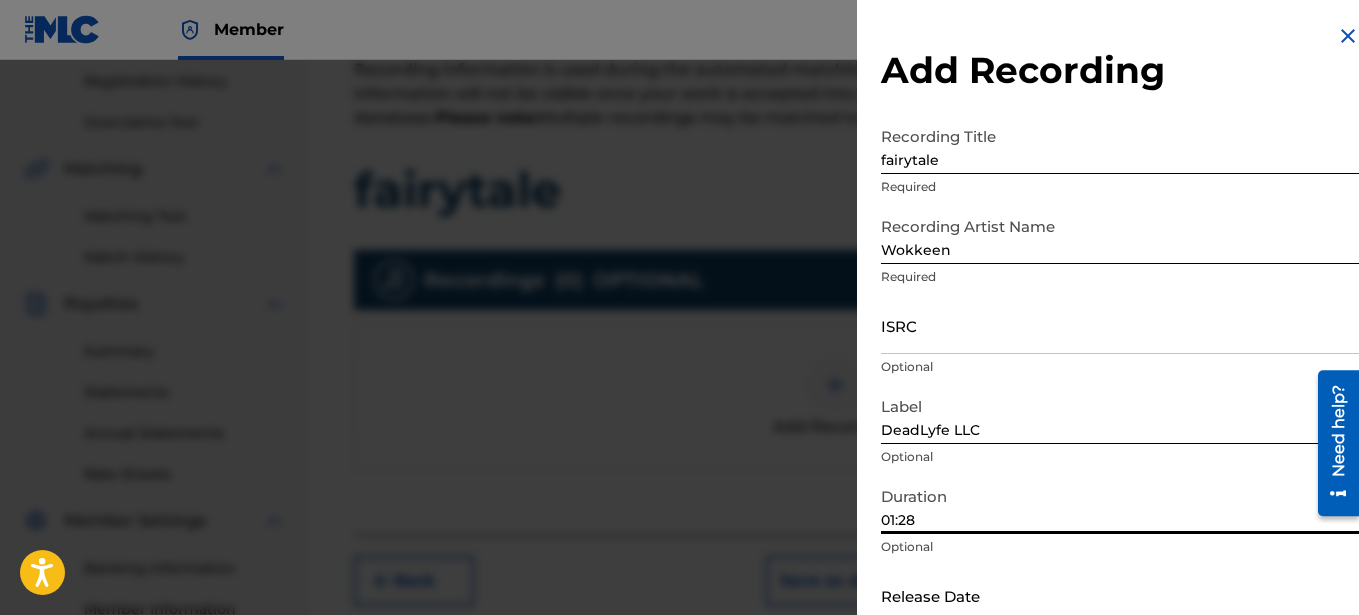 click on "ISRC" at bounding box center (1120, 325) 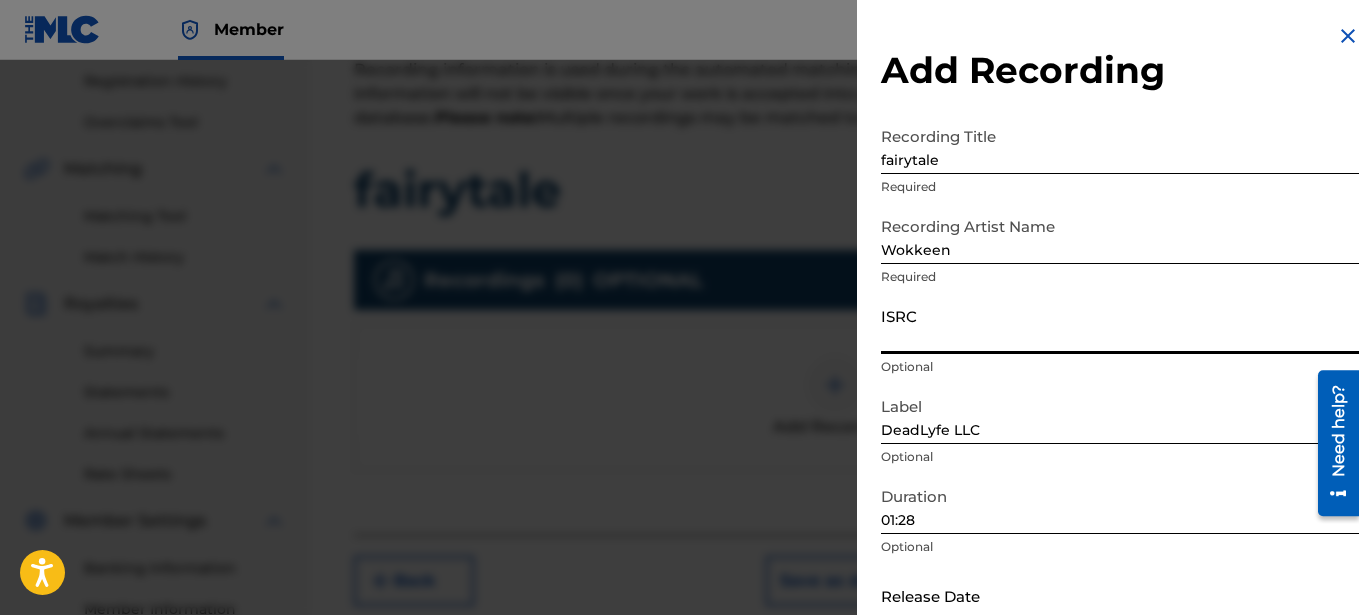 paste on "QT3EZ2427556" 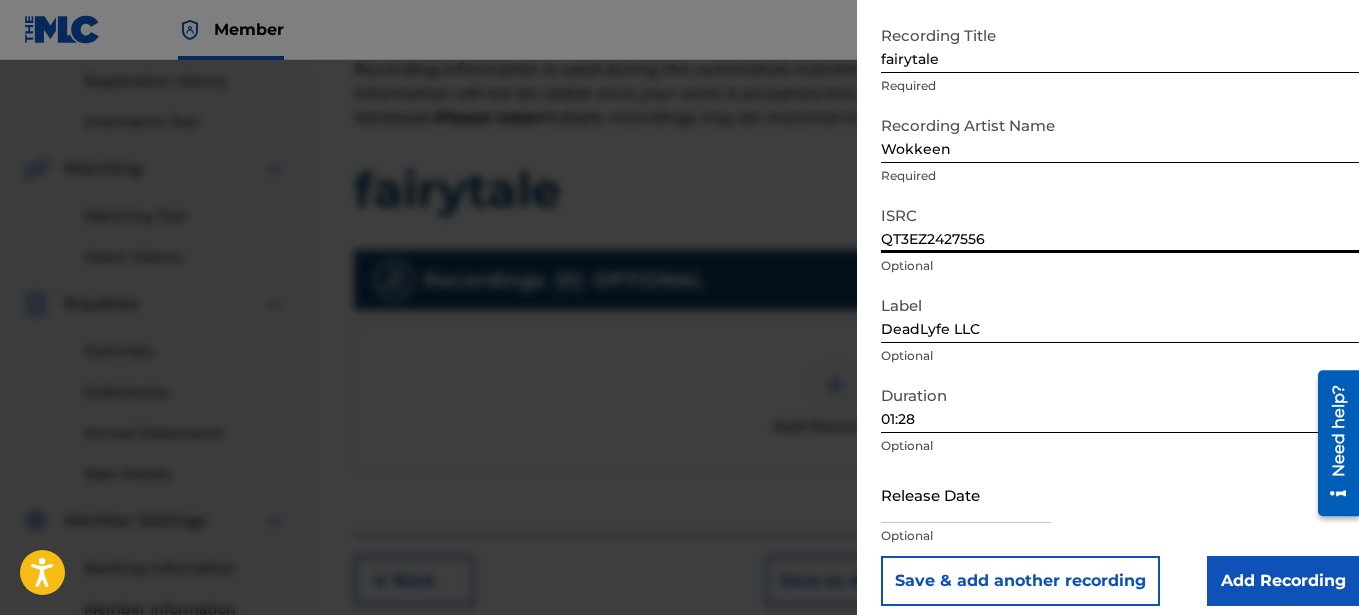 scroll, scrollTop: 116, scrollLeft: 0, axis: vertical 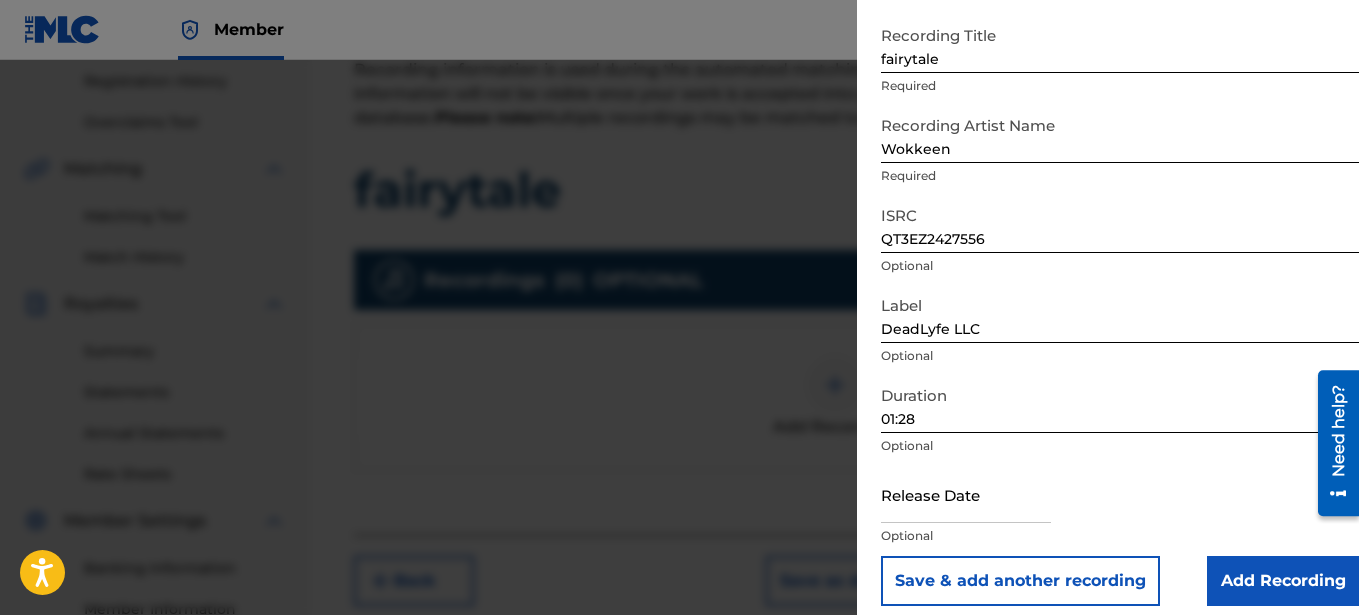 click at bounding box center (966, 494) 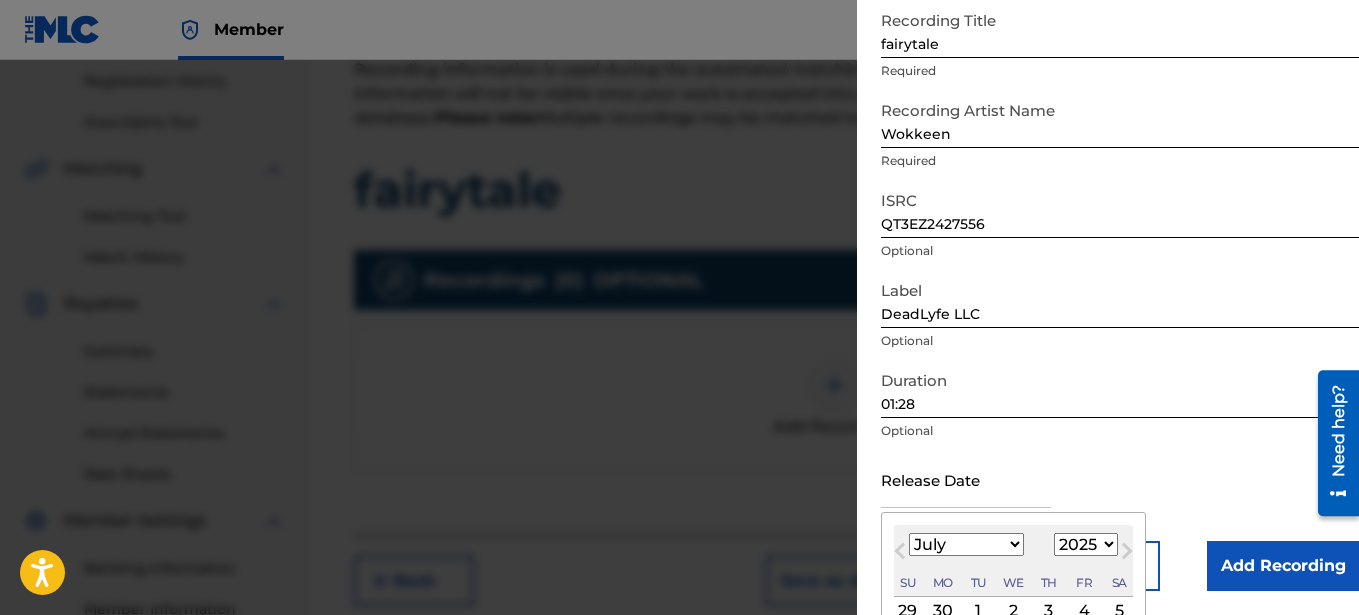 type on "[DATE]" 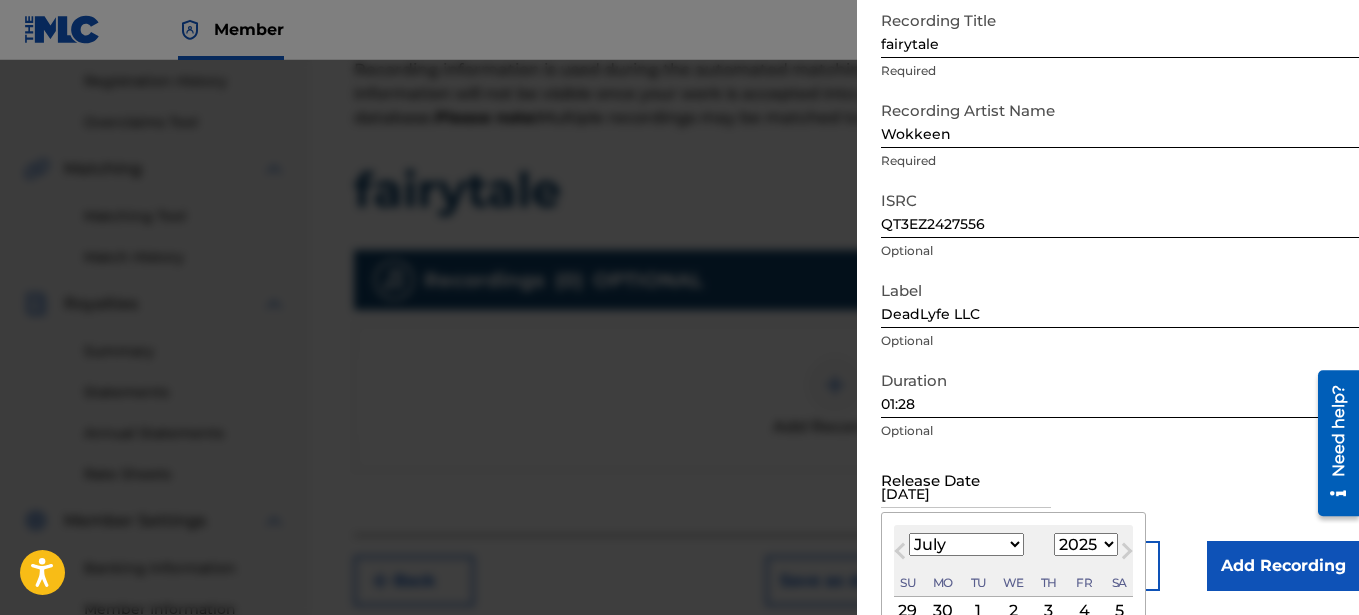 select on "0" 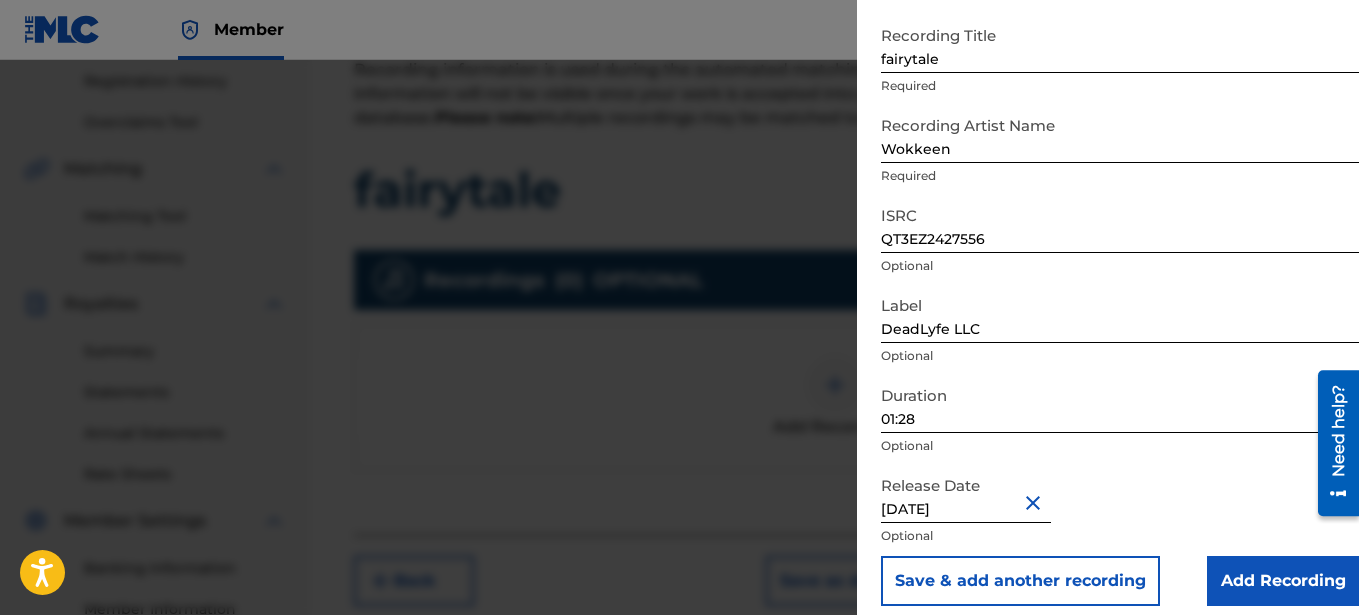 click on "Release Date [DATE] Optional" at bounding box center (1120, 511) 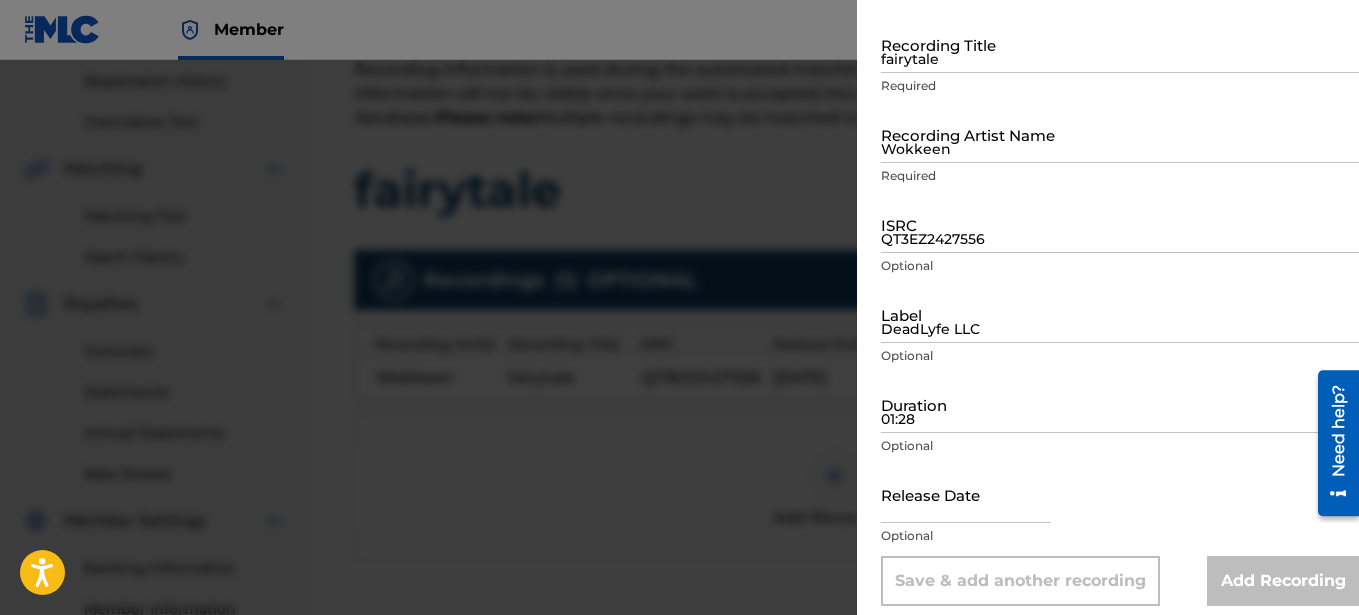 click at bounding box center [679, 367] 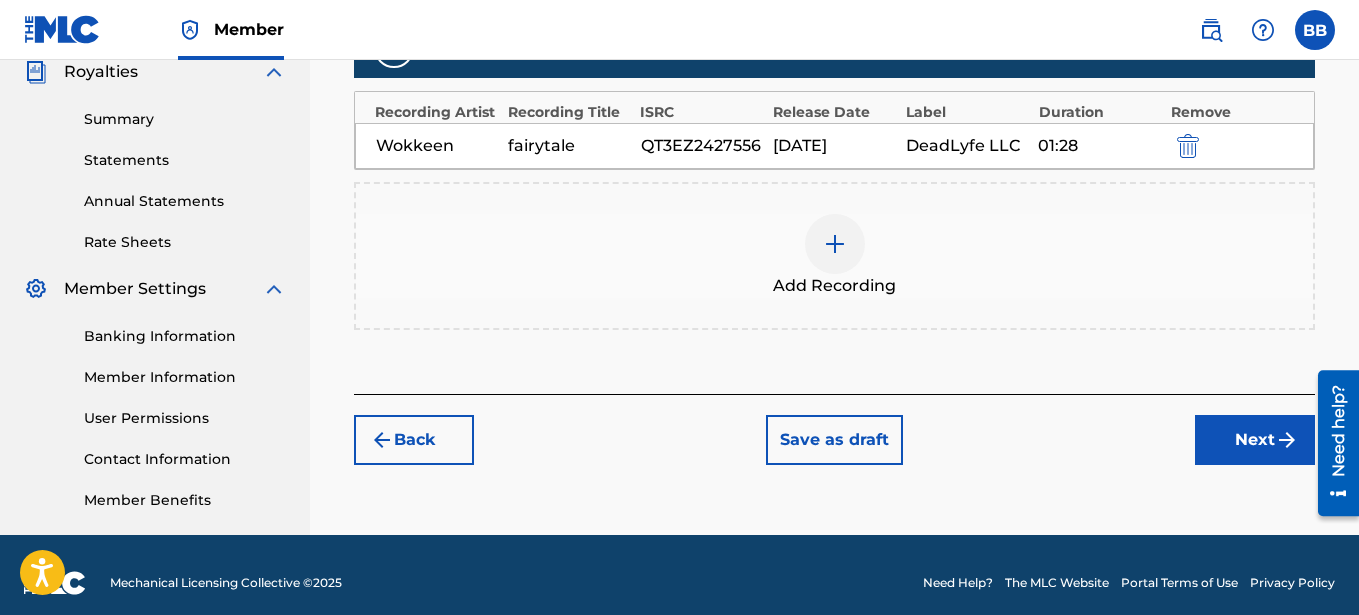 scroll, scrollTop: 605, scrollLeft: 0, axis: vertical 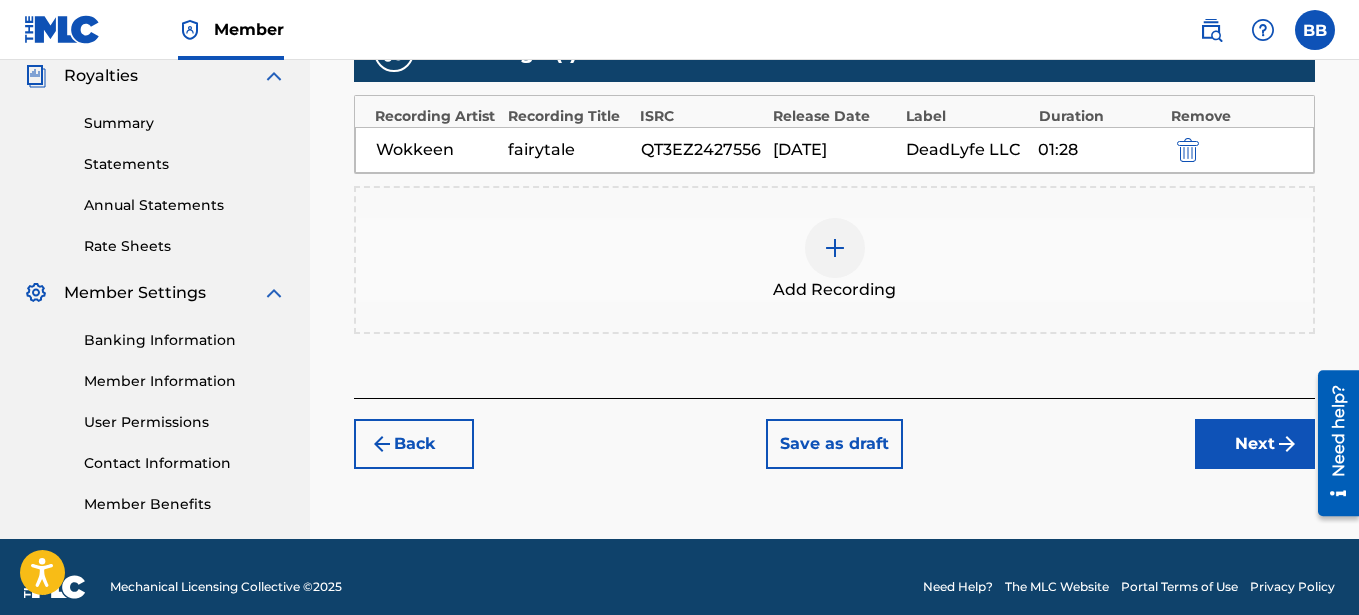 click on "Next" at bounding box center (1255, 444) 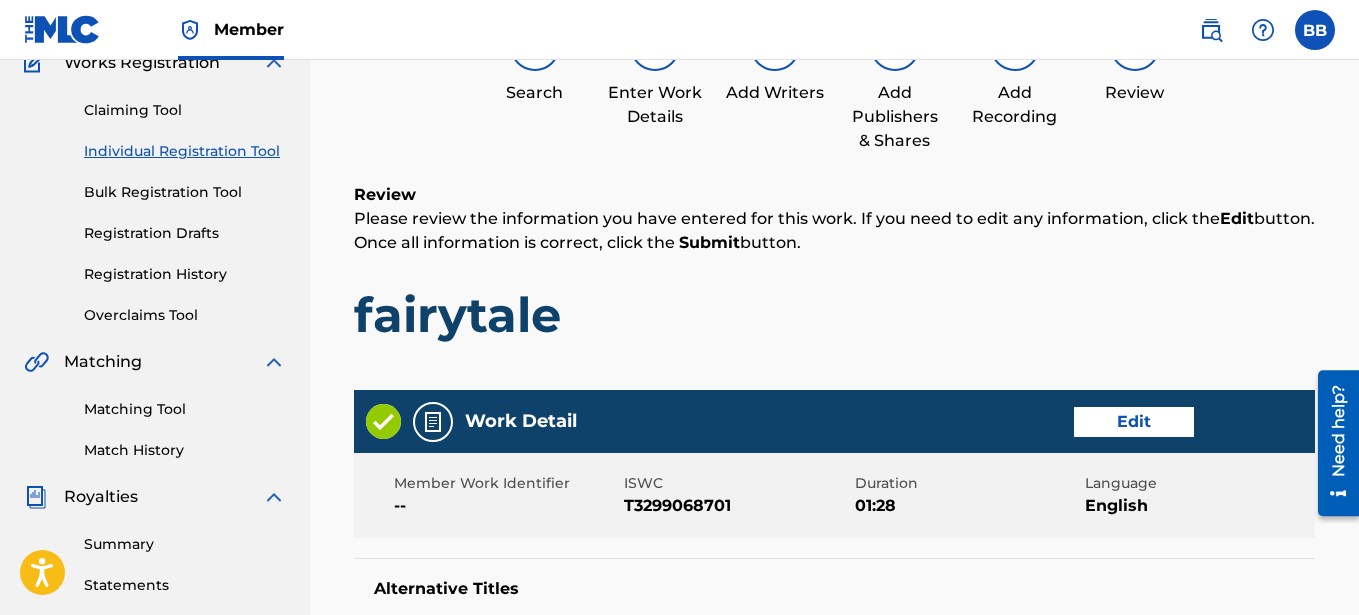 scroll, scrollTop: 90, scrollLeft: 0, axis: vertical 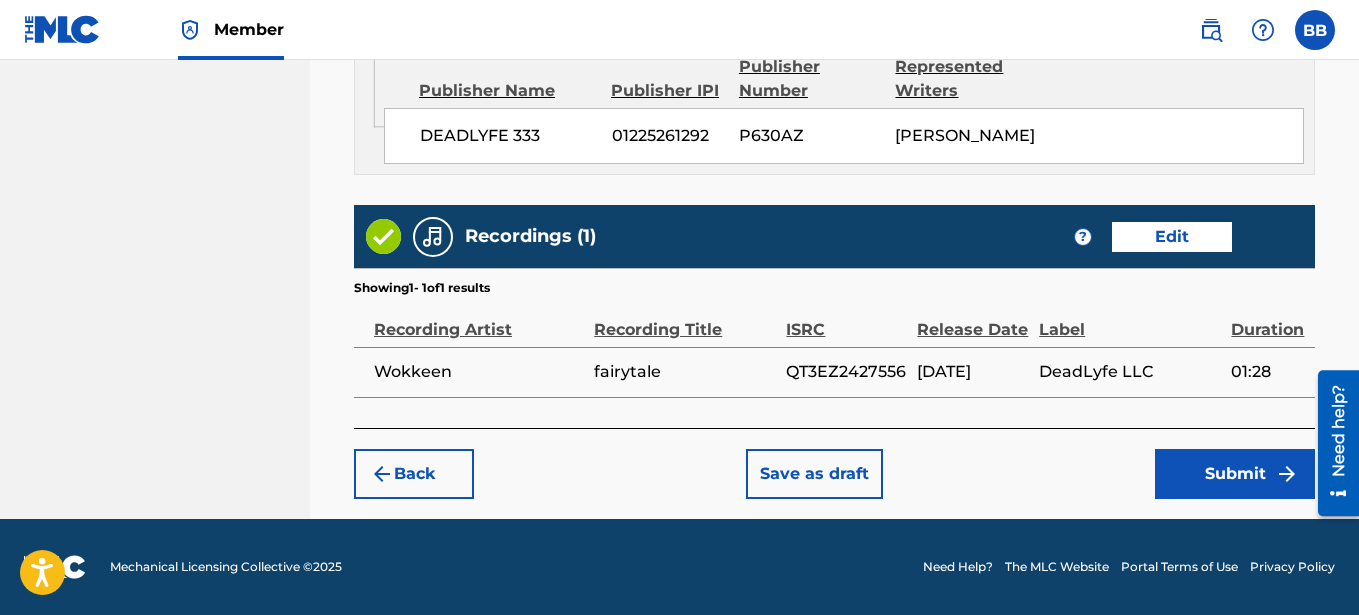 click on "Submit" at bounding box center (1235, 474) 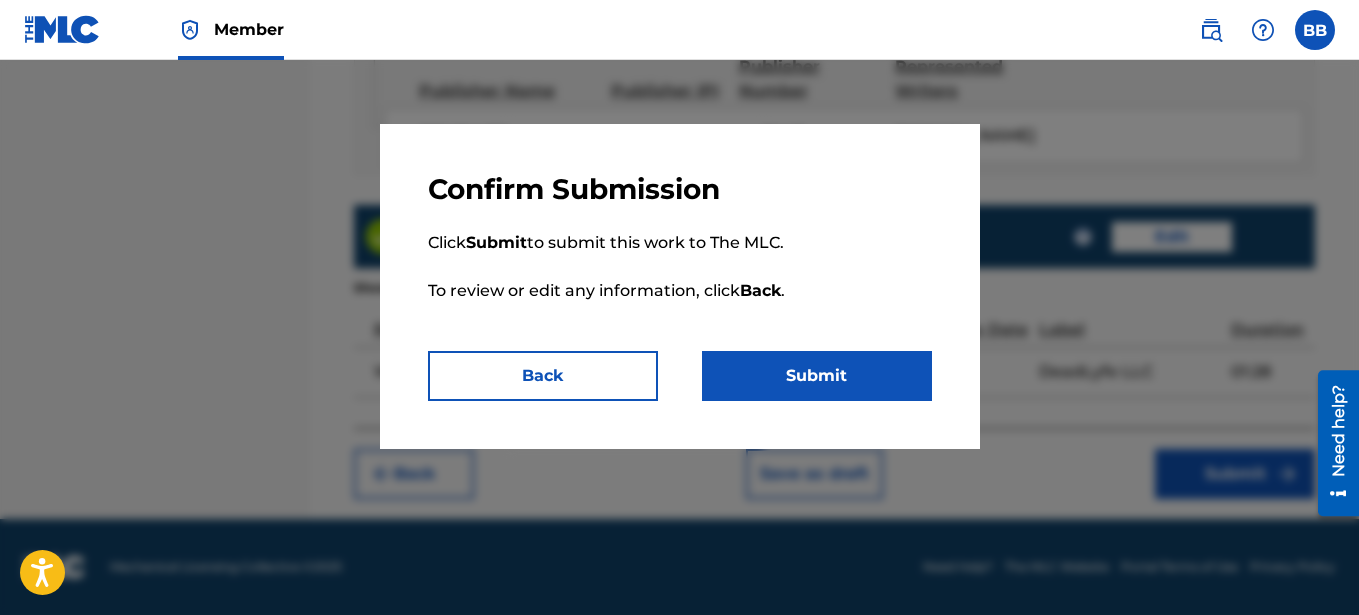 click on "Submit" at bounding box center (817, 376) 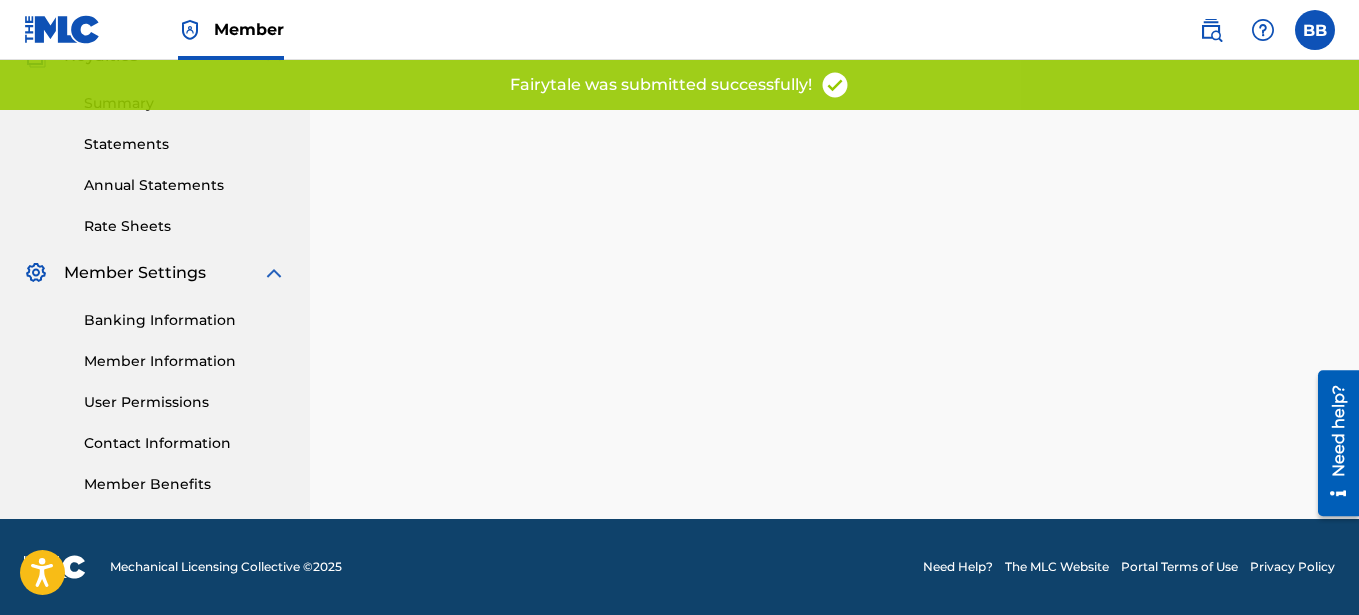 scroll, scrollTop: 0, scrollLeft: 0, axis: both 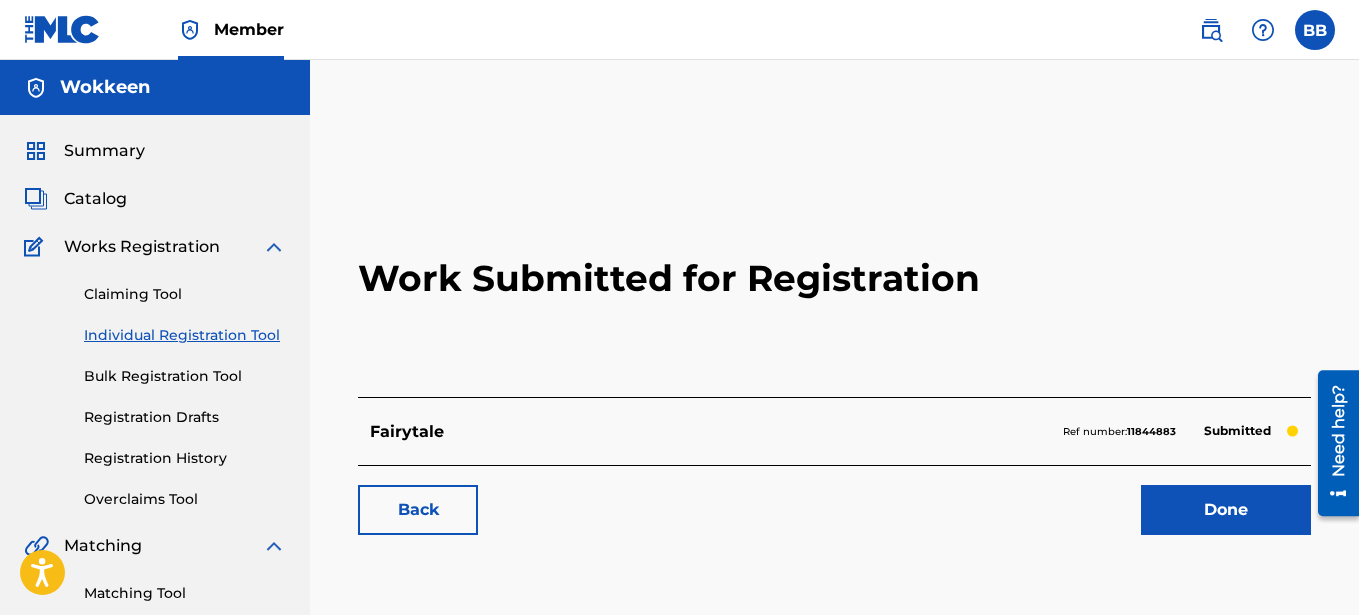 click on "Done" at bounding box center (1226, 510) 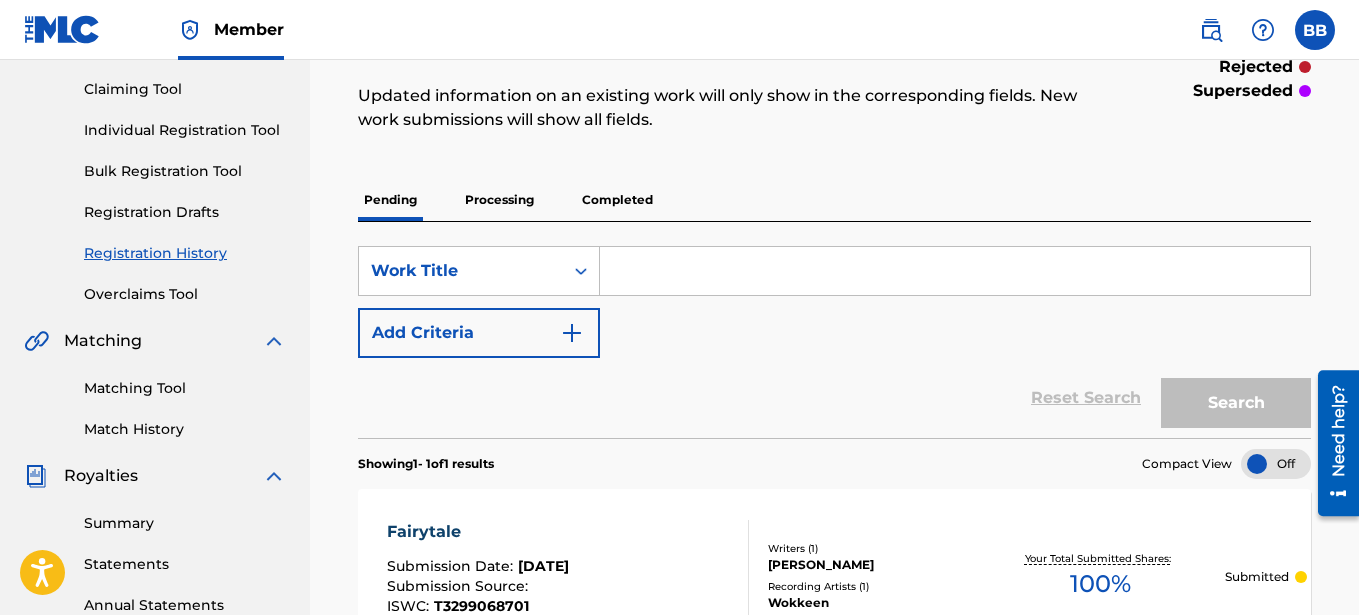 scroll, scrollTop: 226, scrollLeft: 0, axis: vertical 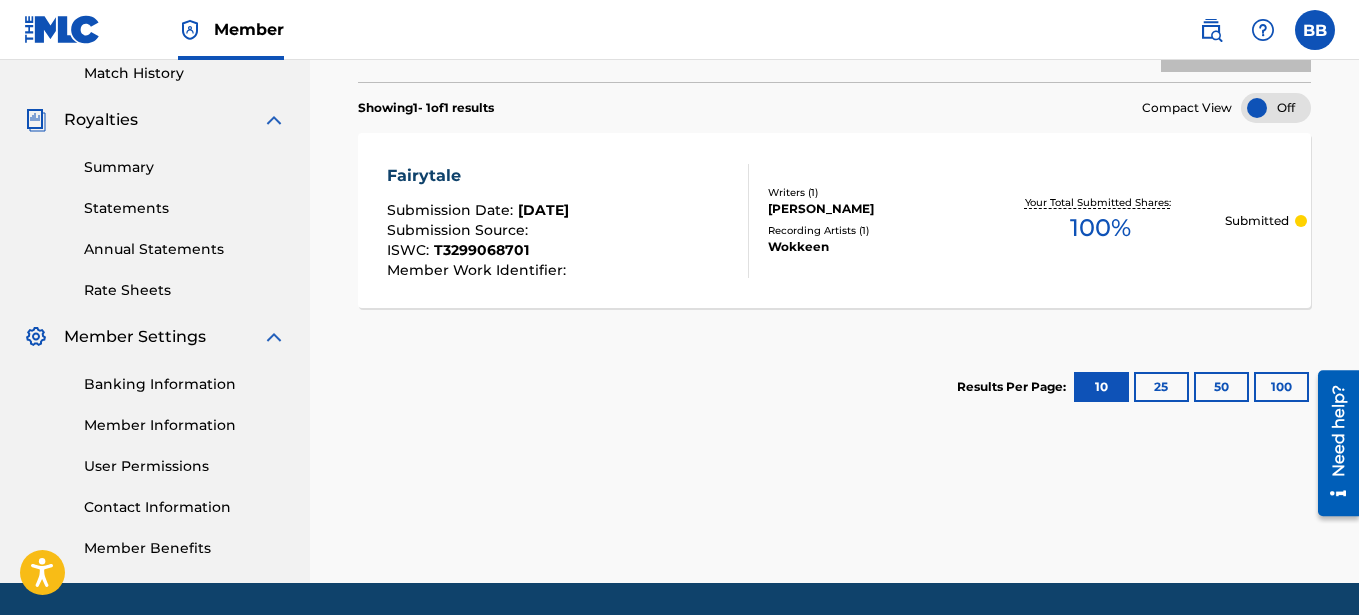 drag, startPoint x: 1364, startPoint y: 218, endPoint x: 42, endPoint y: 21, distance: 1336.5975 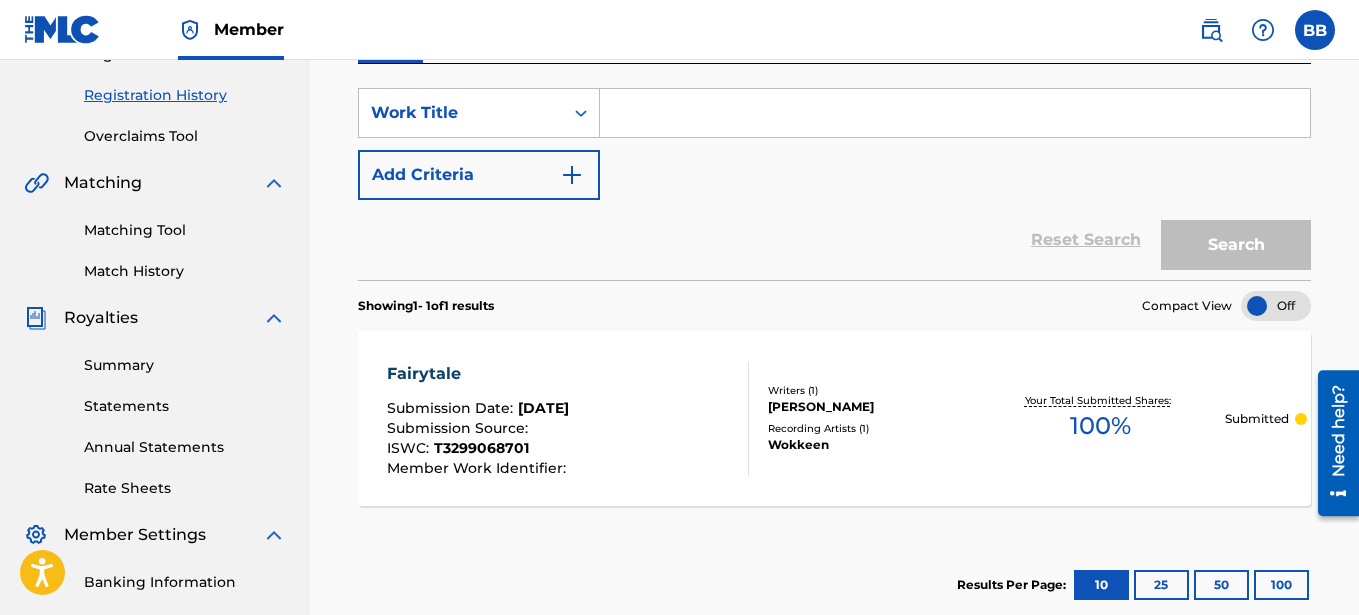 scroll, scrollTop: 354, scrollLeft: 0, axis: vertical 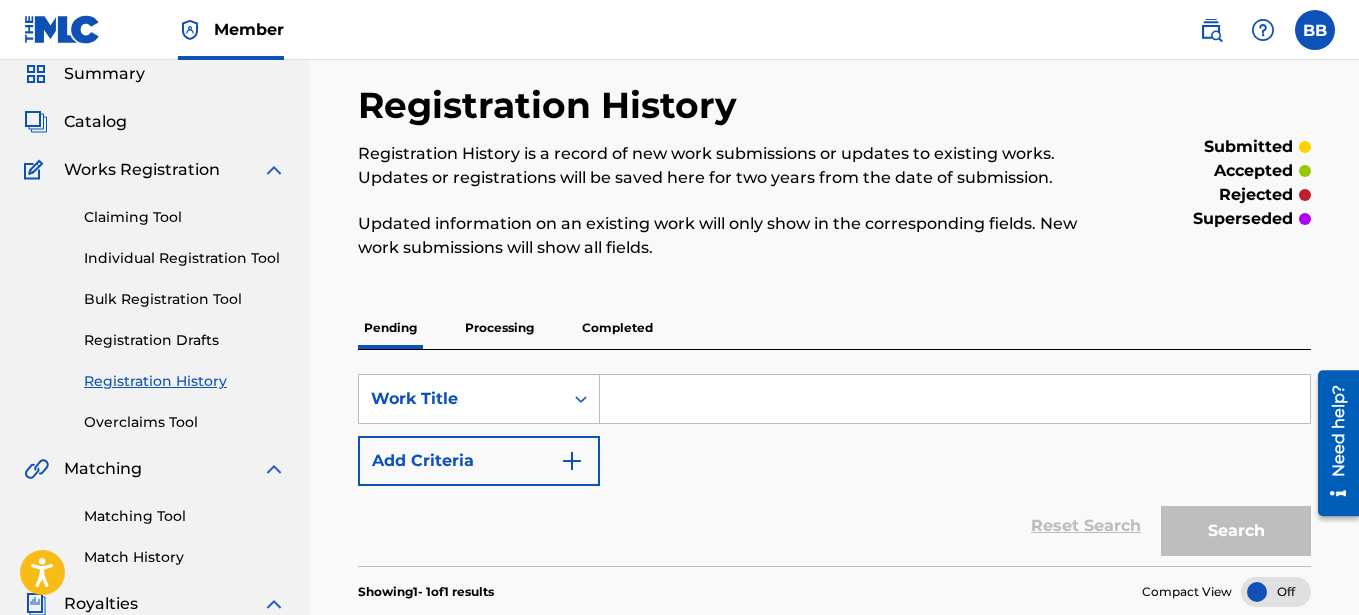 click on "Processing" at bounding box center [499, 328] 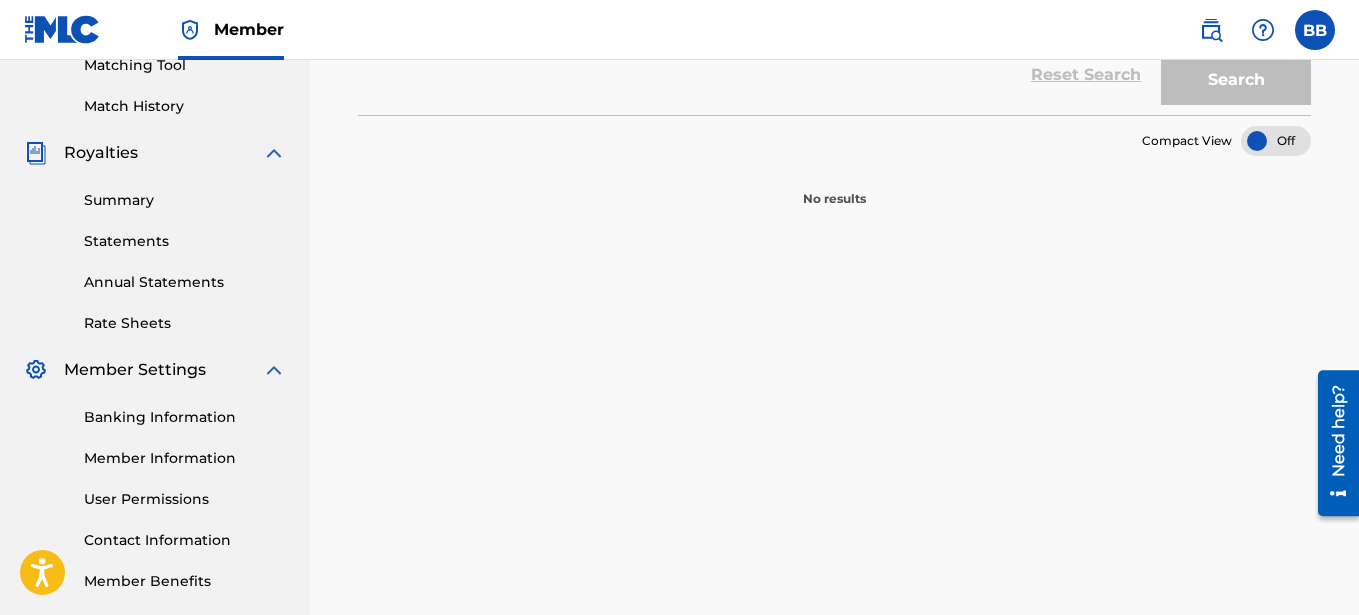 scroll, scrollTop: 185, scrollLeft: 0, axis: vertical 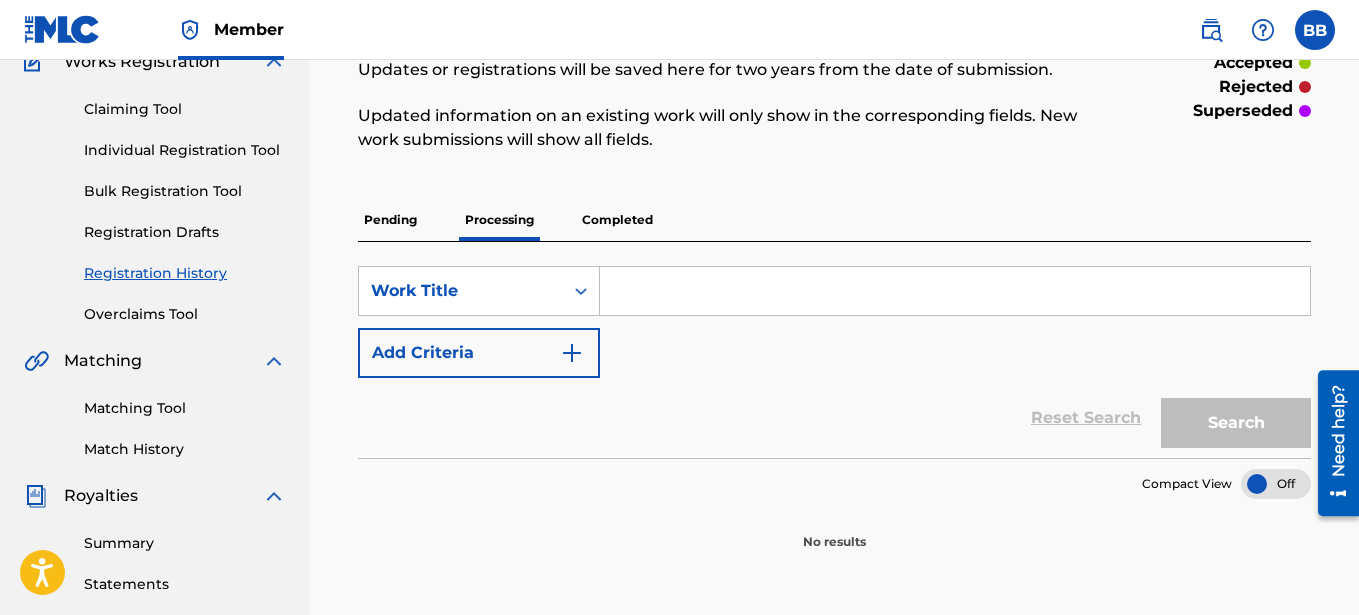 drag, startPoint x: 1365, startPoint y: 264, endPoint x: 5, endPoint y: 7, distance: 1384.0697 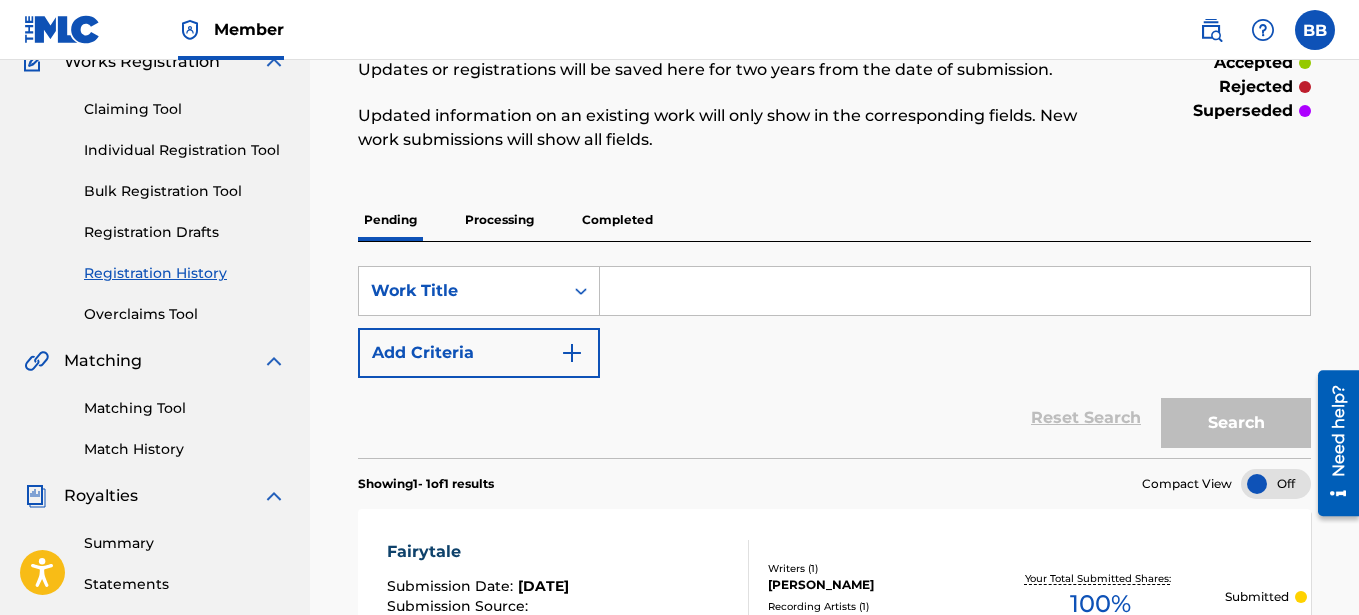 scroll, scrollTop: 0, scrollLeft: 0, axis: both 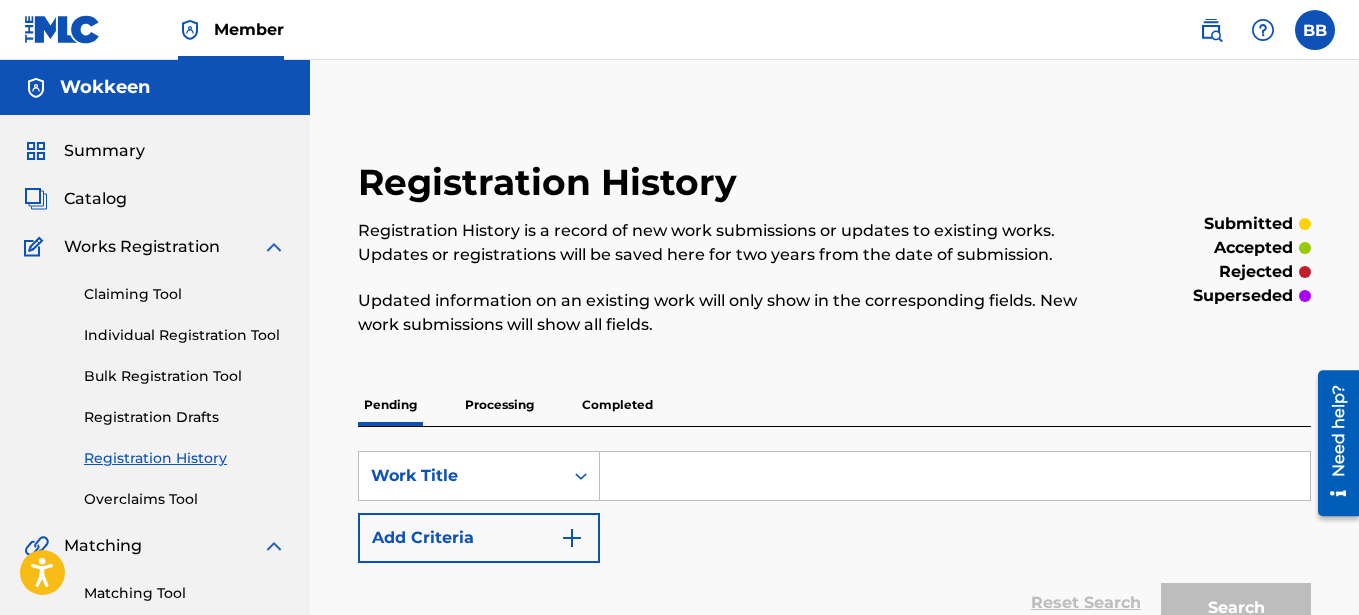 click at bounding box center (955, 476) 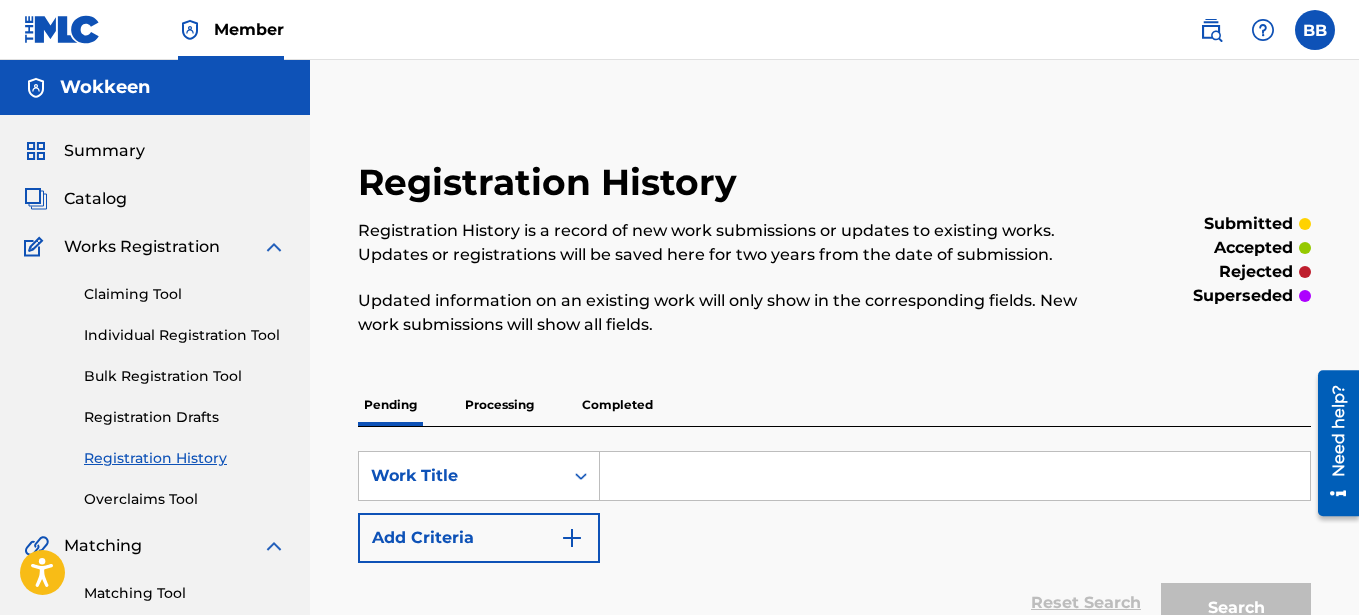 click on "Claiming Tool" at bounding box center [185, 294] 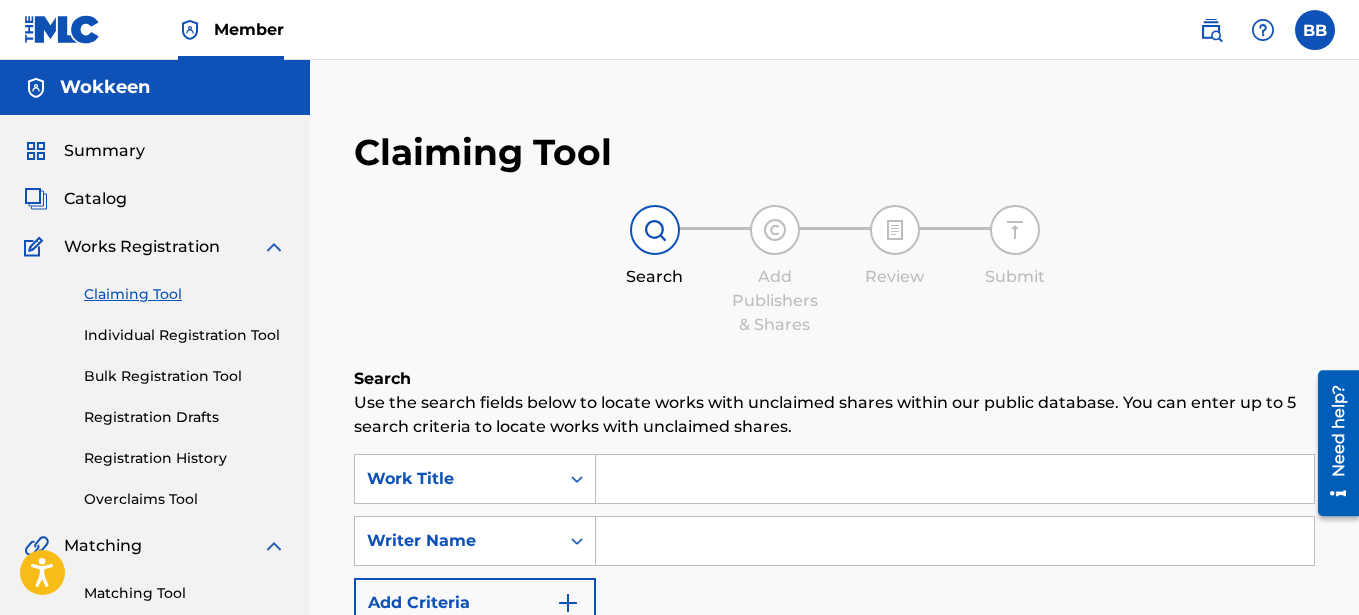 click on "Summary" at bounding box center (104, 151) 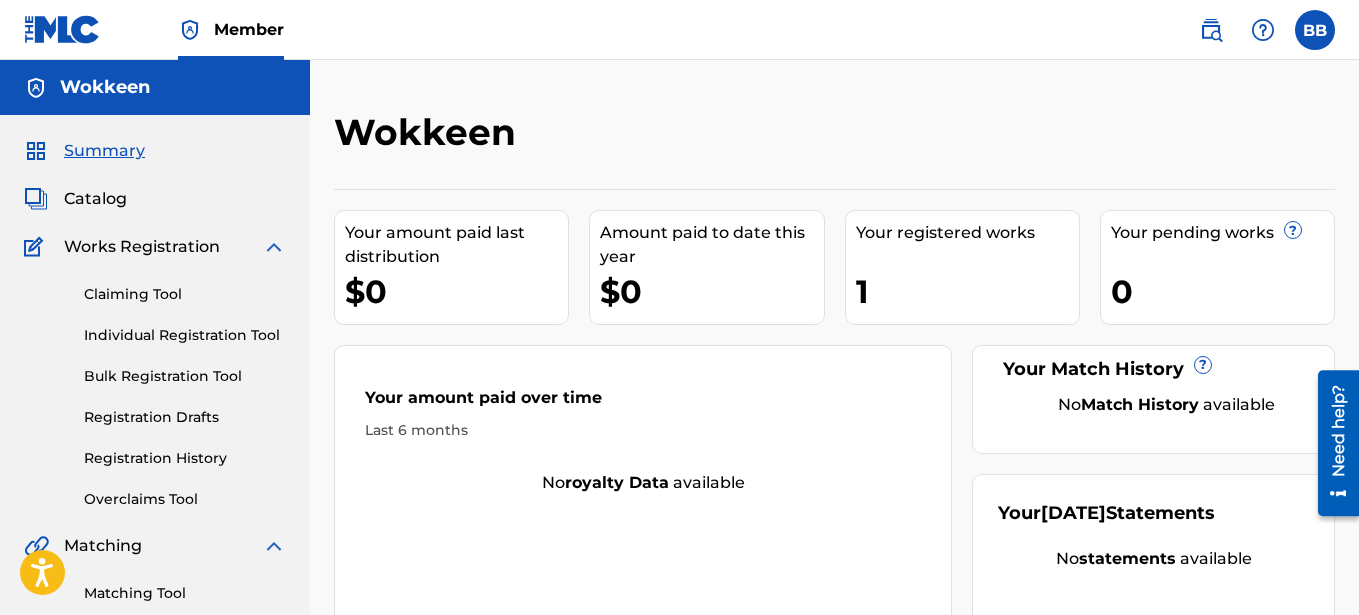 click on "Works Registration" at bounding box center [142, 247] 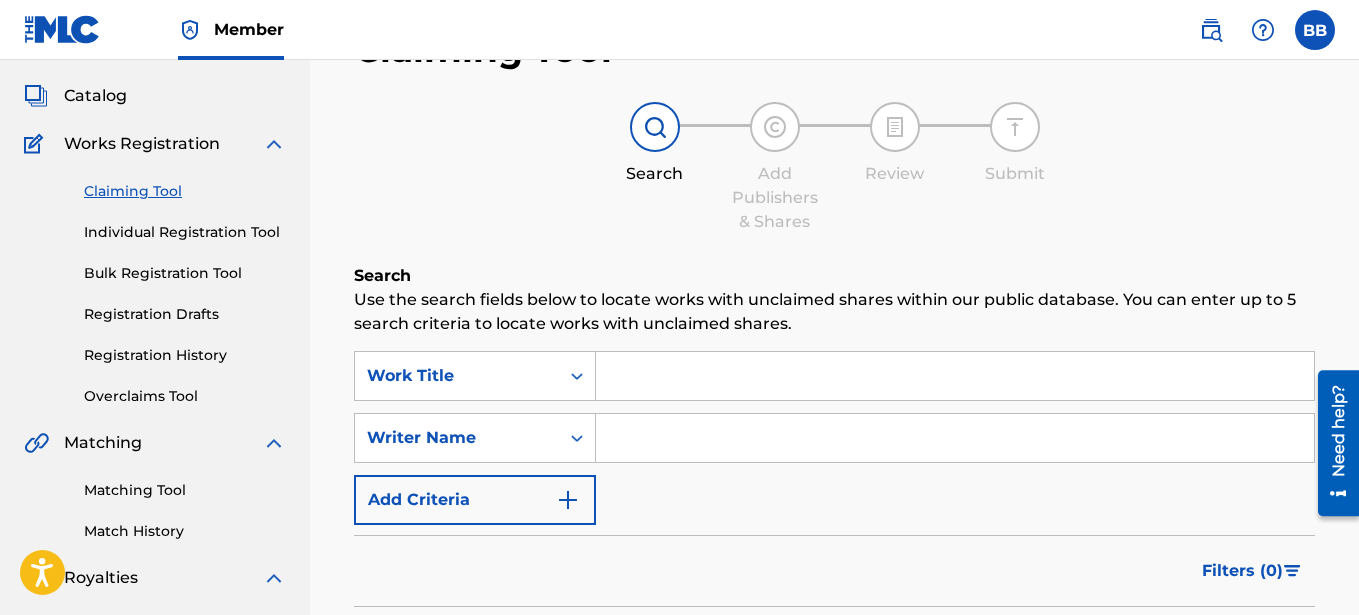 scroll, scrollTop: 105, scrollLeft: 0, axis: vertical 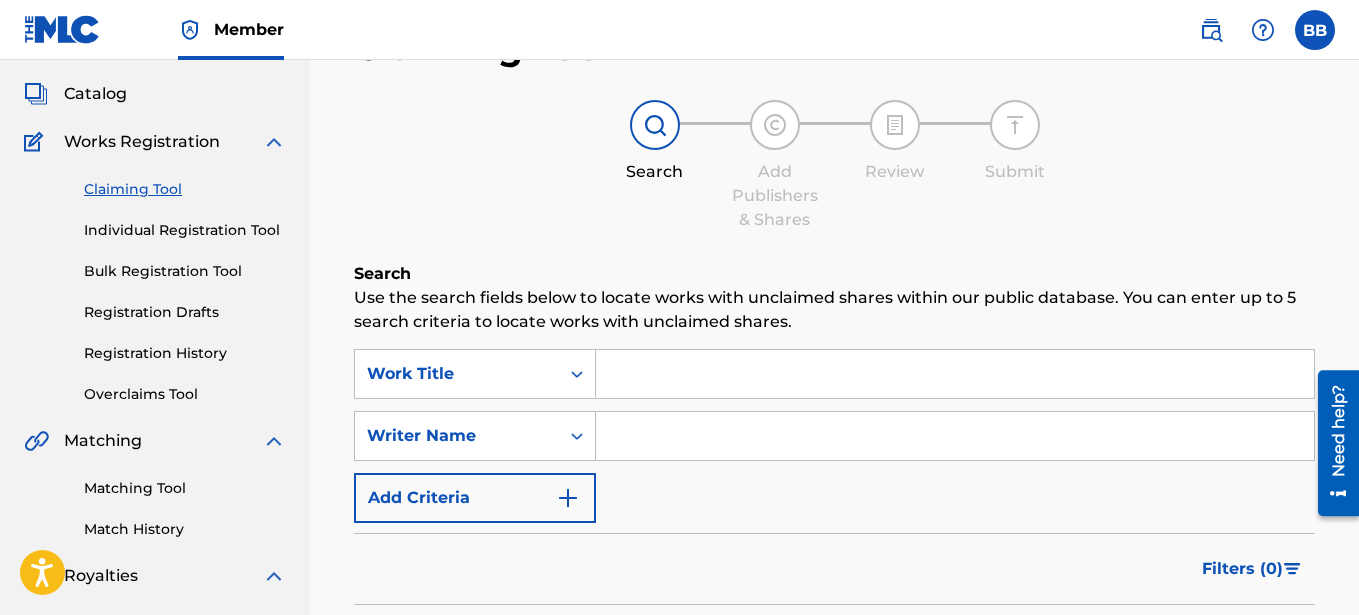 click on "Bulk Registration Tool" at bounding box center [185, 271] 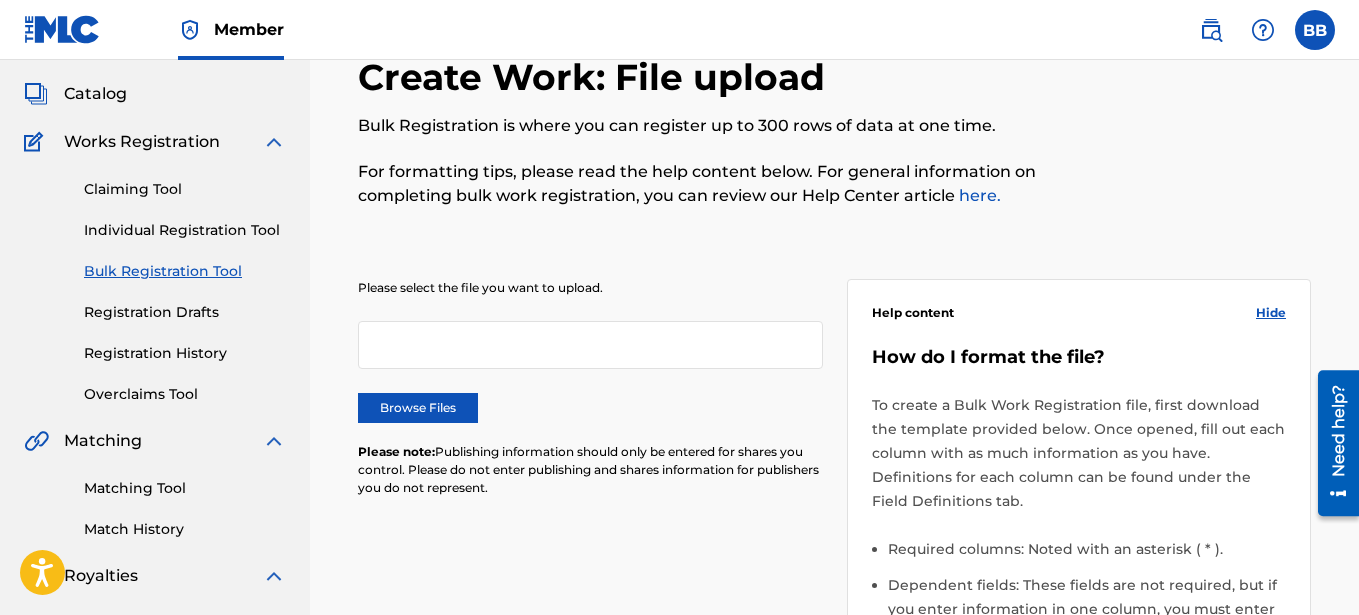 scroll, scrollTop: 0, scrollLeft: 0, axis: both 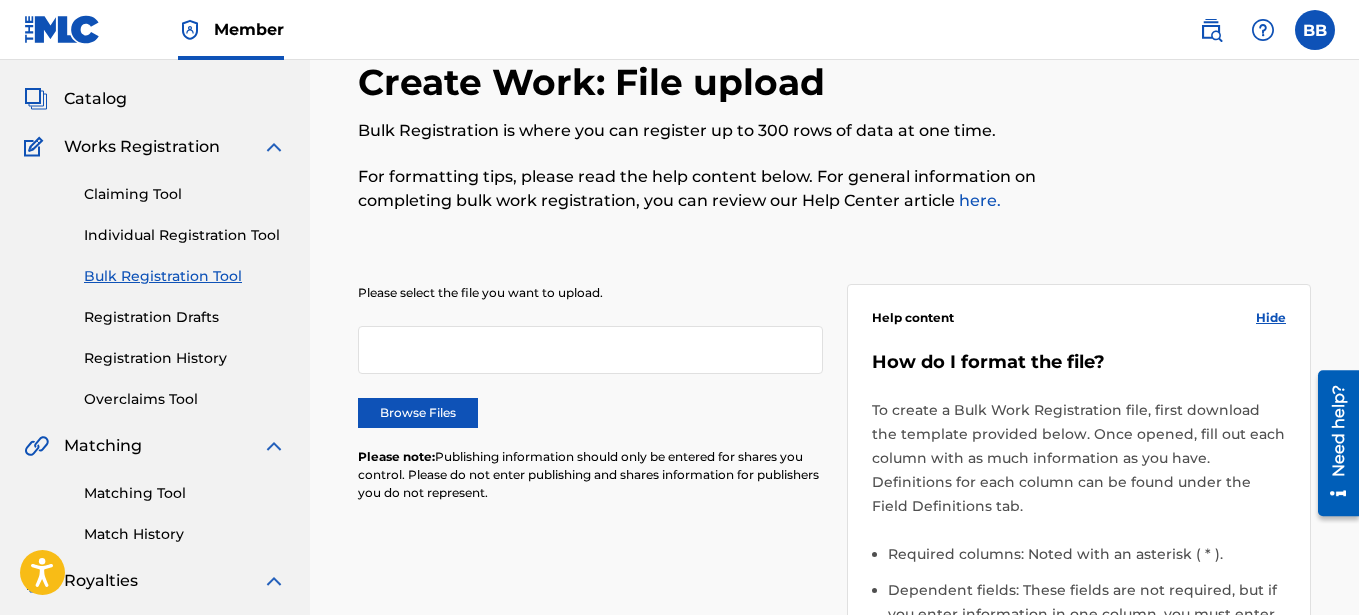 click on "Individual Registration Tool" at bounding box center [185, 235] 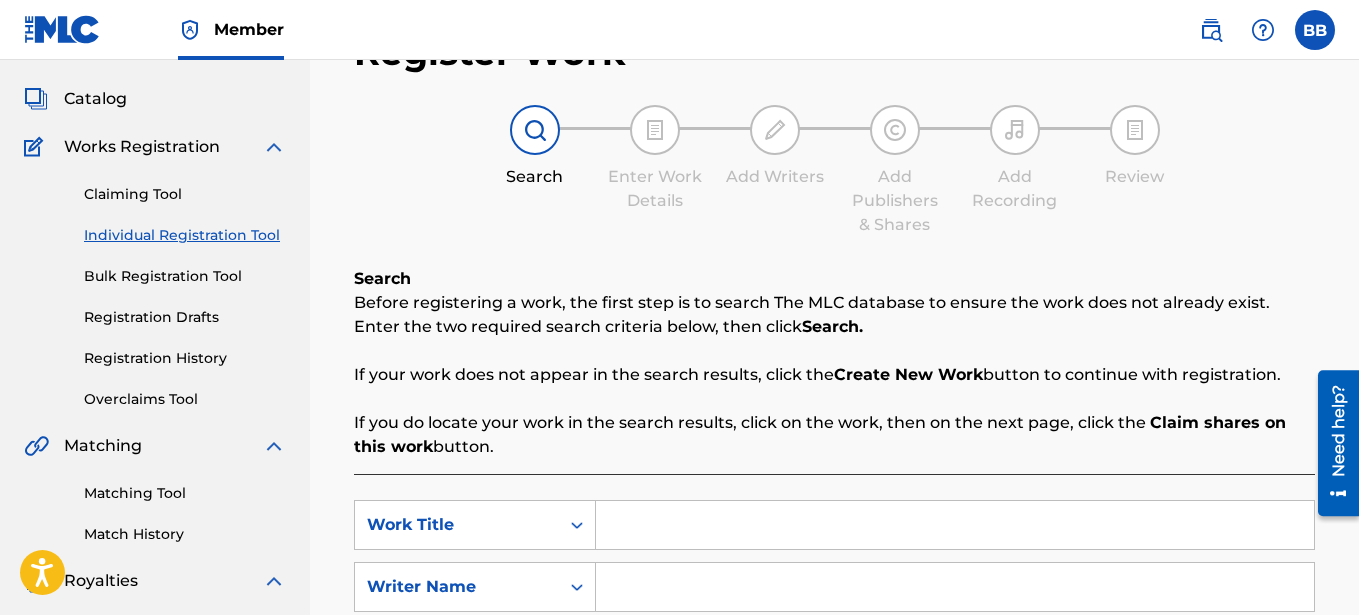 scroll, scrollTop: 0, scrollLeft: 0, axis: both 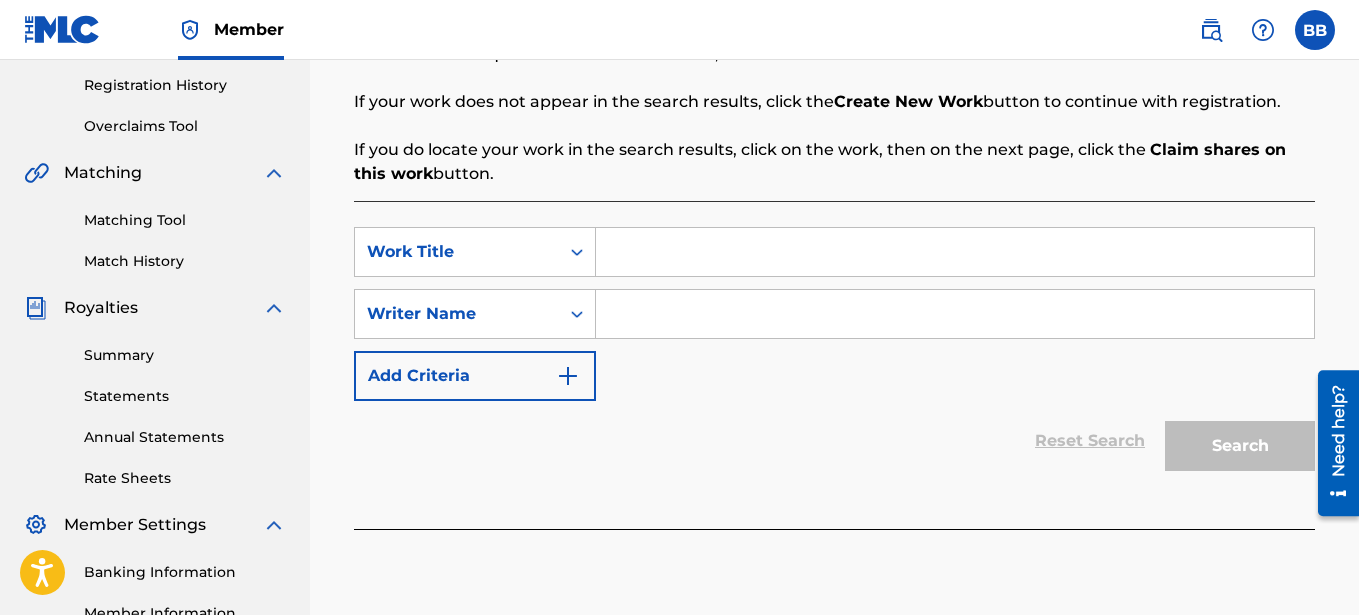 click at bounding box center [955, 252] 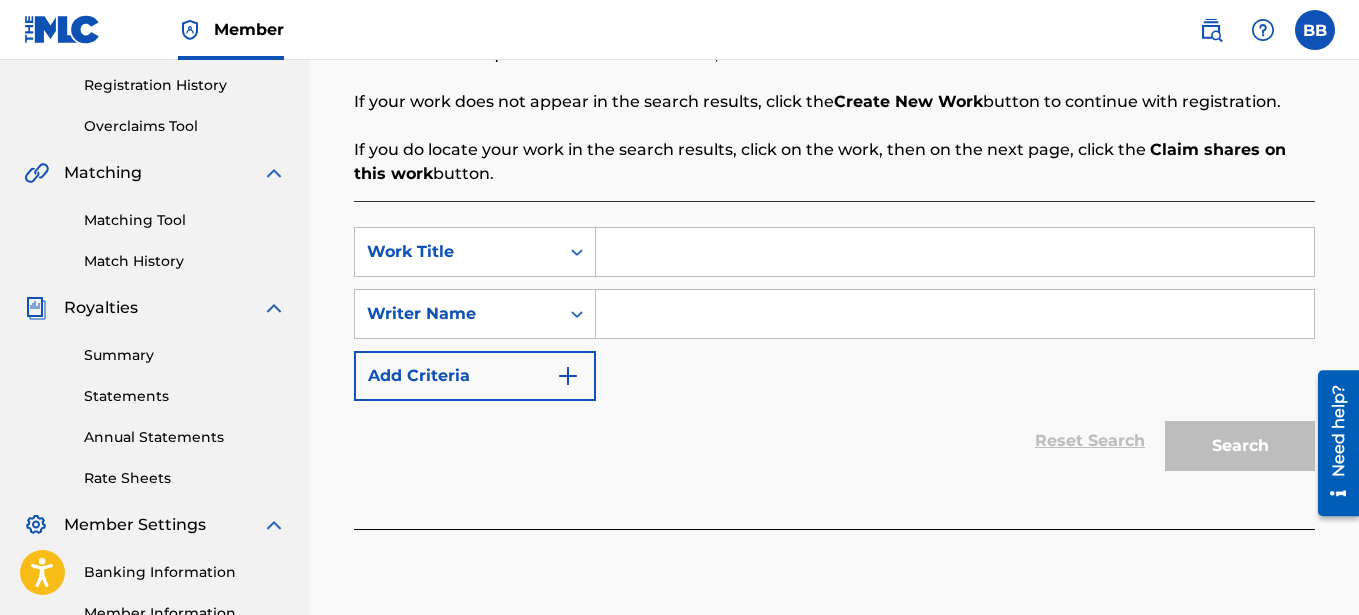 click at bounding box center [955, 252] 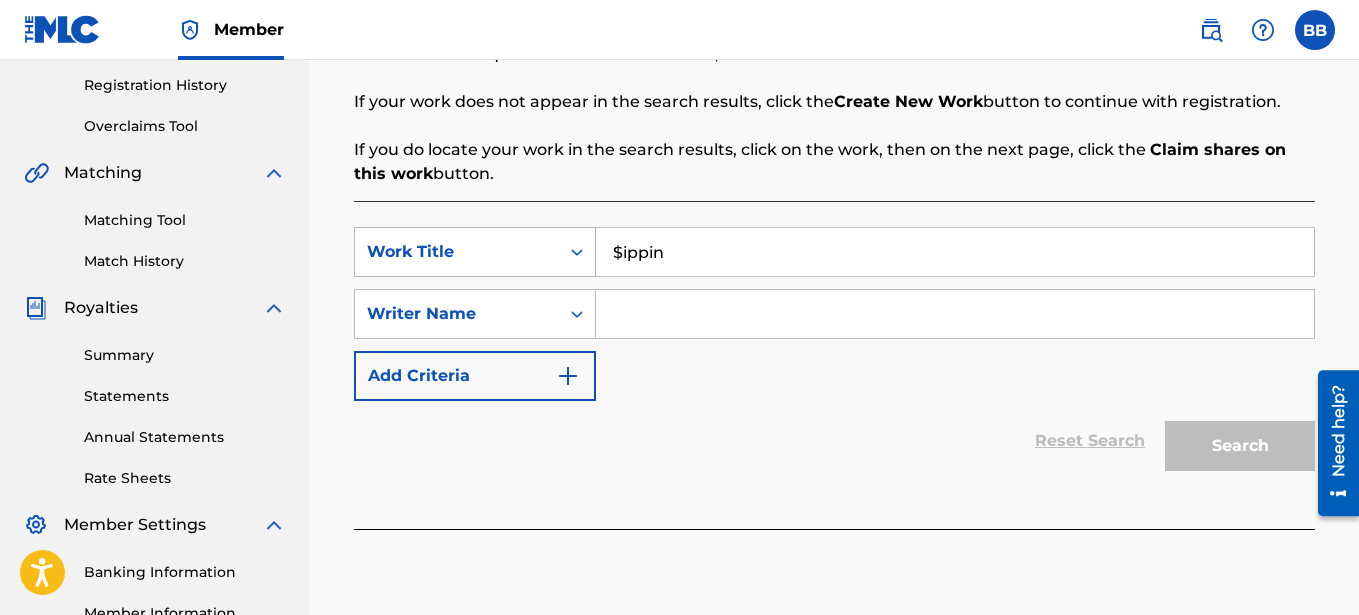 drag, startPoint x: 676, startPoint y: 255, endPoint x: 525, endPoint y: 231, distance: 152.89539 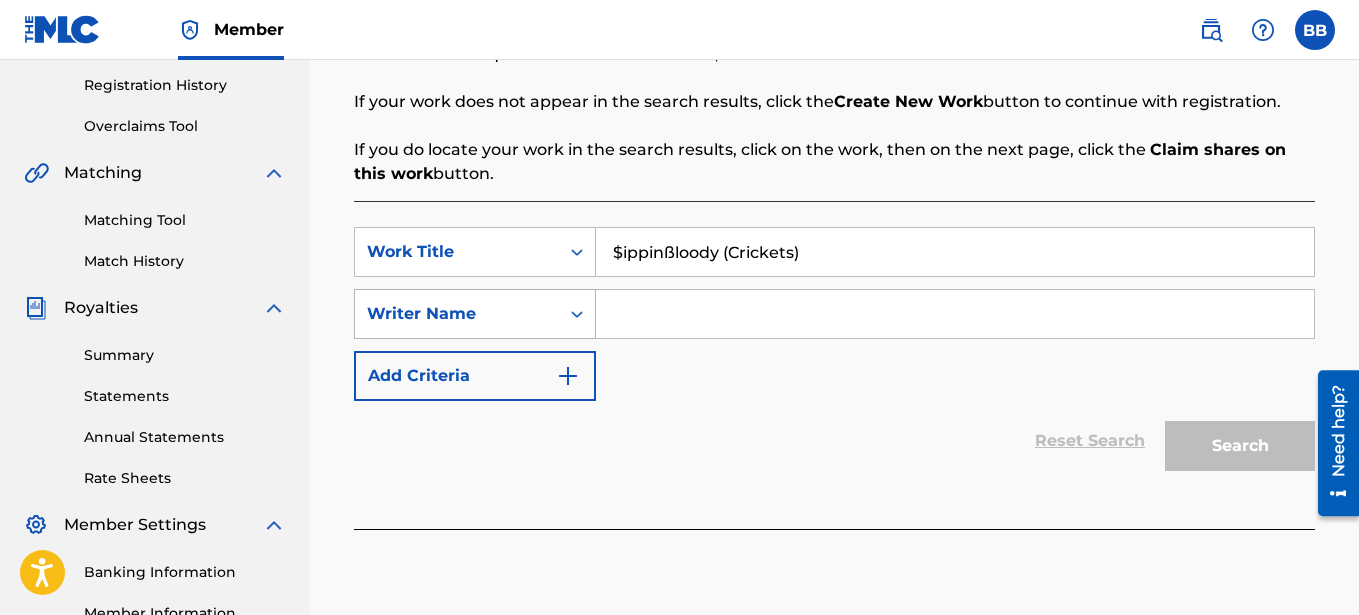 type on "$ippinßloody (Crickets)" 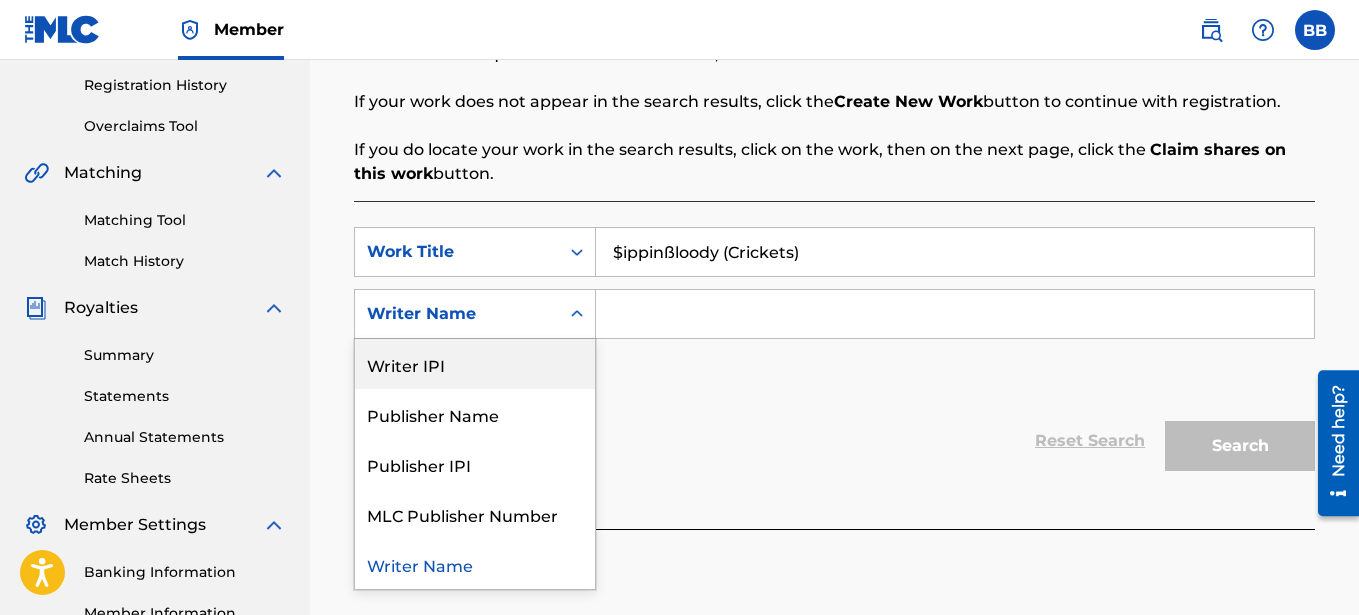click at bounding box center [955, 314] 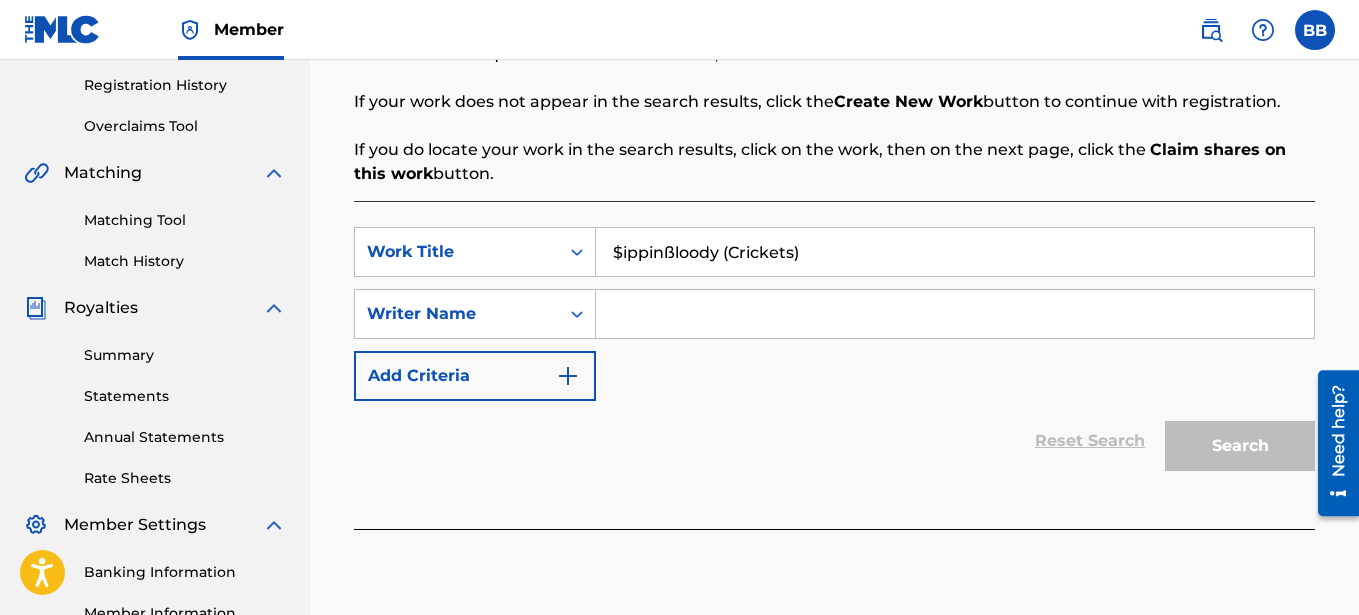 type on "[PERSON_NAME]" 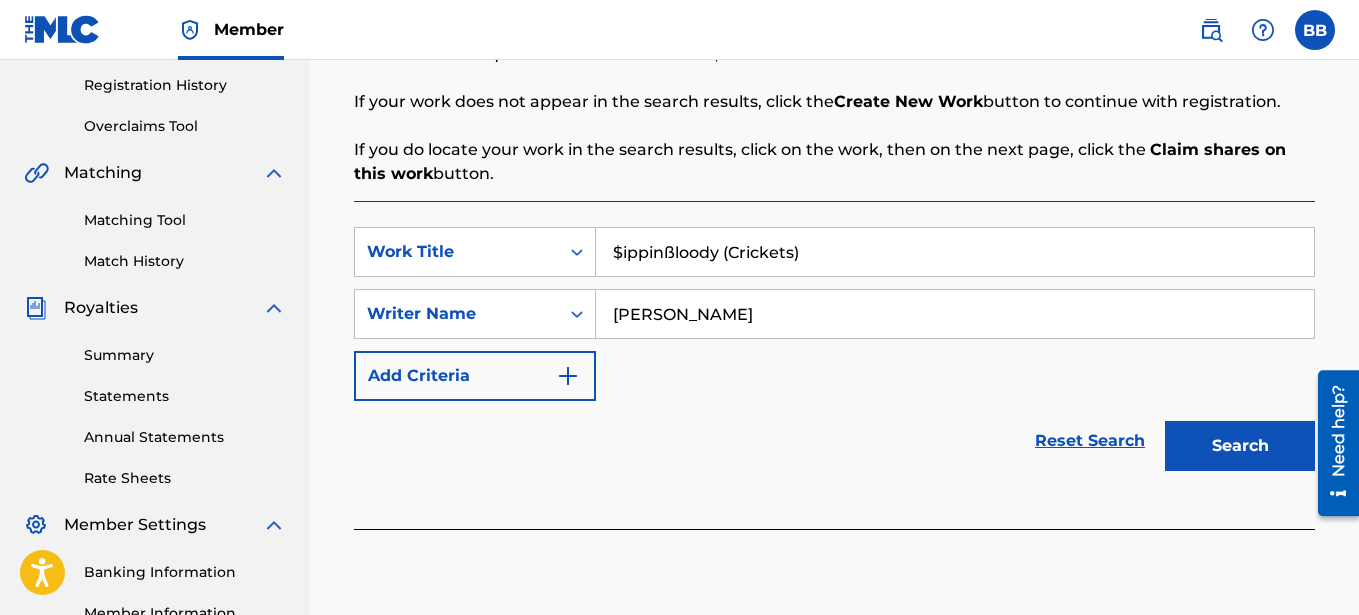 click on "Search" at bounding box center (1240, 446) 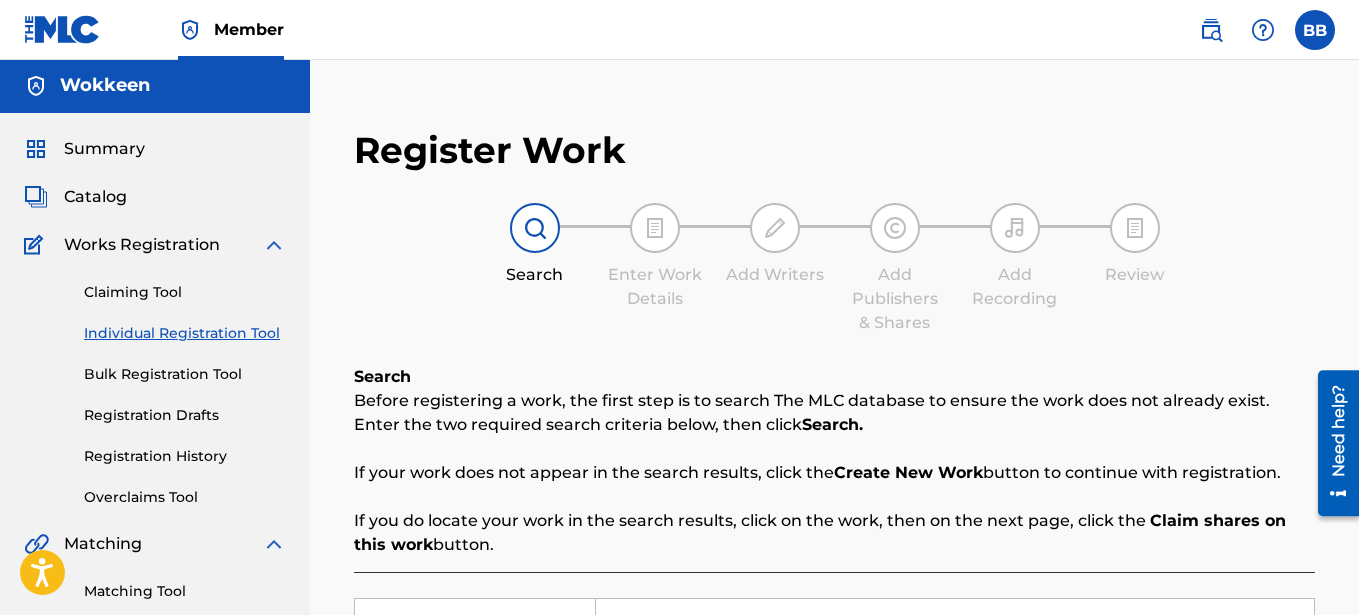 scroll, scrollTop: 0, scrollLeft: 0, axis: both 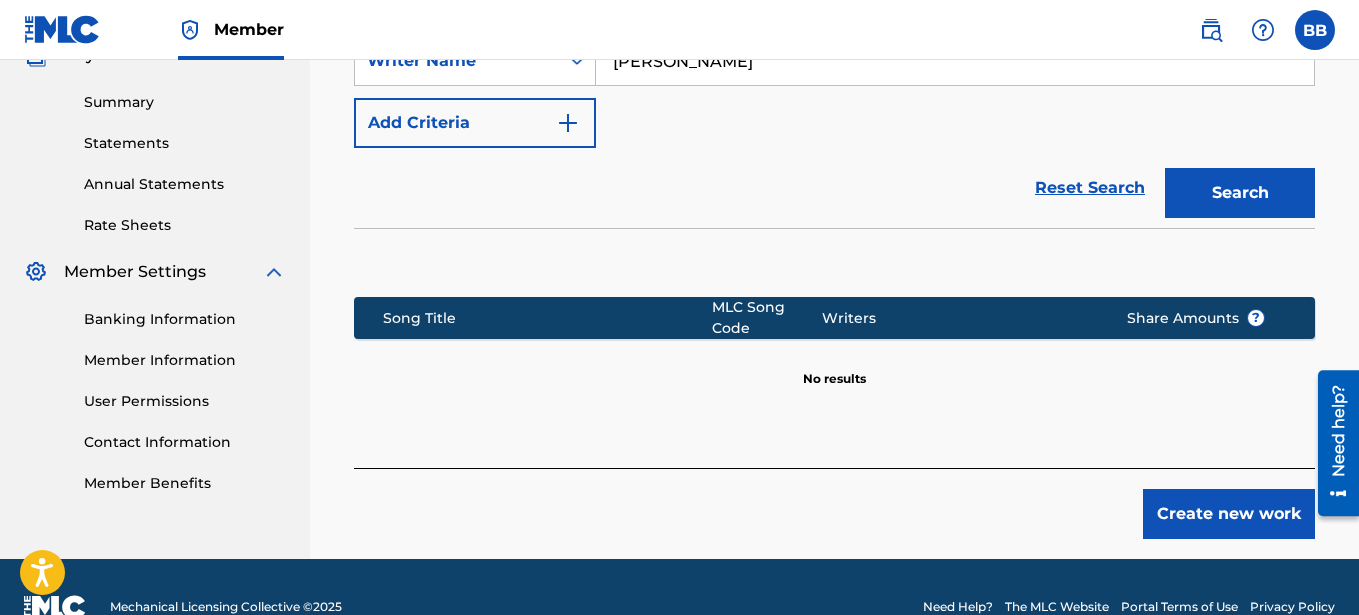 click on "Create new work" at bounding box center [1229, 514] 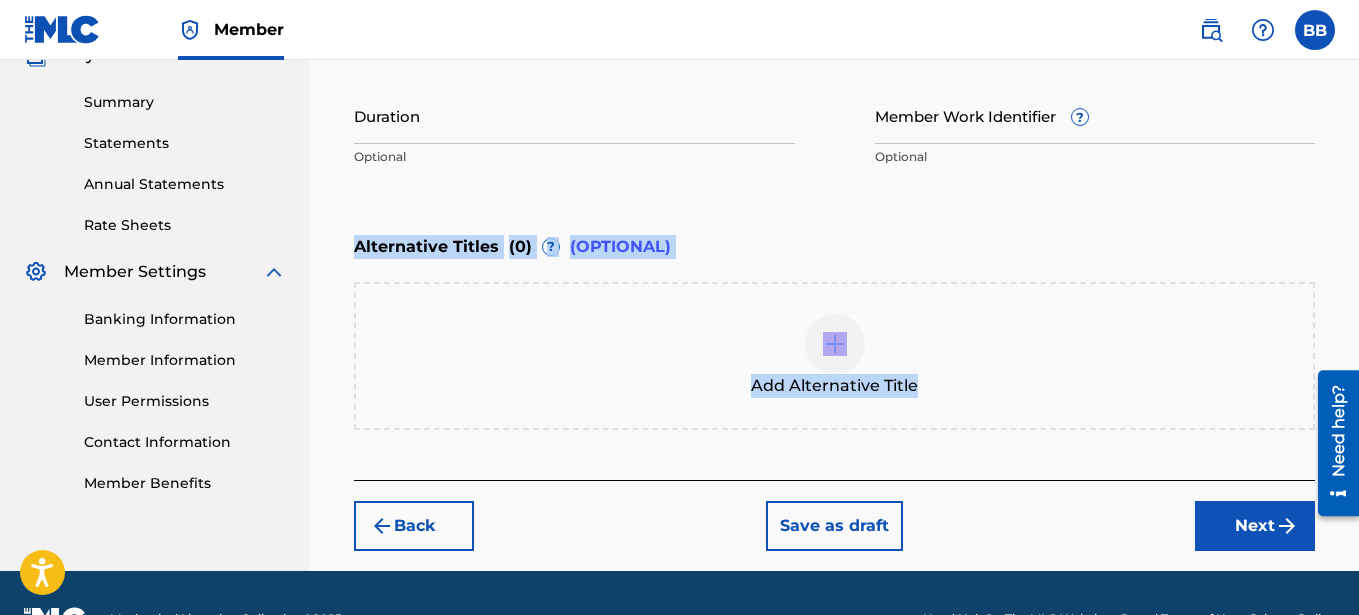 drag, startPoint x: 1354, startPoint y: 324, endPoint x: 1365, endPoint y: 163, distance: 161.37534 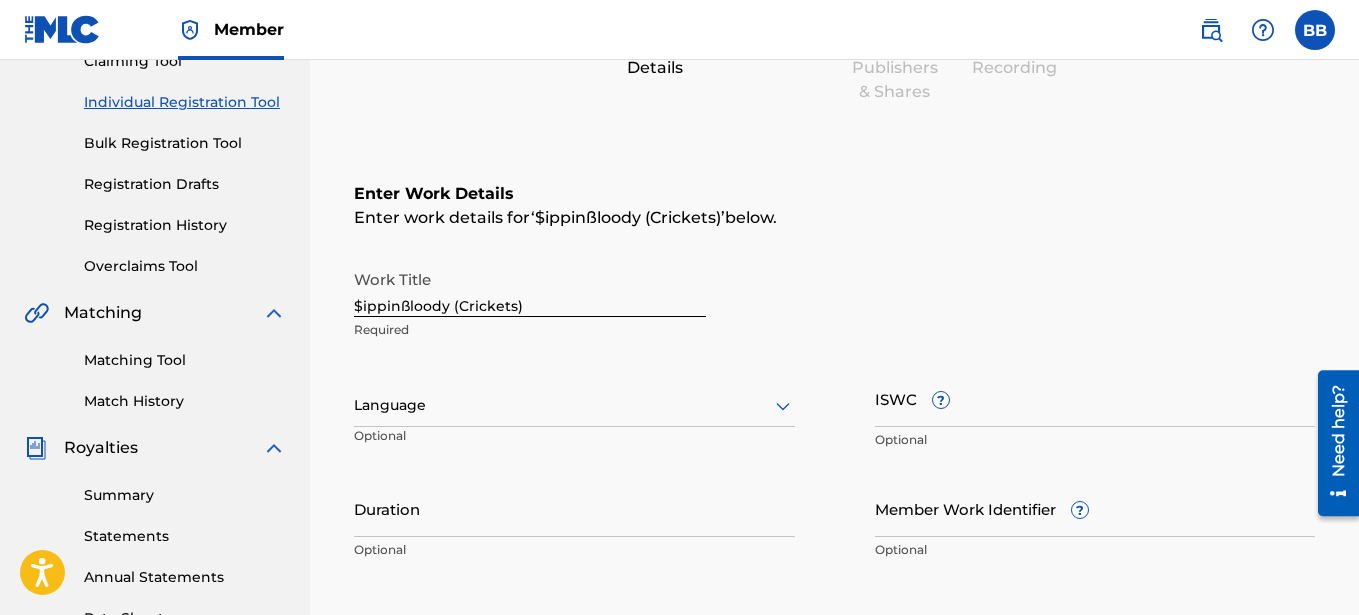 scroll, scrollTop: 212, scrollLeft: 0, axis: vertical 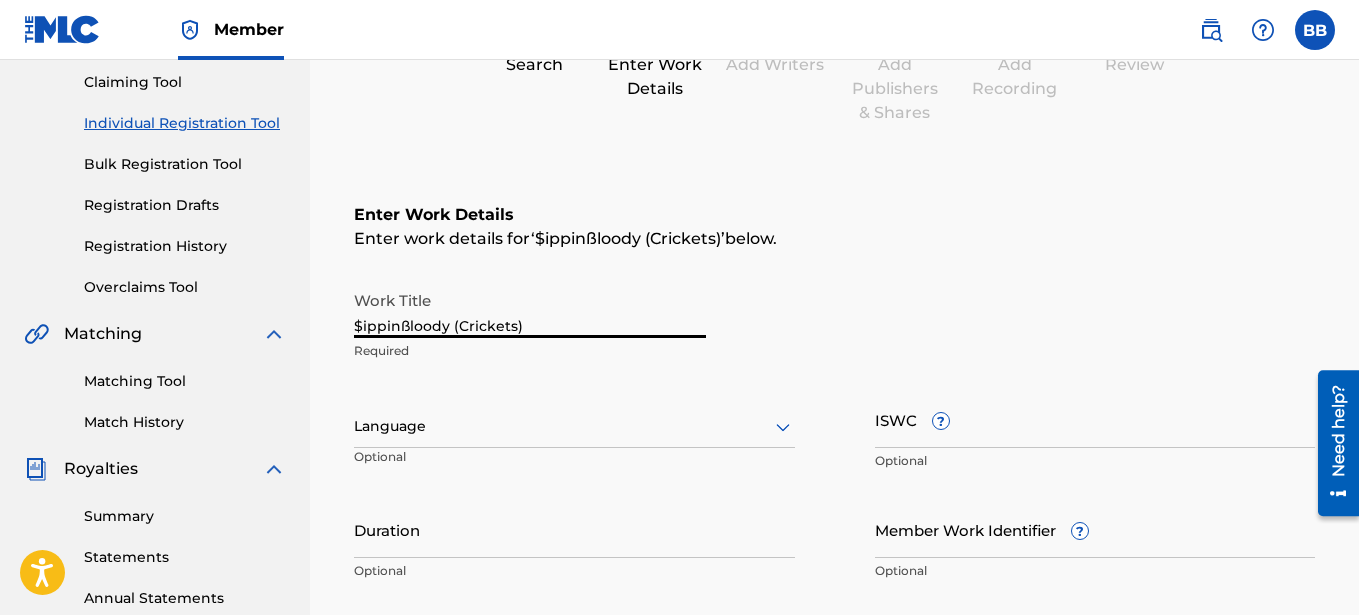 drag, startPoint x: 548, startPoint y: 319, endPoint x: 451, endPoint y: 351, distance: 102.14206 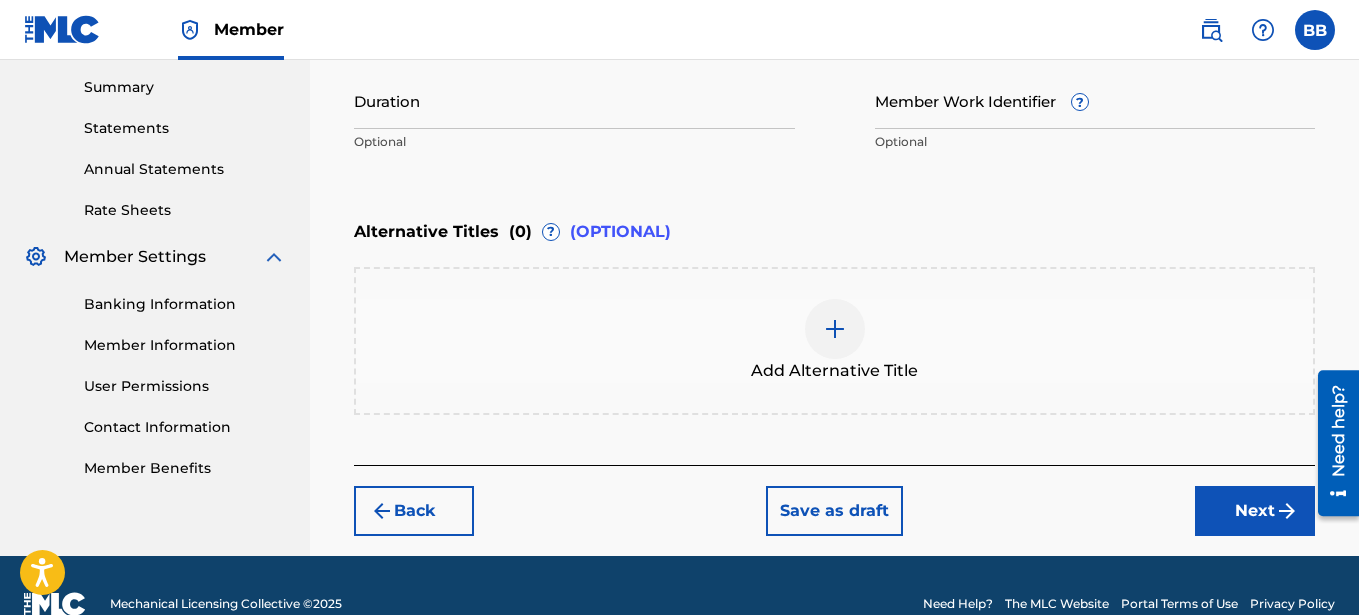 scroll, scrollTop: 678, scrollLeft: 0, axis: vertical 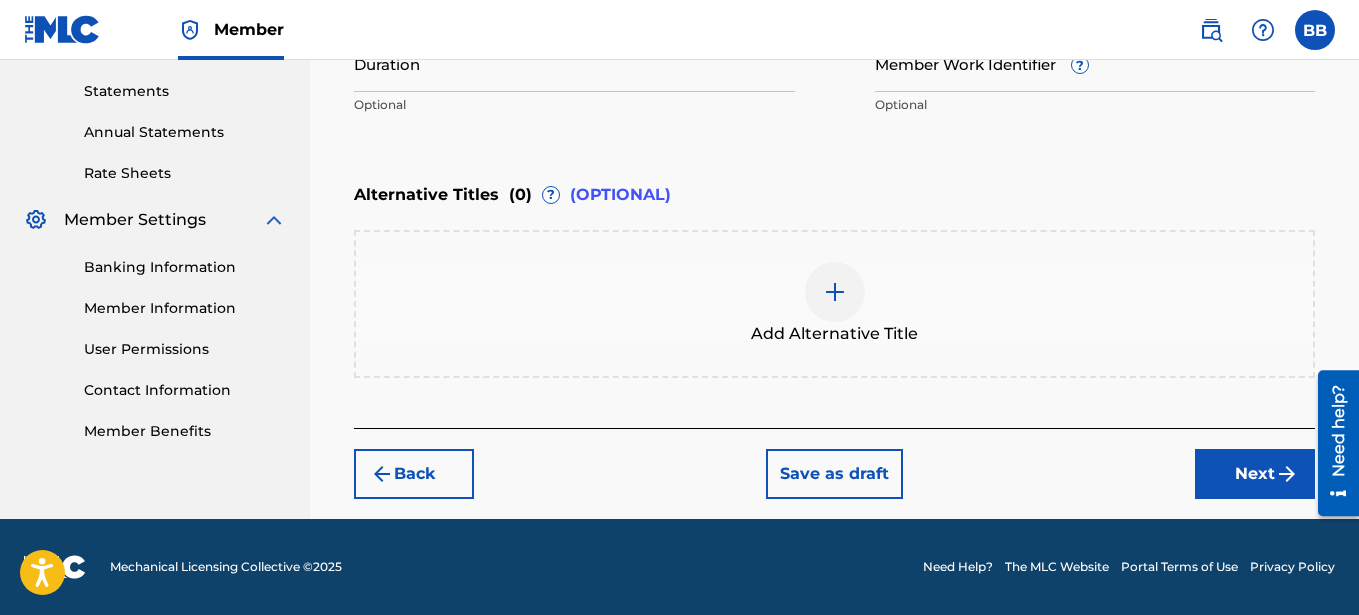 click at bounding box center (835, 292) 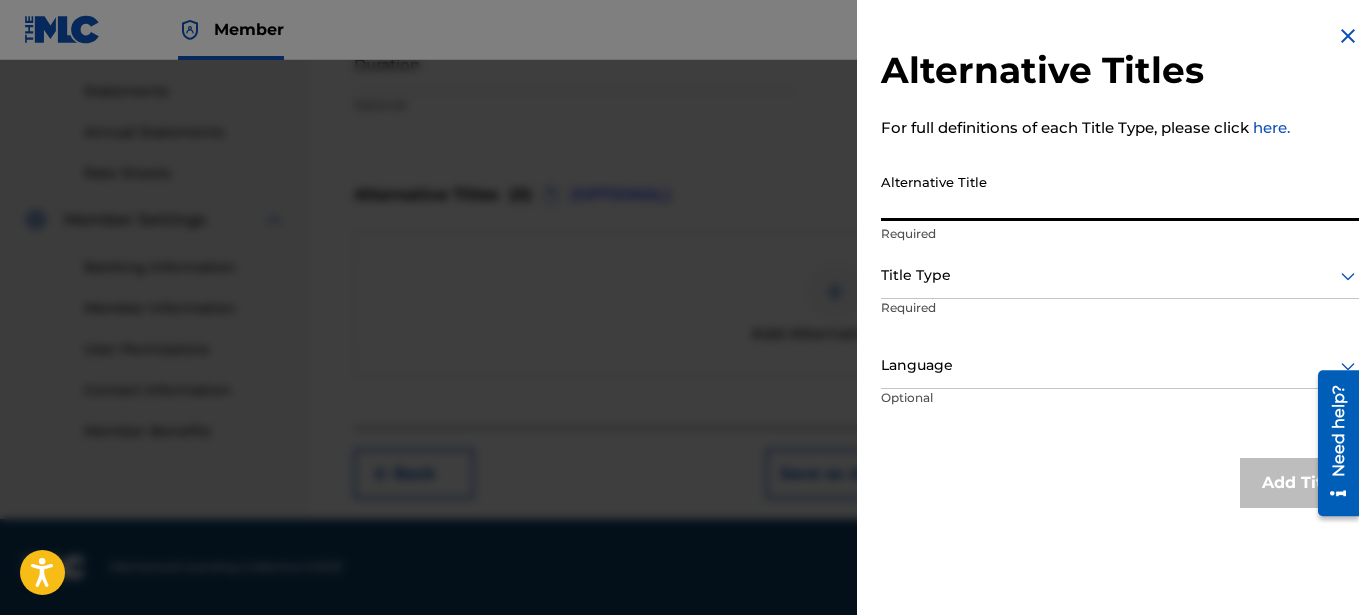 click on "Alternative Title" at bounding box center [1120, 192] 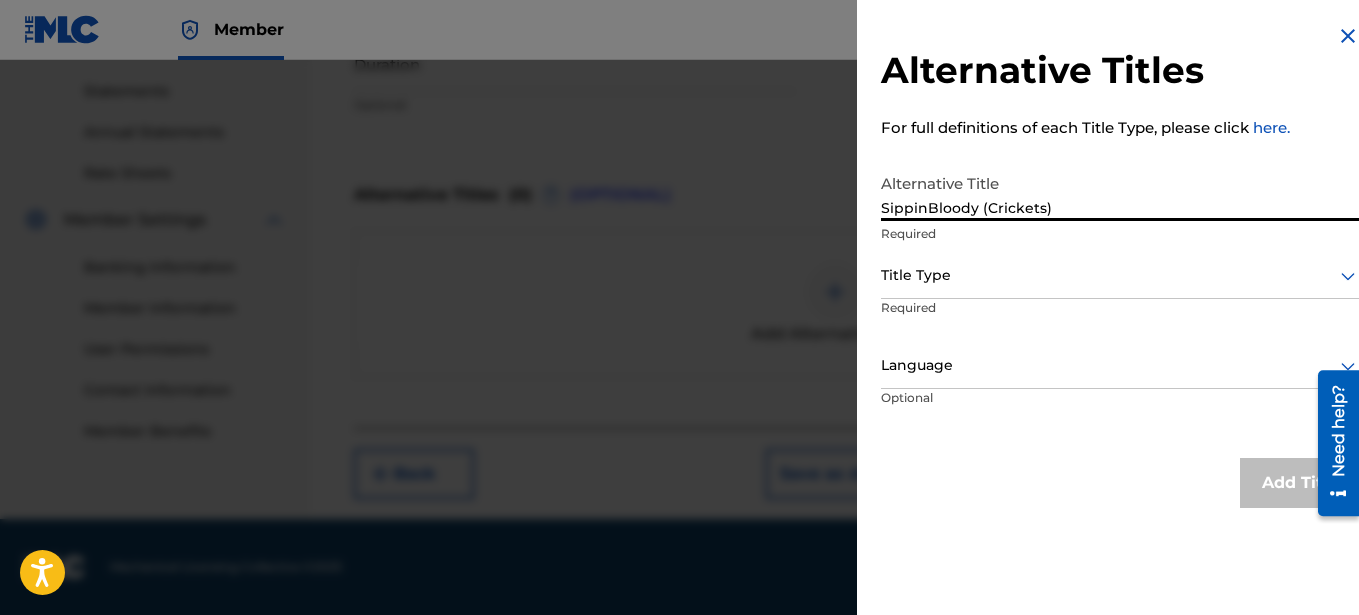 type on "SippinBloody (Crickets)" 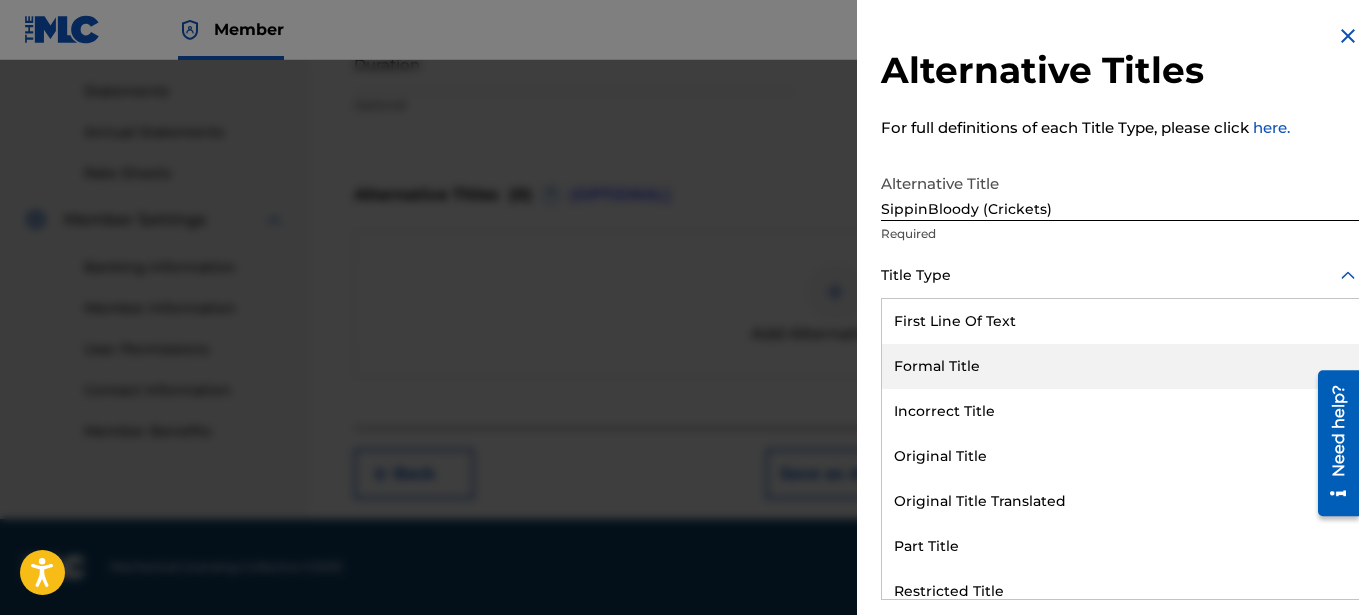 click on "Formal Title" at bounding box center (1120, 366) 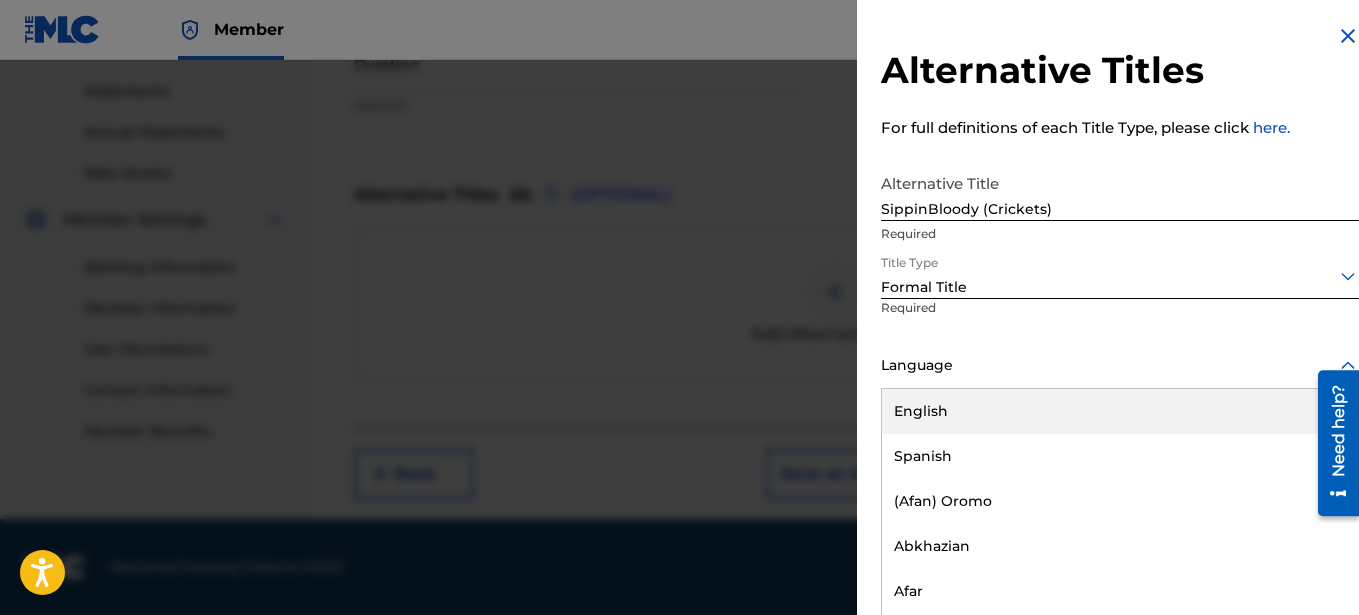 scroll, scrollTop: 16, scrollLeft: 0, axis: vertical 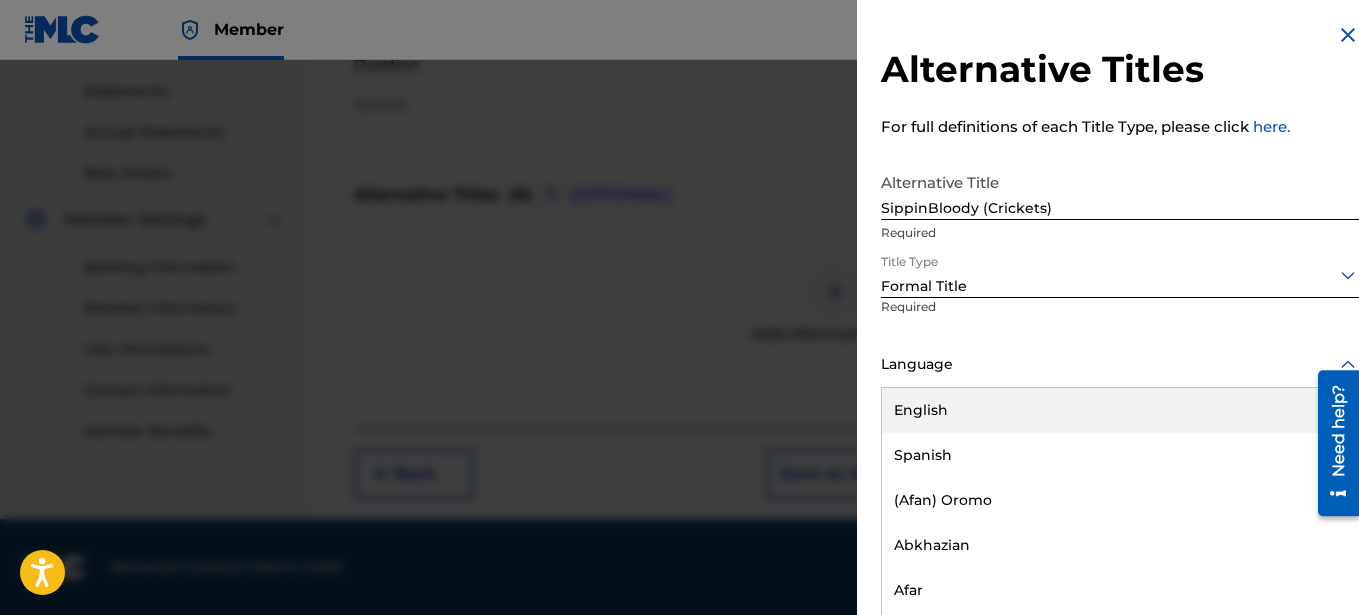 click on "Language" at bounding box center [1120, 365] 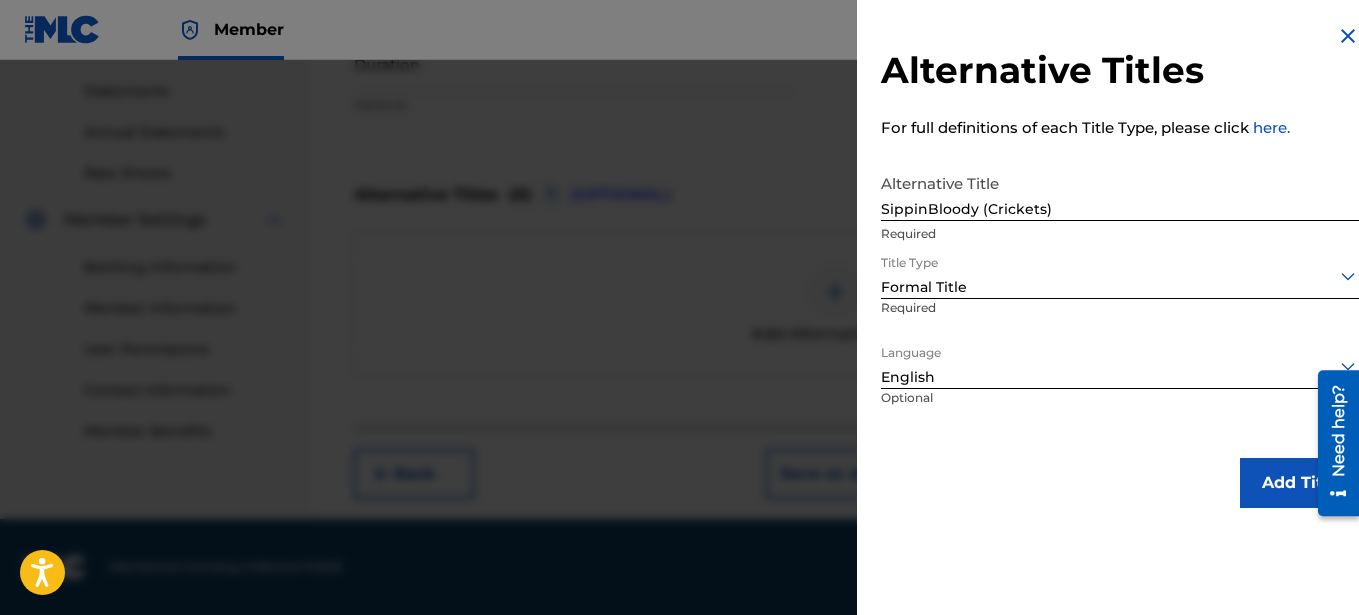 click on "Add Title" at bounding box center [1300, 483] 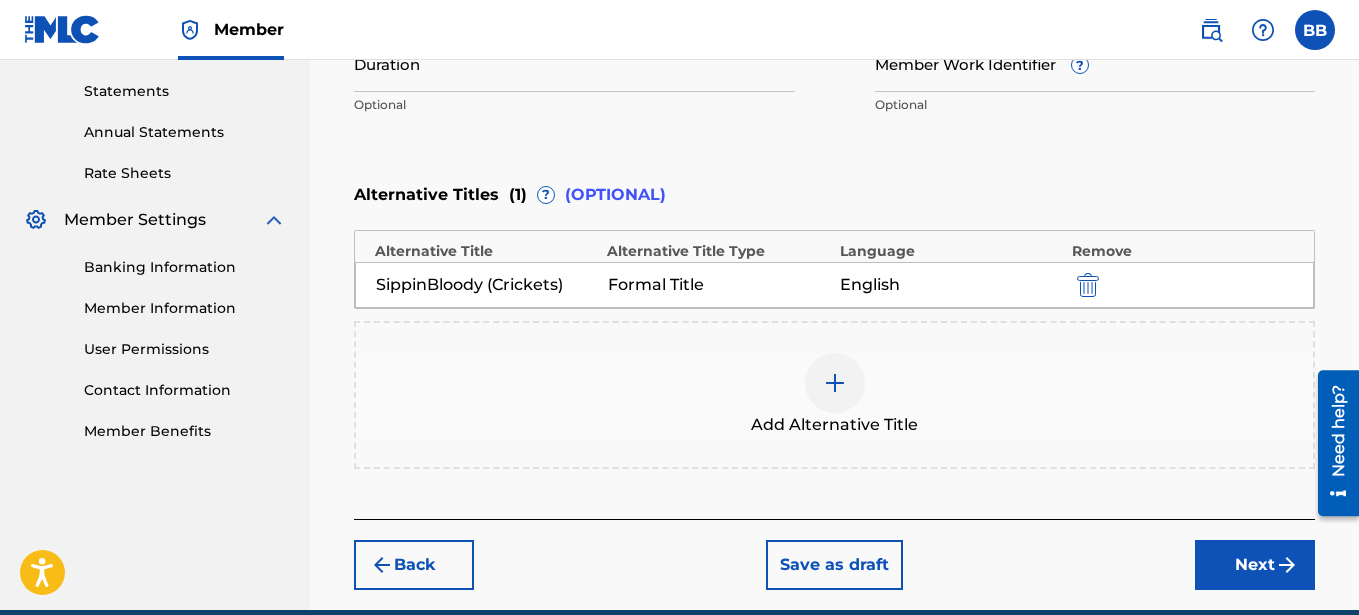 click at bounding box center [835, 383] 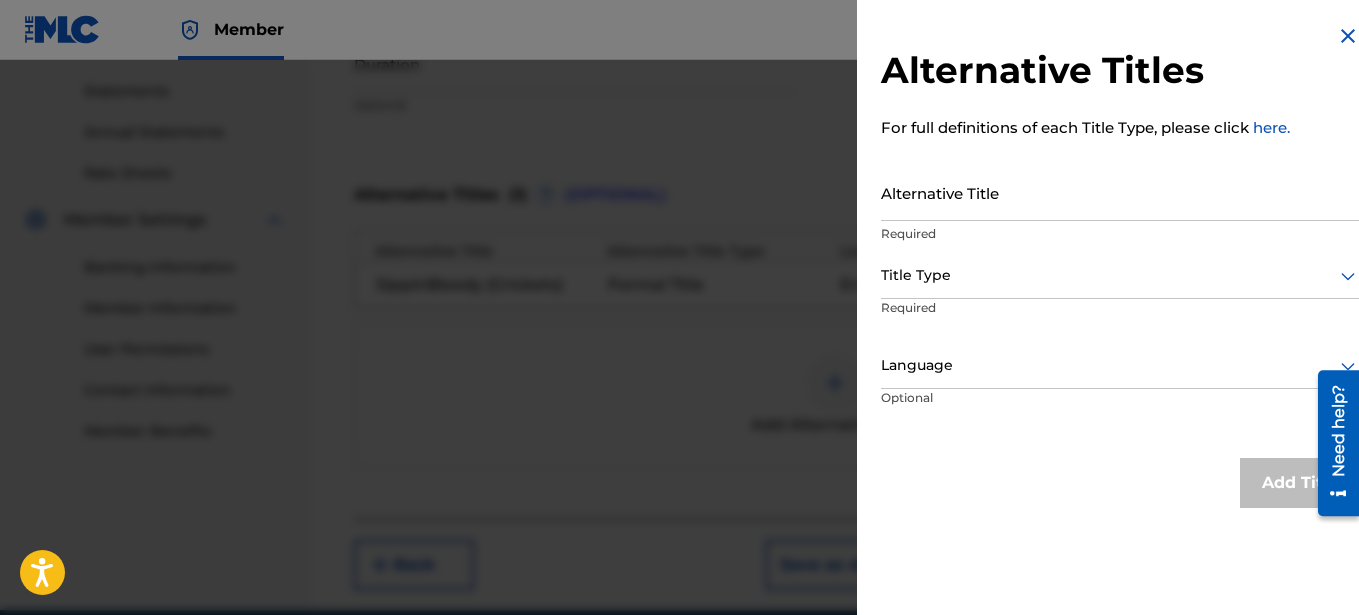 click on "Alternative Title" at bounding box center [1120, 192] 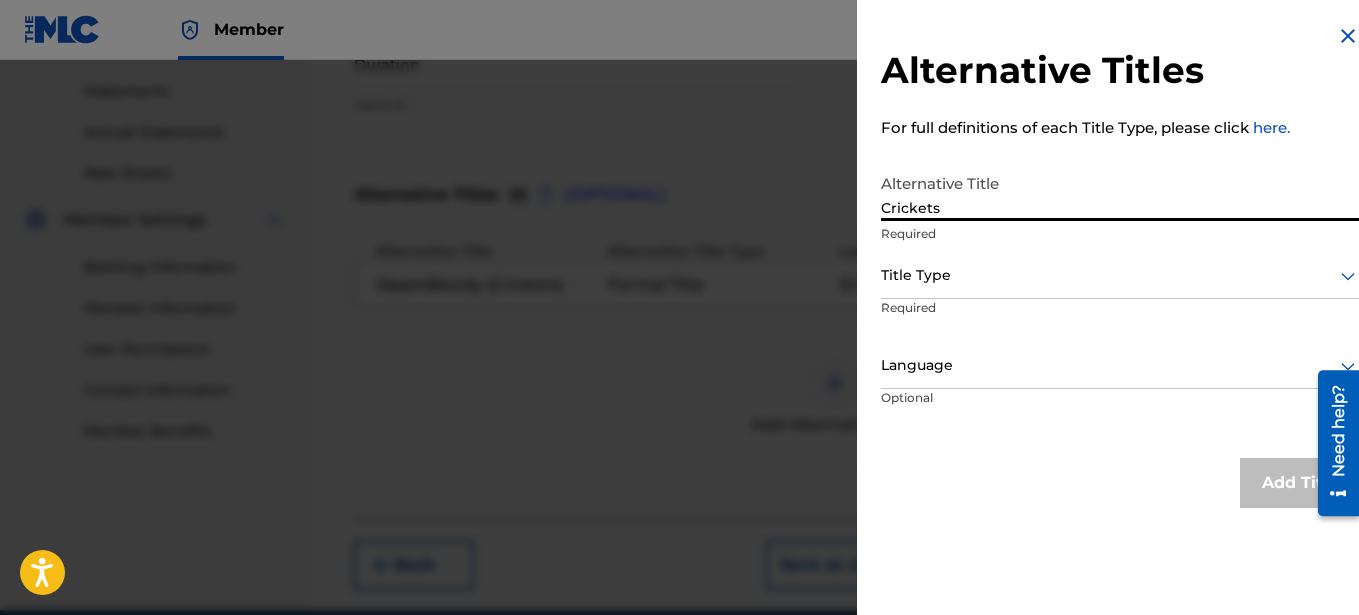 type on "Crickets" 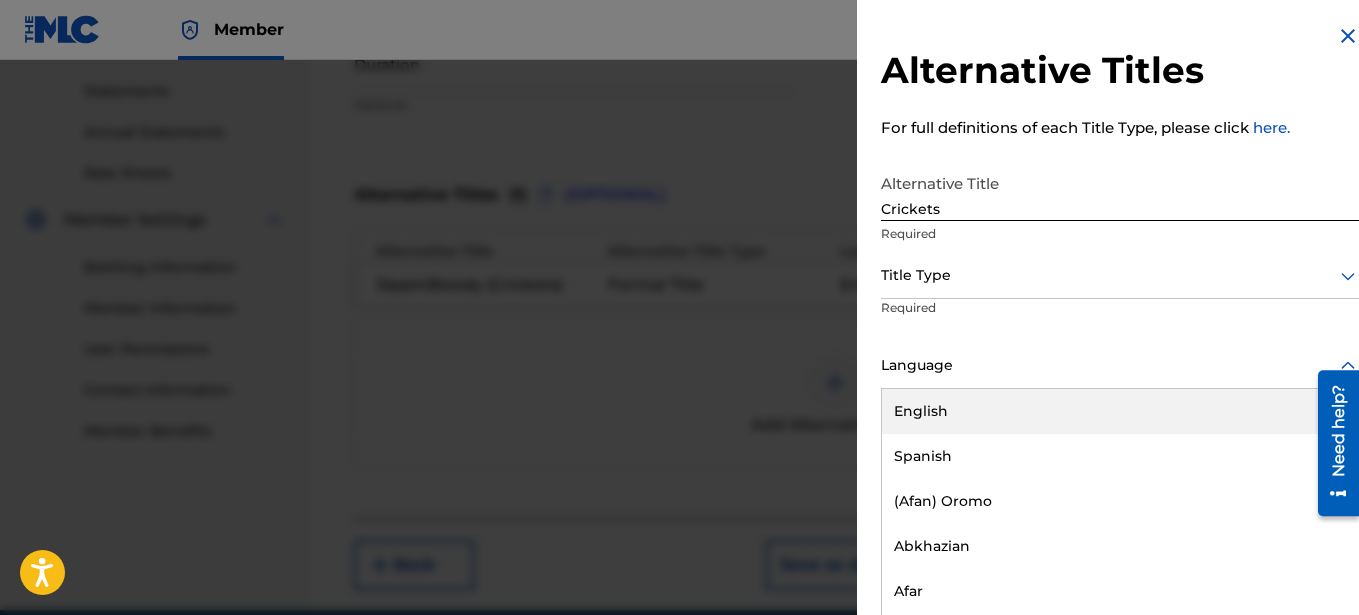 scroll, scrollTop: 16, scrollLeft: 0, axis: vertical 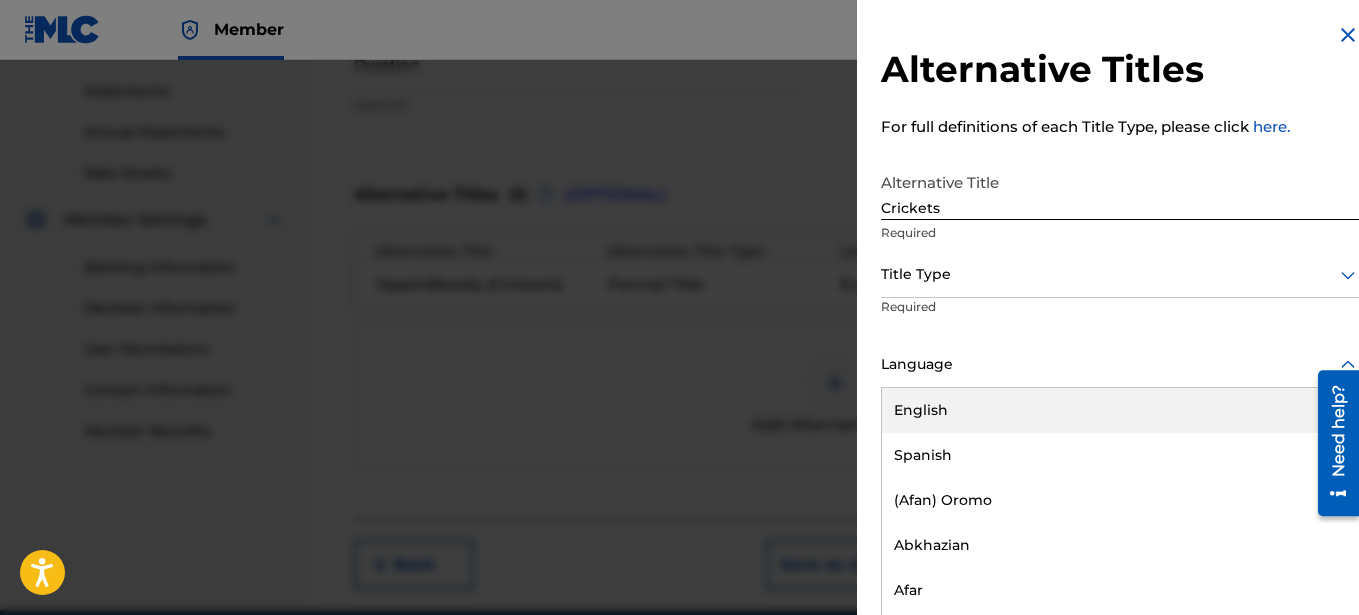 click on "Language" at bounding box center (1120, 365) 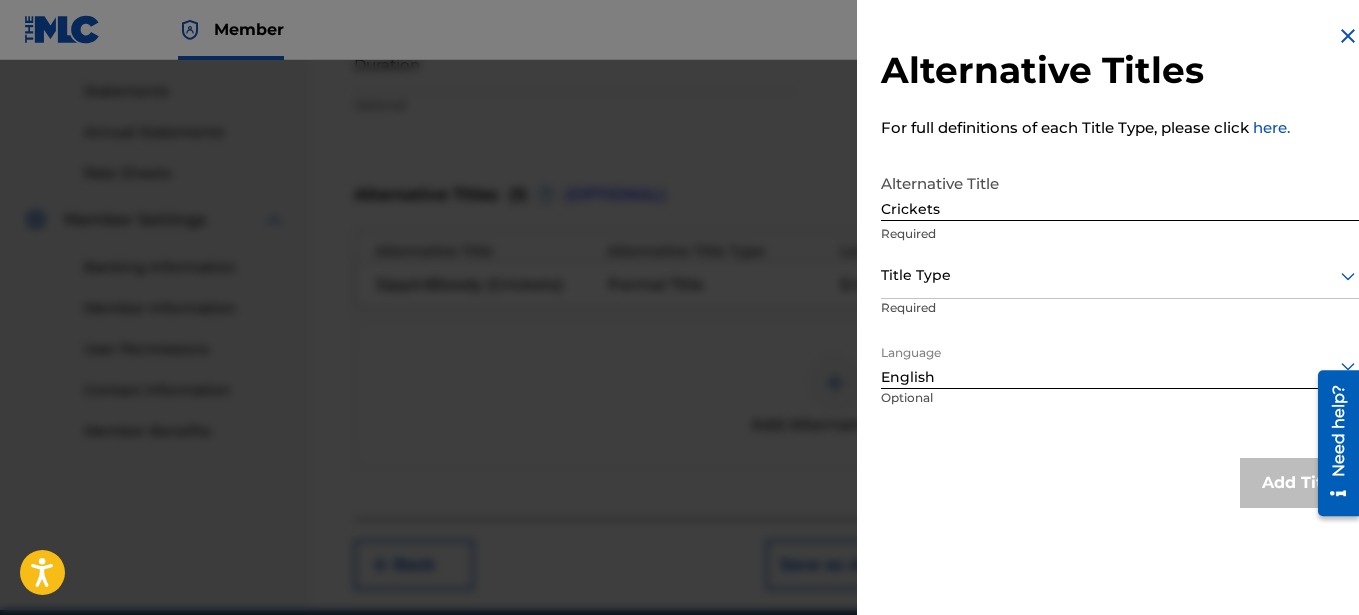 scroll, scrollTop: 0, scrollLeft: 0, axis: both 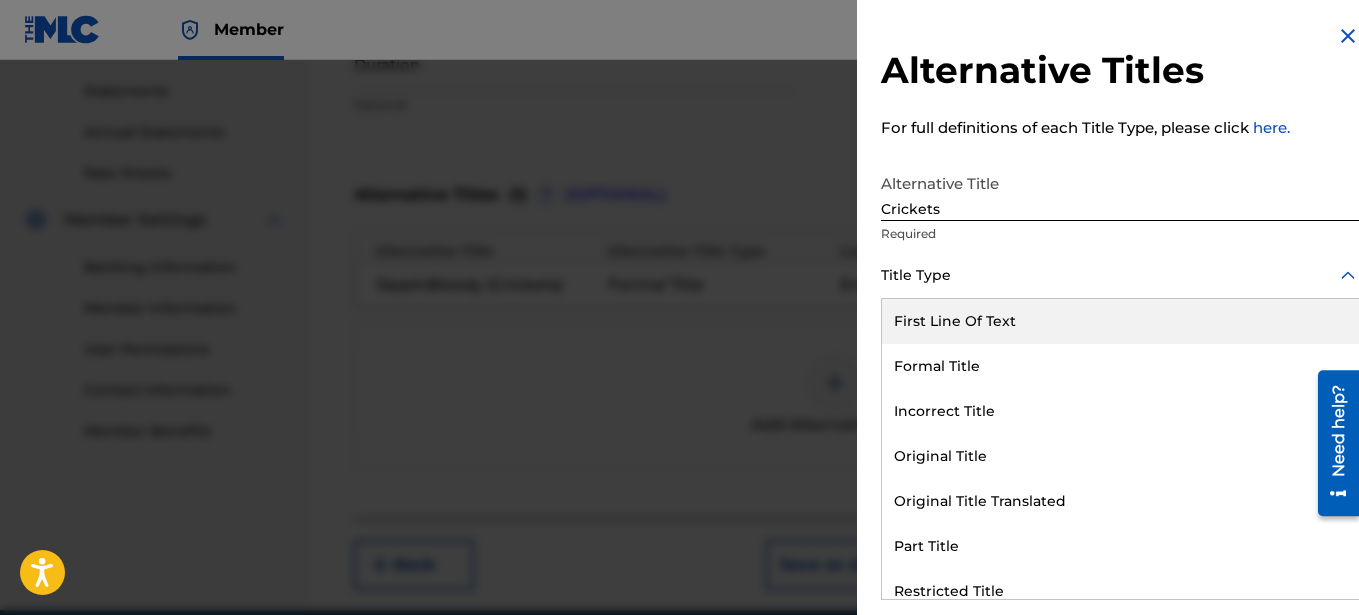 click at bounding box center (1120, 275) 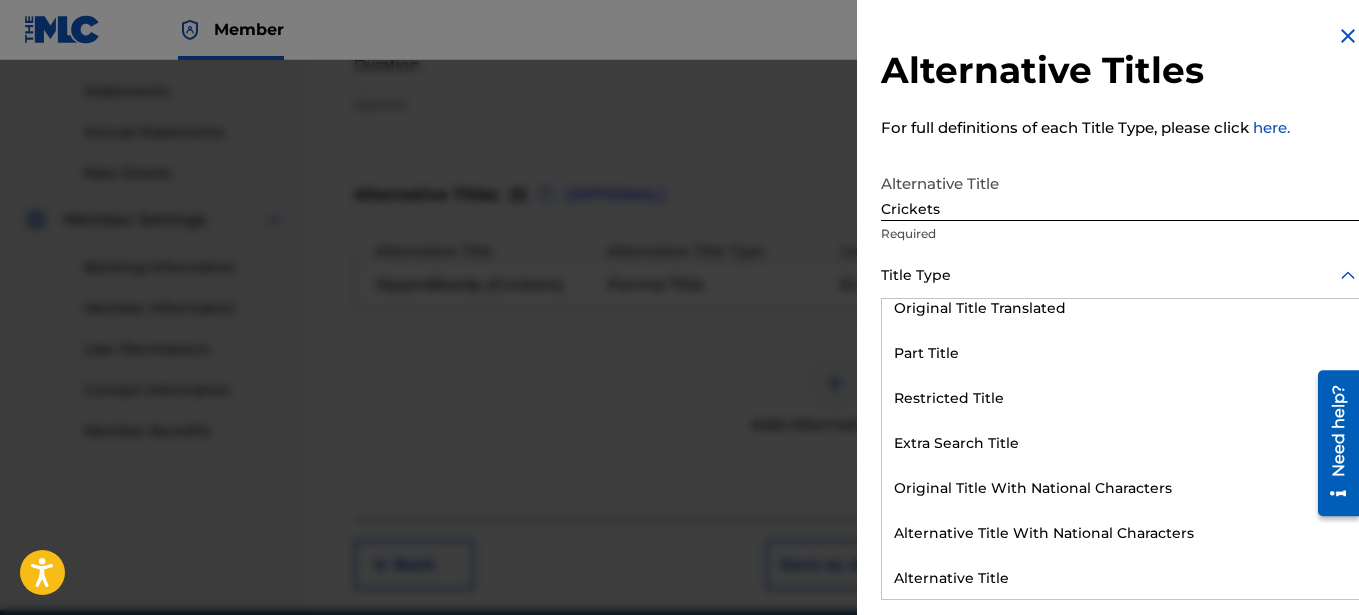 scroll, scrollTop: 195, scrollLeft: 0, axis: vertical 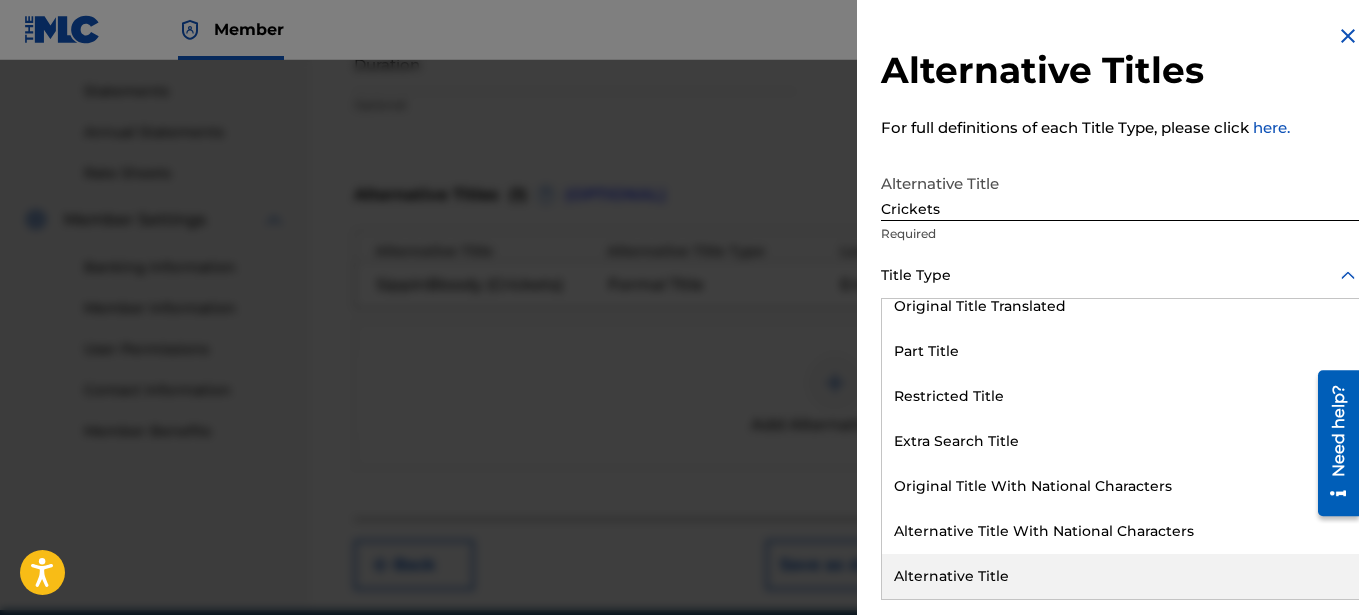 click on "Alternative Title" at bounding box center [1120, 576] 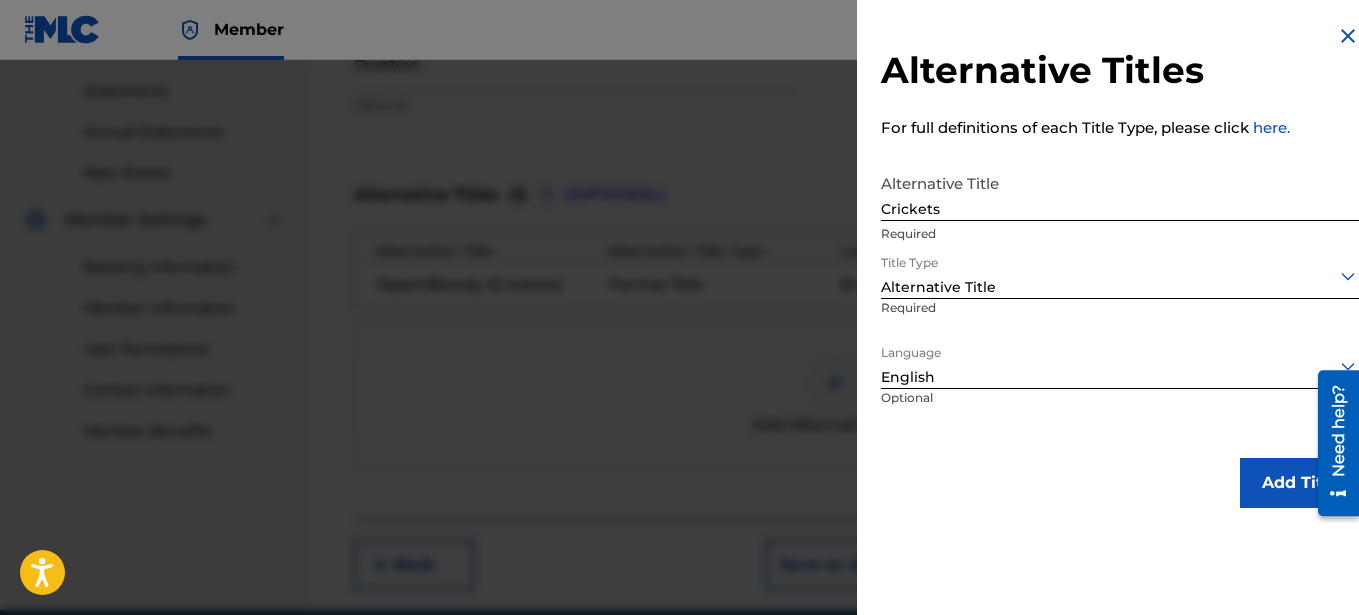 click on "Add Title" at bounding box center (1300, 483) 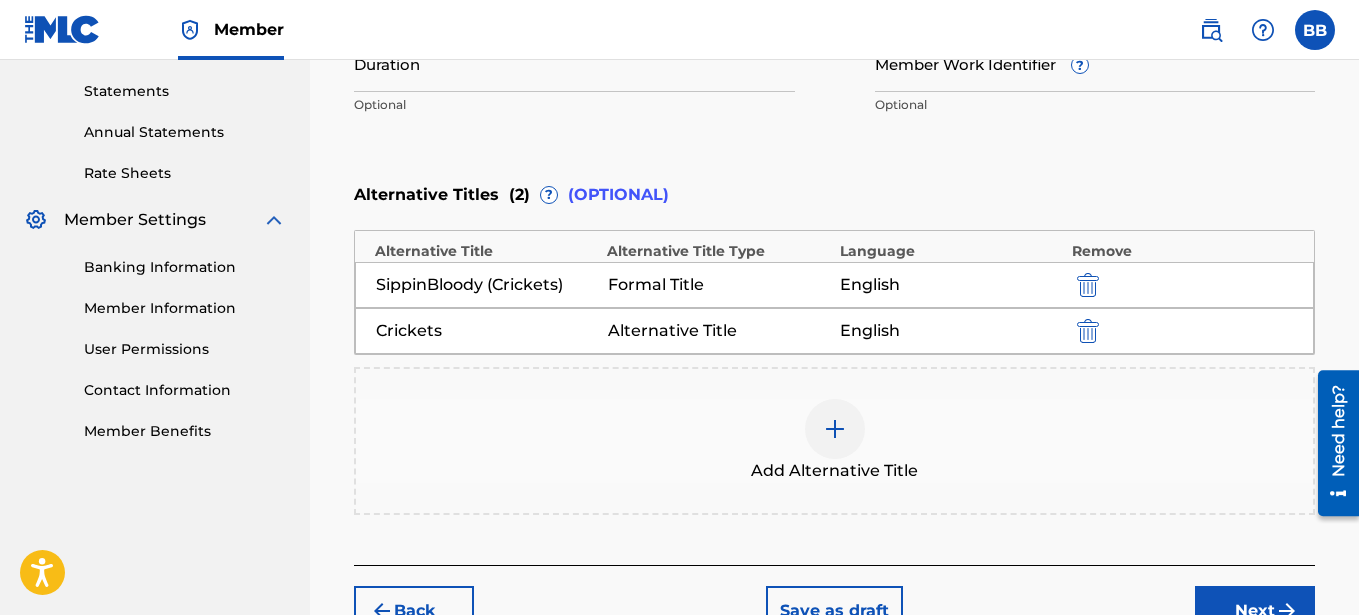 click on "Next" at bounding box center [1255, 611] 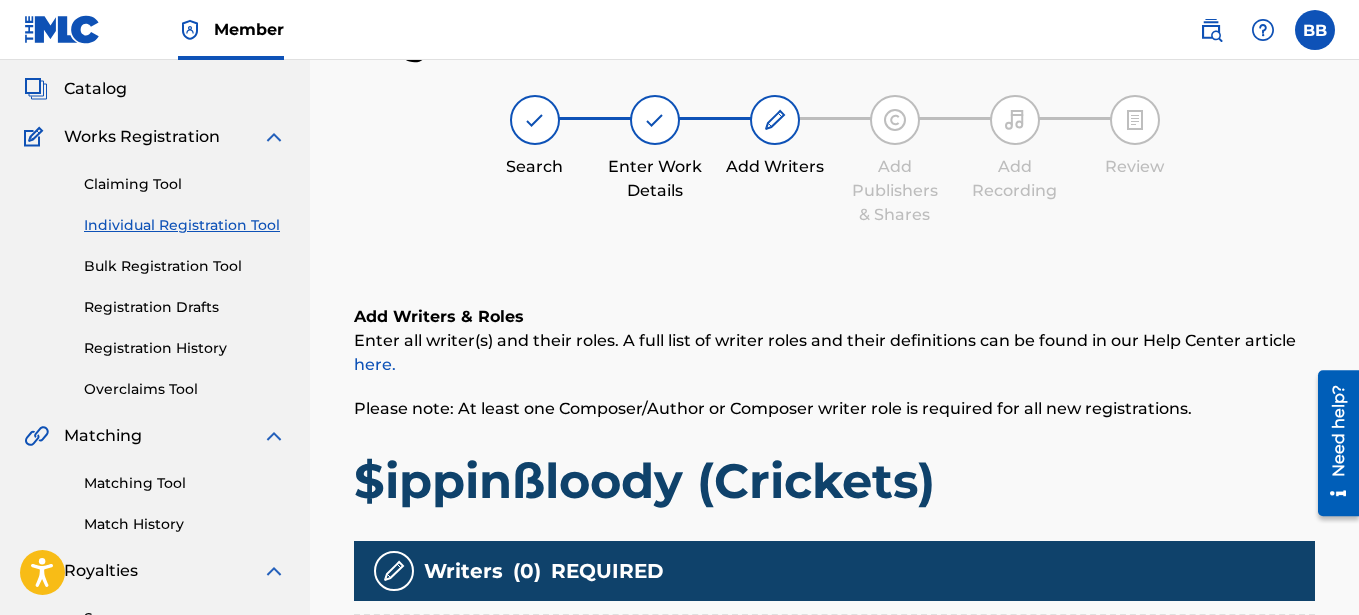 scroll, scrollTop: 90, scrollLeft: 0, axis: vertical 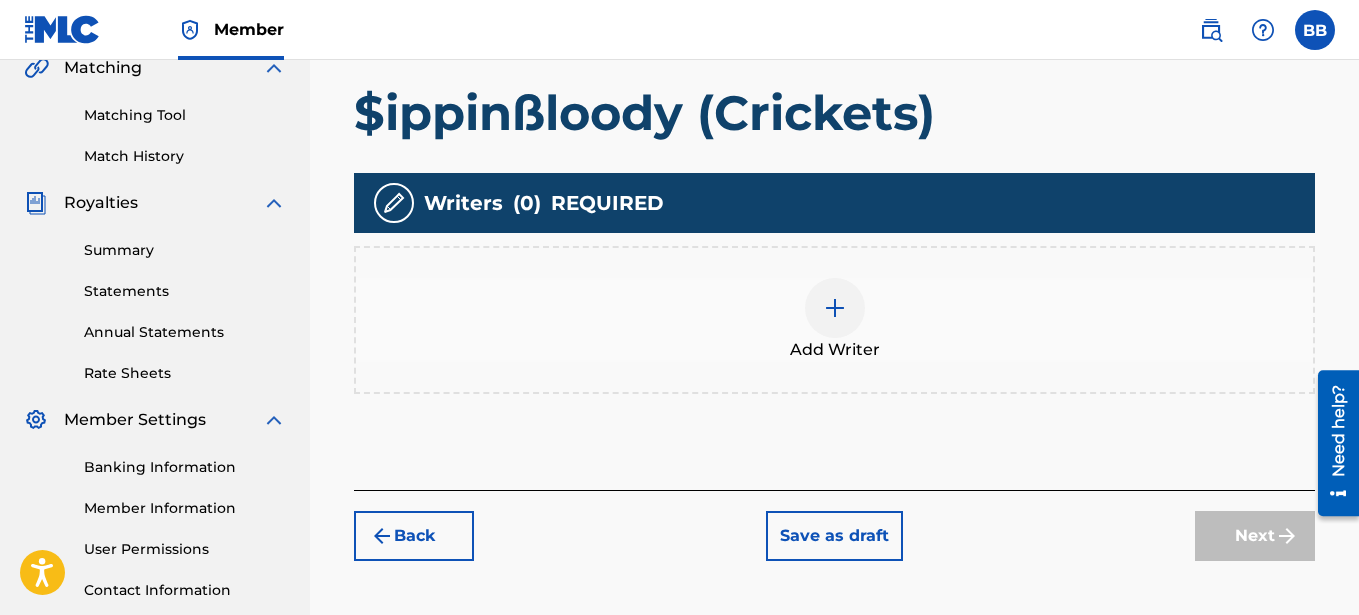 click at bounding box center (835, 308) 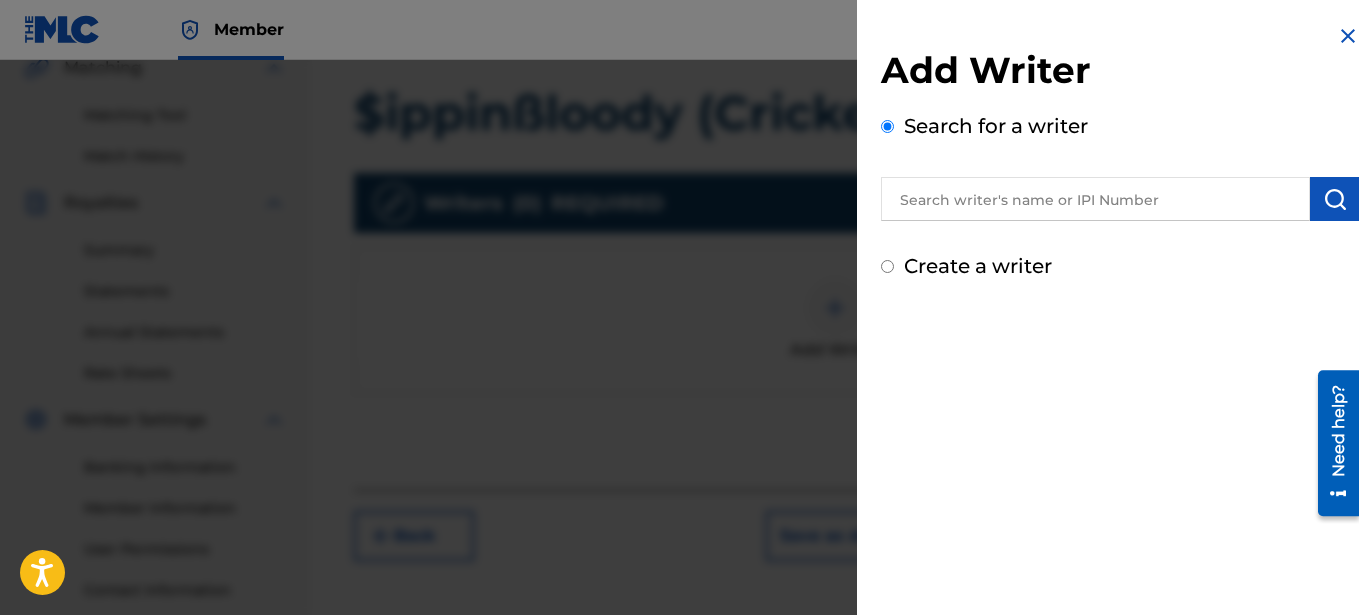 click on "Create a writer" at bounding box center (978, 266) 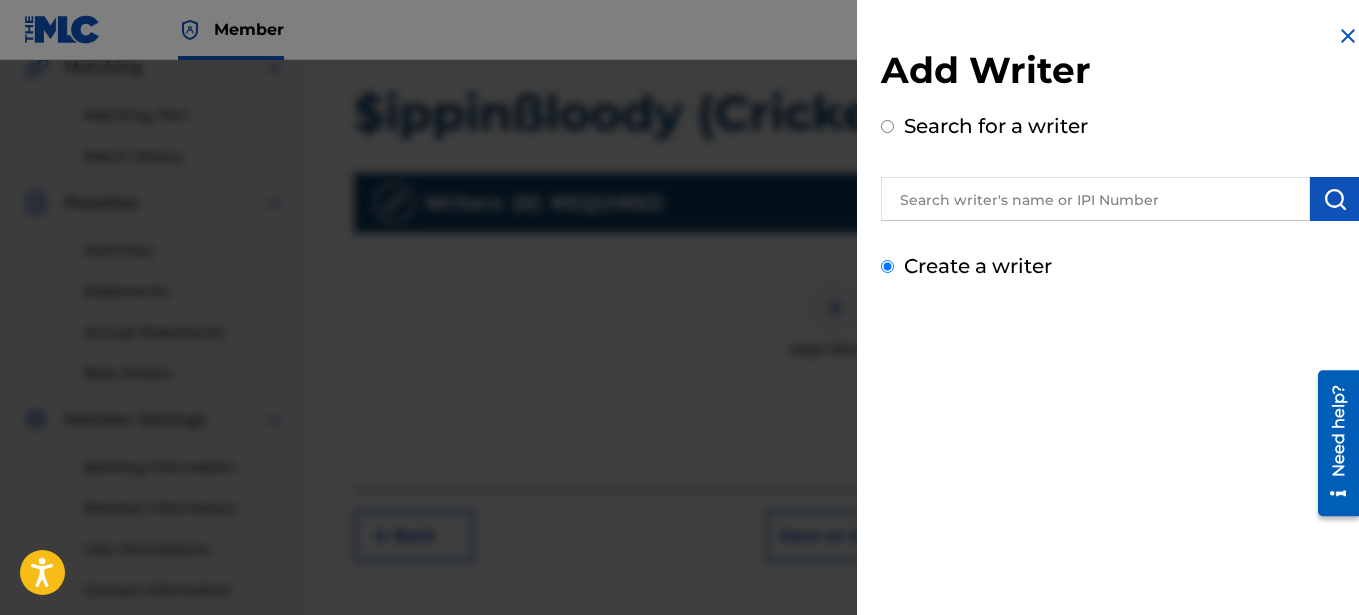 click on "Create a writer" at bounding box center (887, 266) 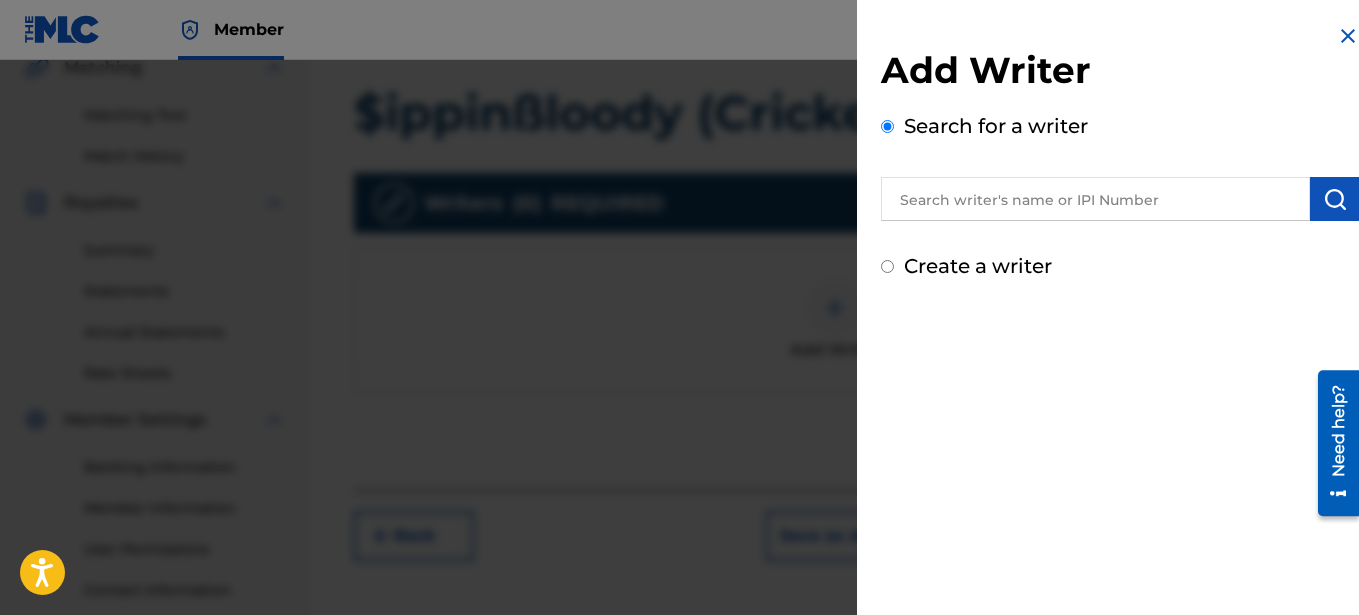 radio on "false" 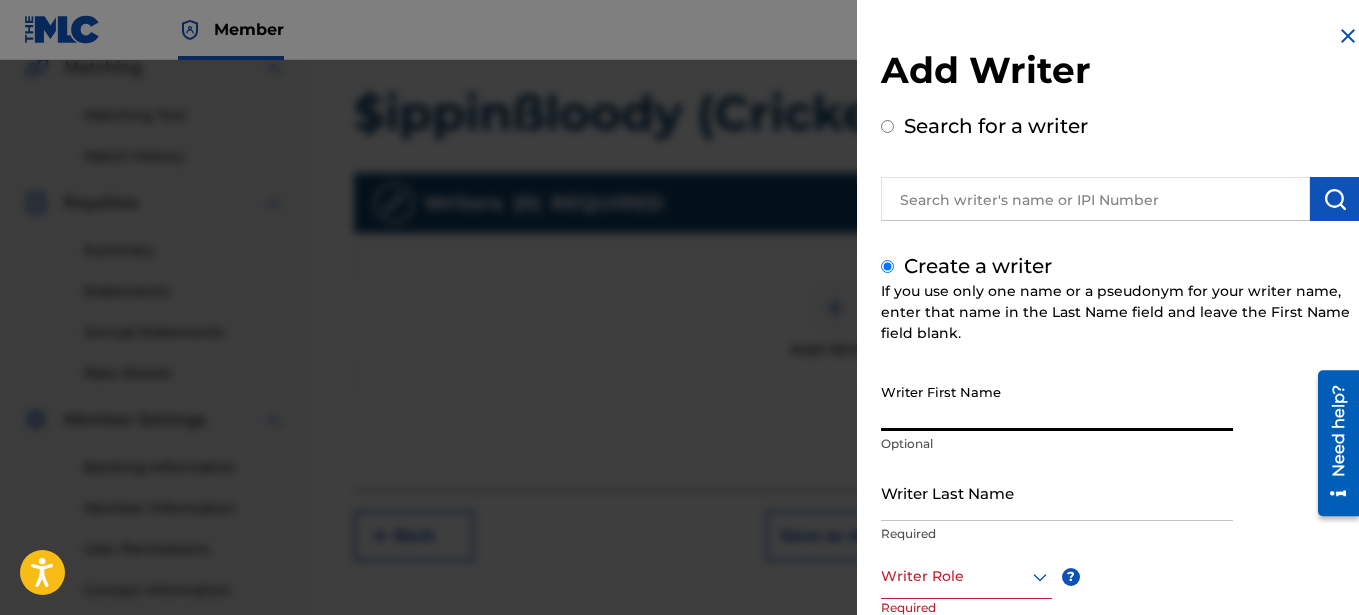 click on "Writer First Name" at bounding box center [1057, 402] 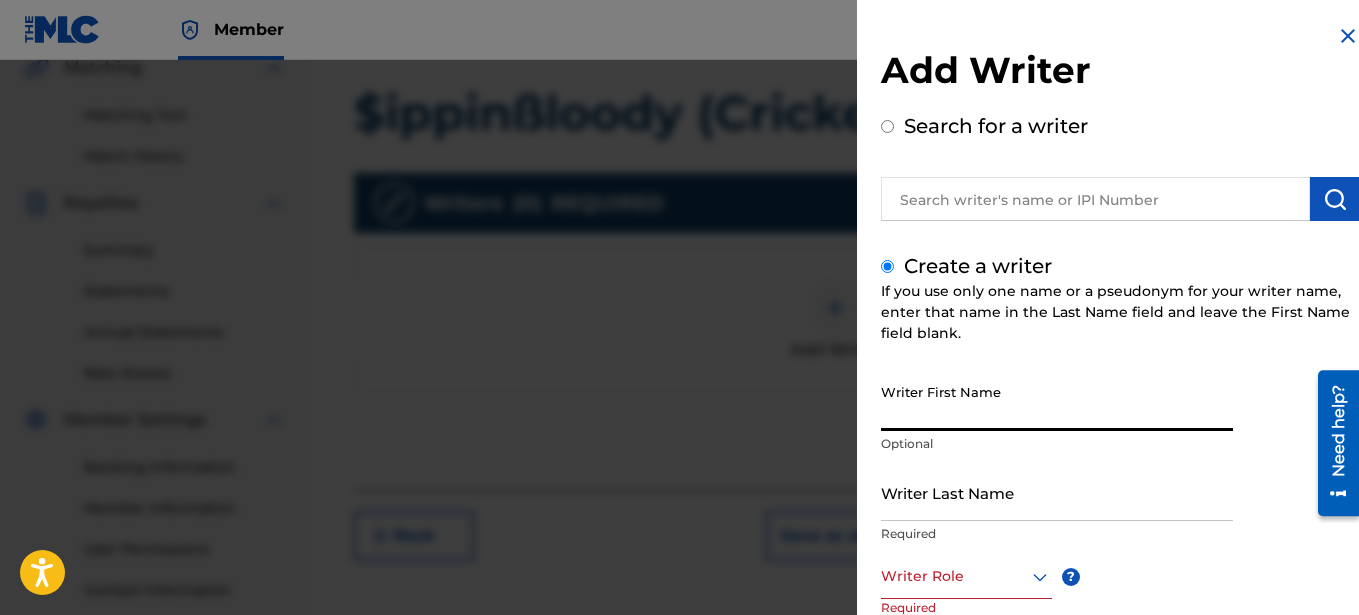 click at bounding box center [1095, 199] 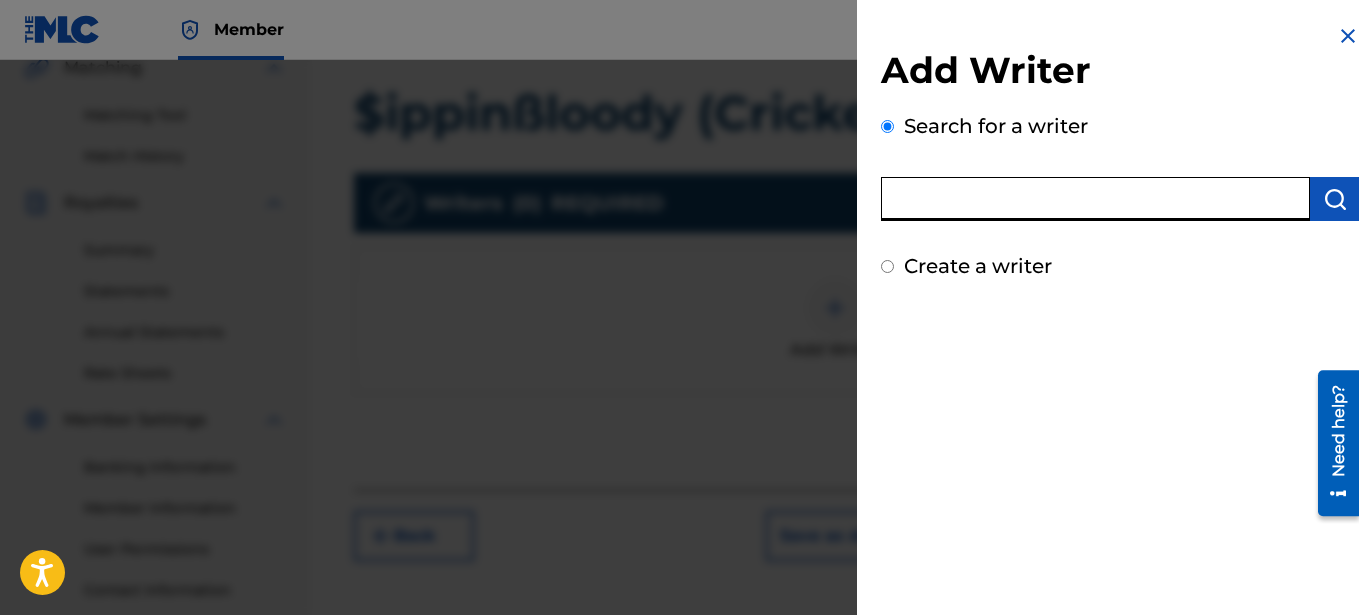 type on "1" 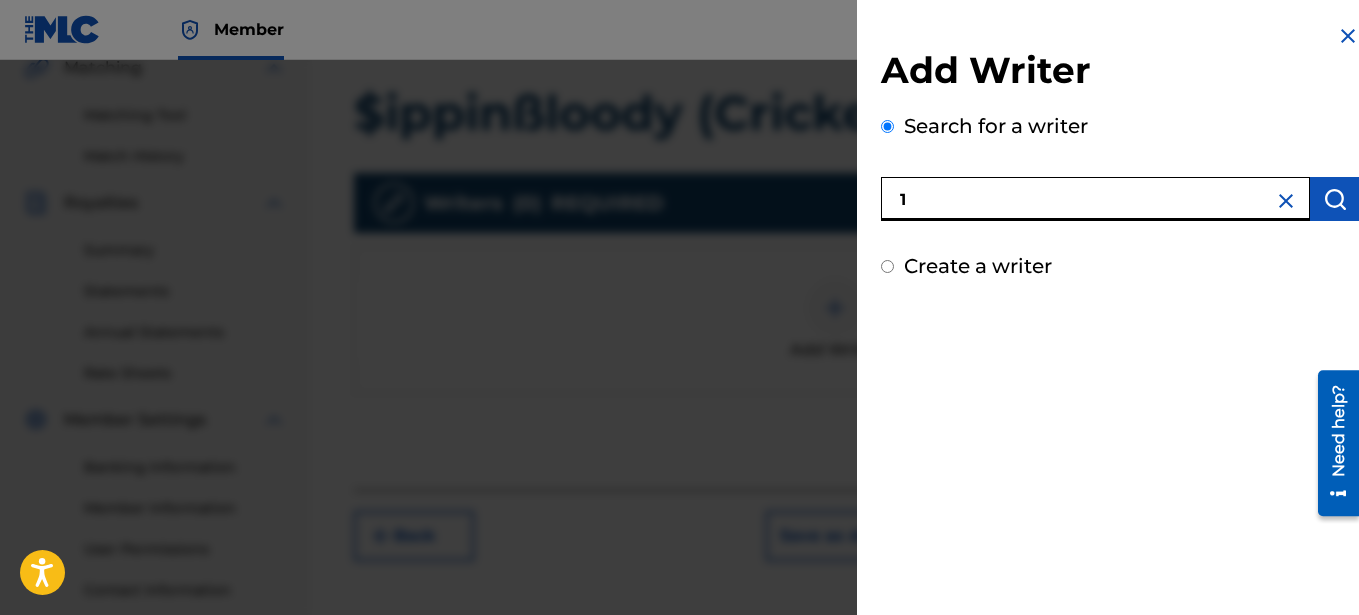 click on "1" at bounding box center [1095, 199] 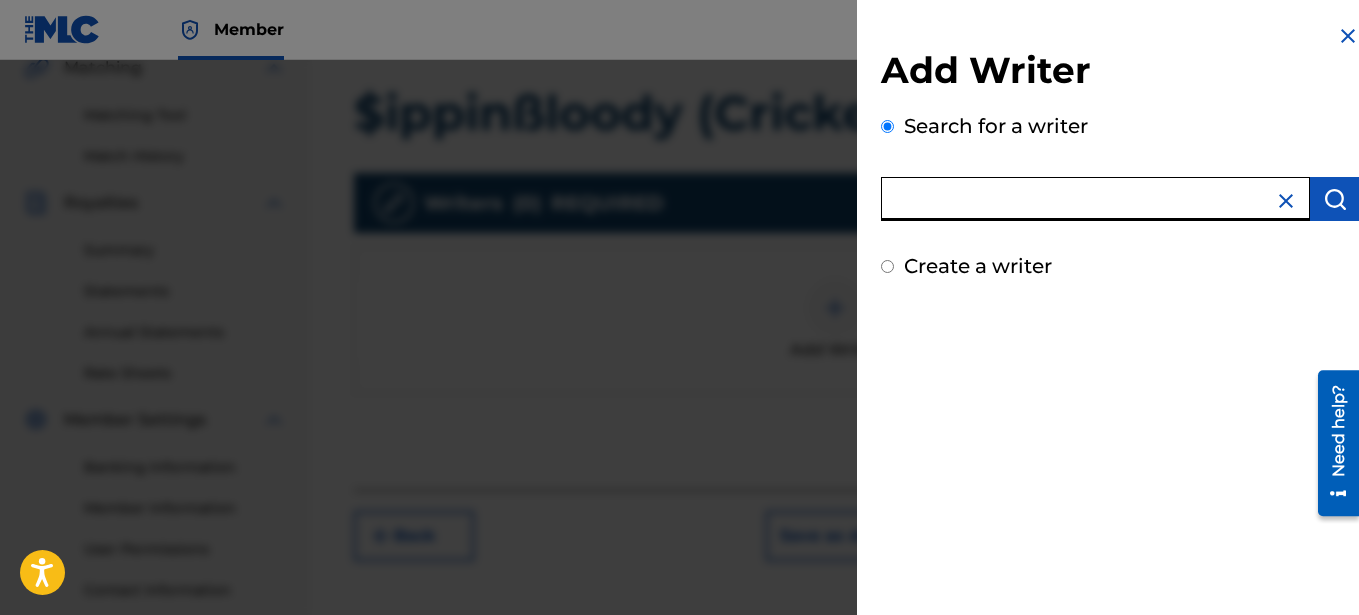 paste on "1225261390" 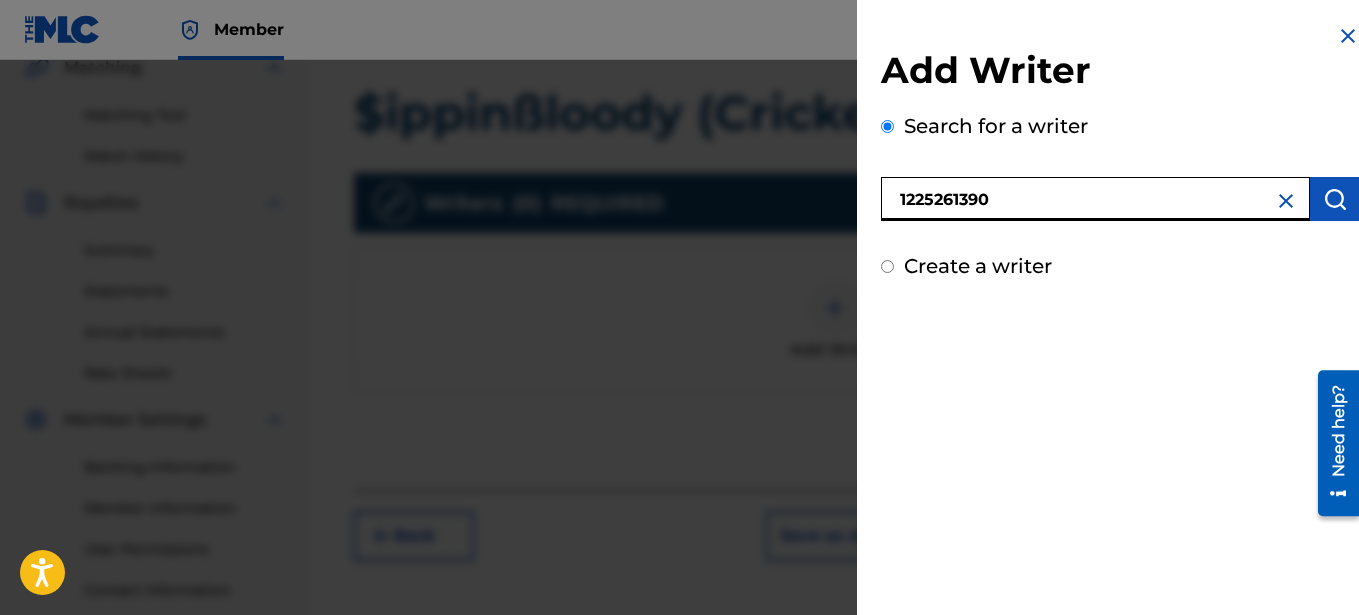 type on "1225261390" 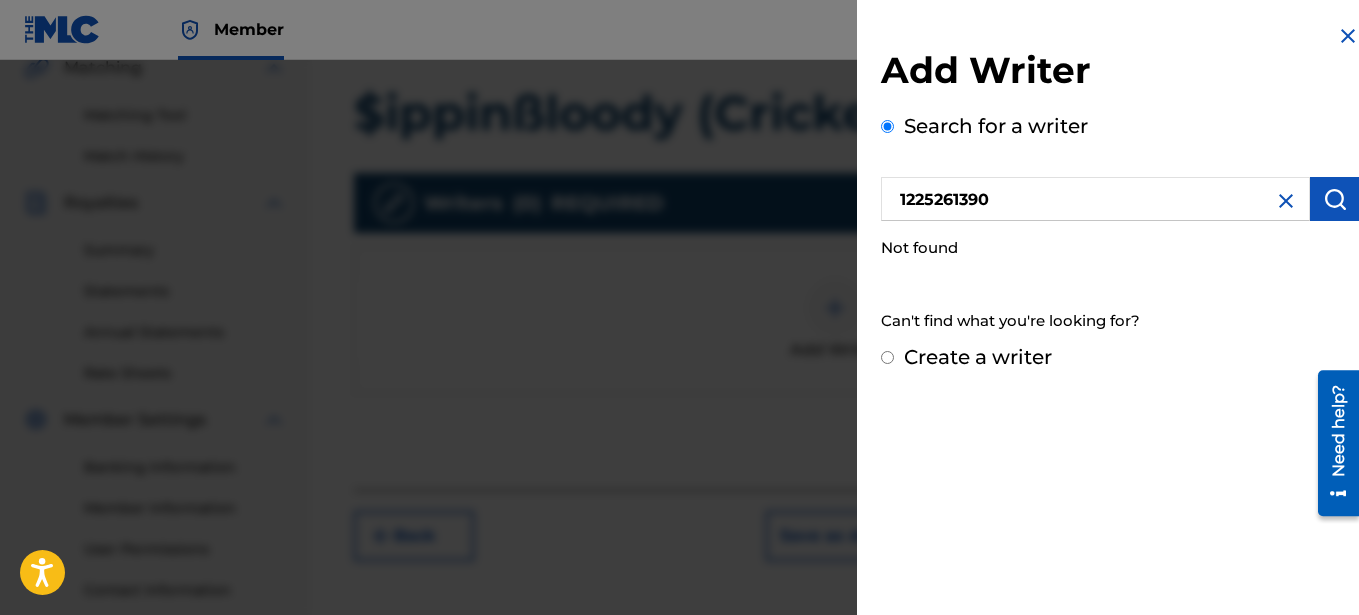 click on "Create a writer" at bounding box center [1120, 357] 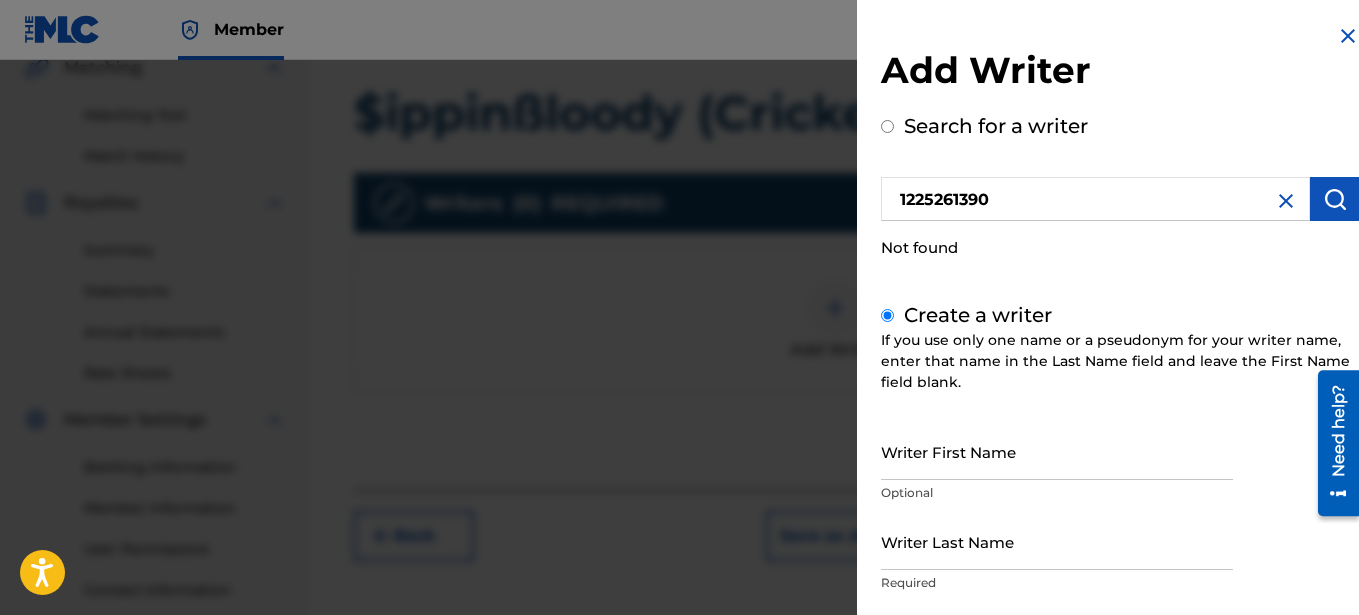 click on "Writer First Name" at bounding box center [1057, 451] 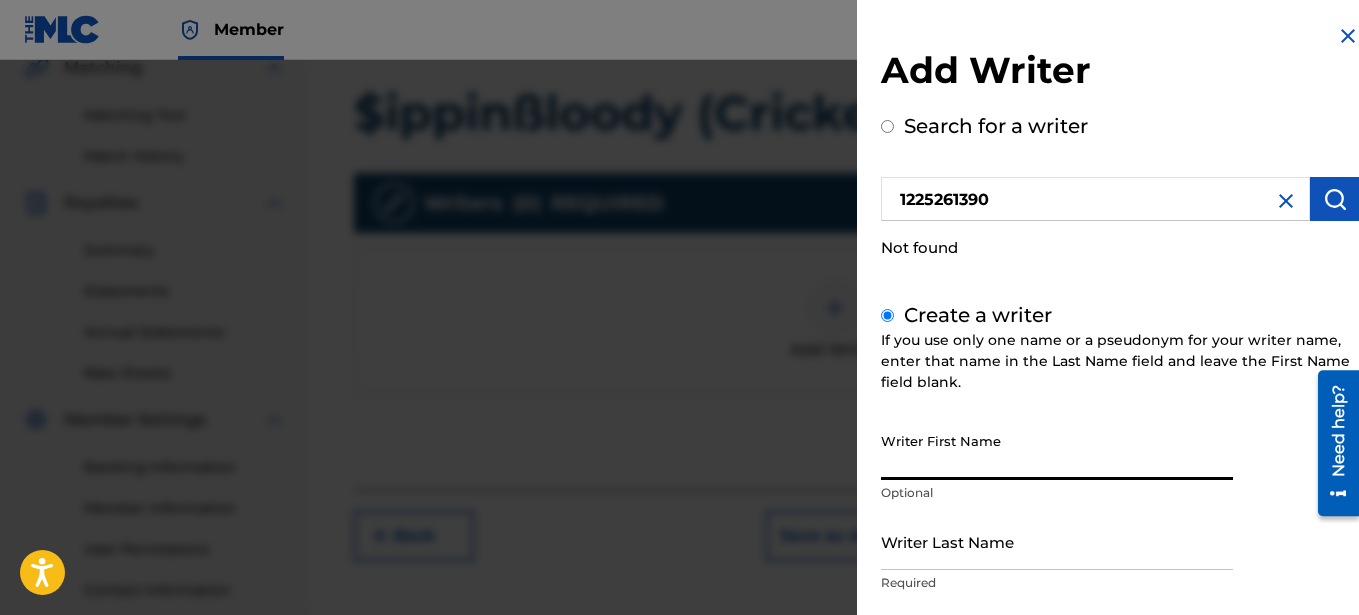 click on "Writer First Name" at bounding box center (1057, 451) 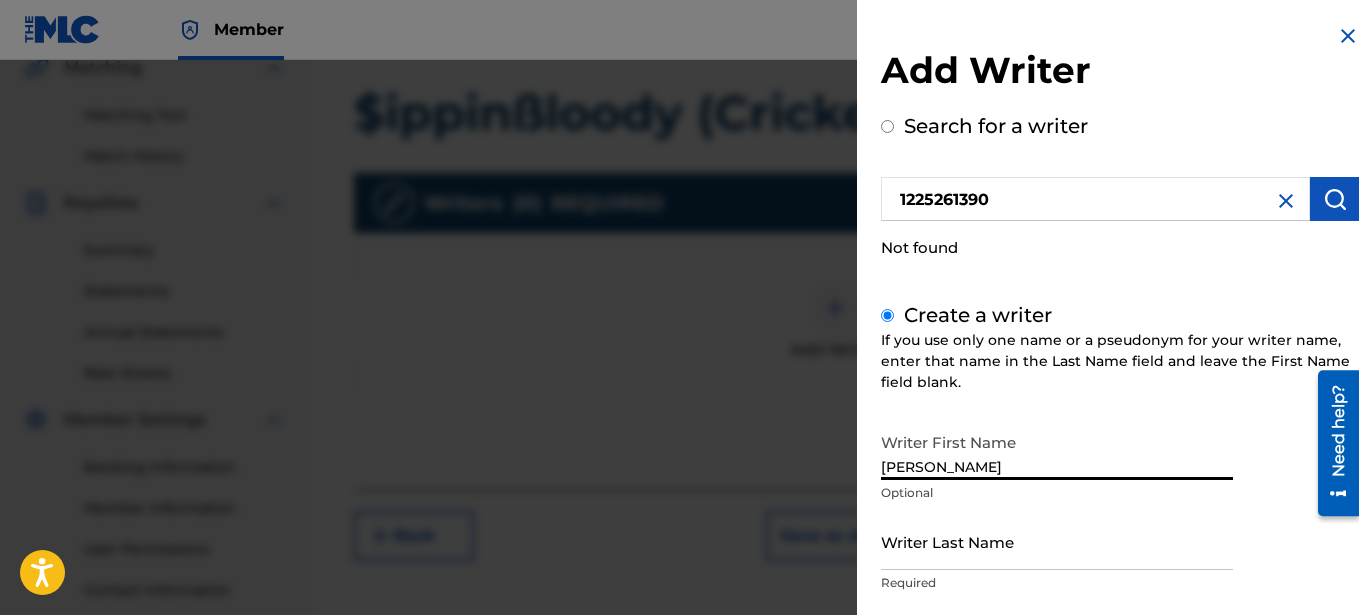 type on "[PERSON_NAME]" 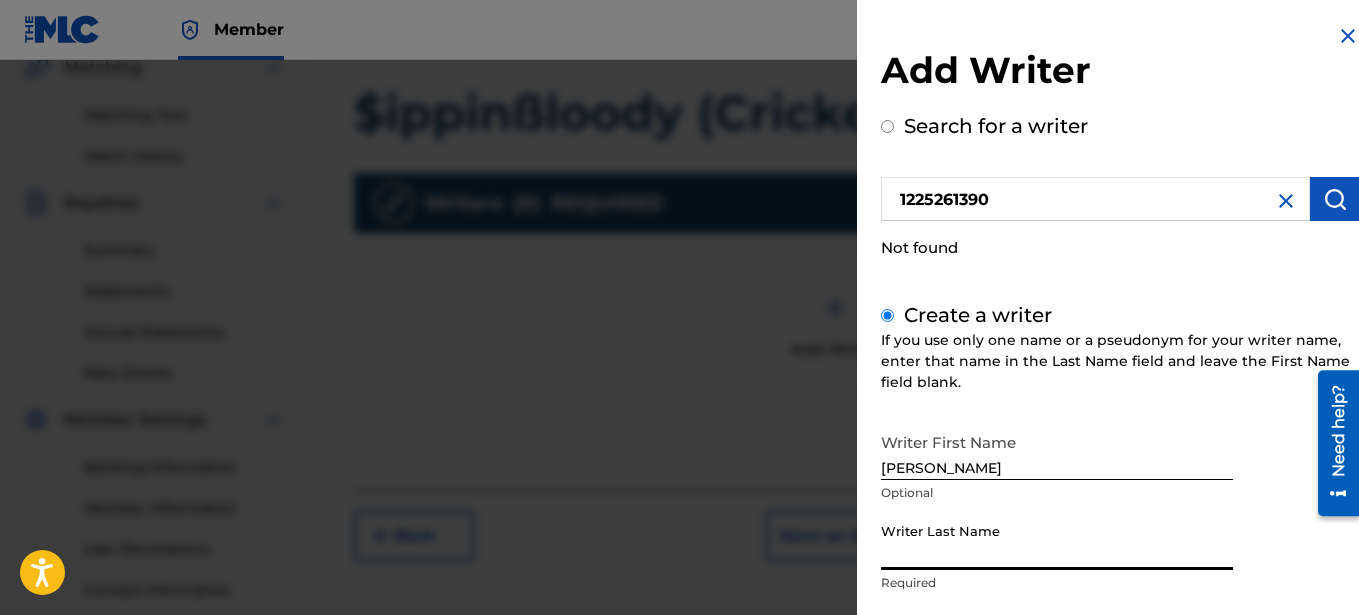 click on "Writer Last Name" at bounding box center [1057, 541] 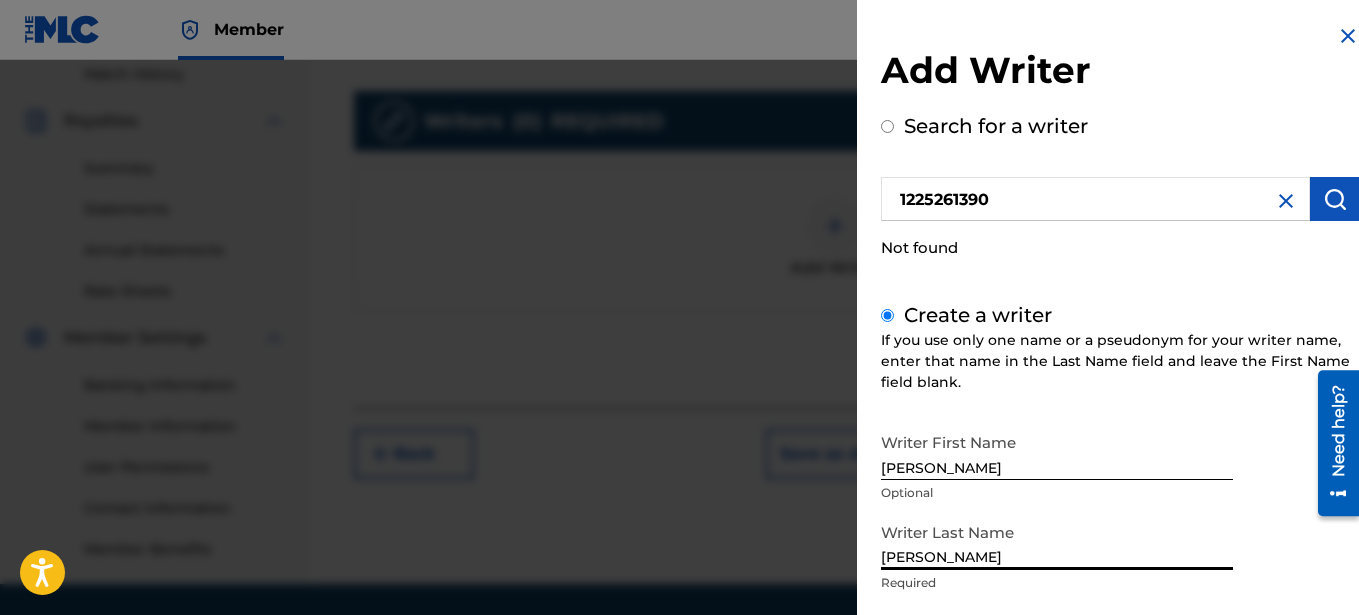 scroll, scrollTop: 458, scrollLeft: 0, axis: vertical 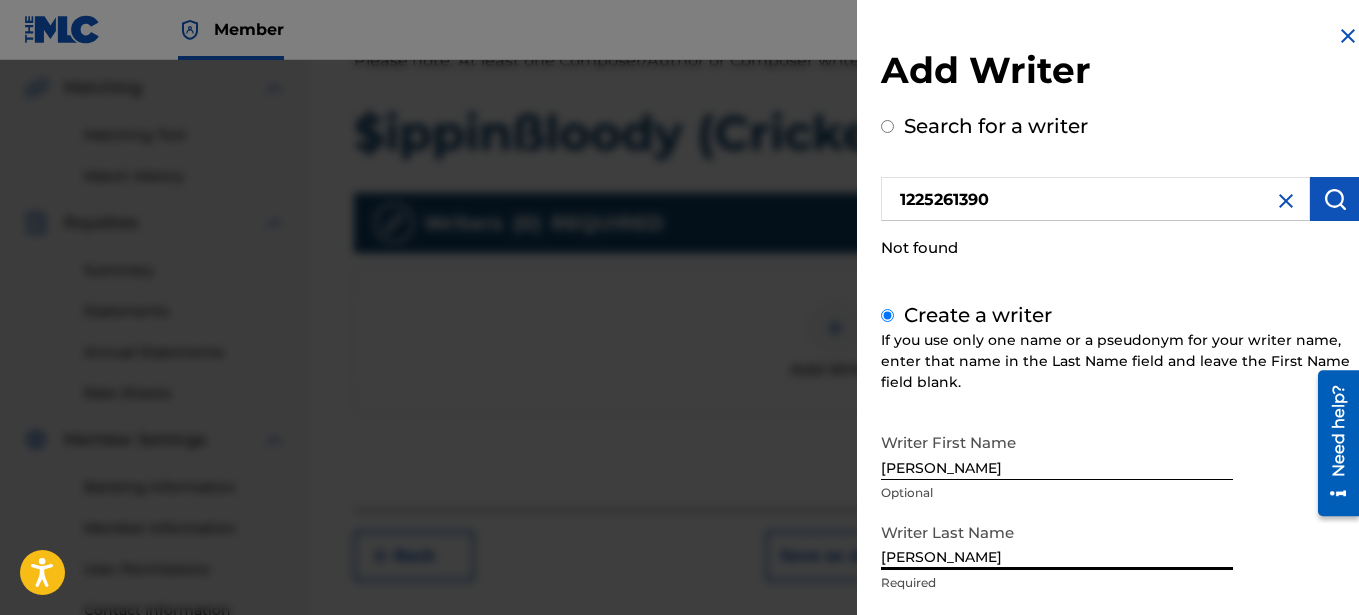 type on "[PERSON_NAME]" 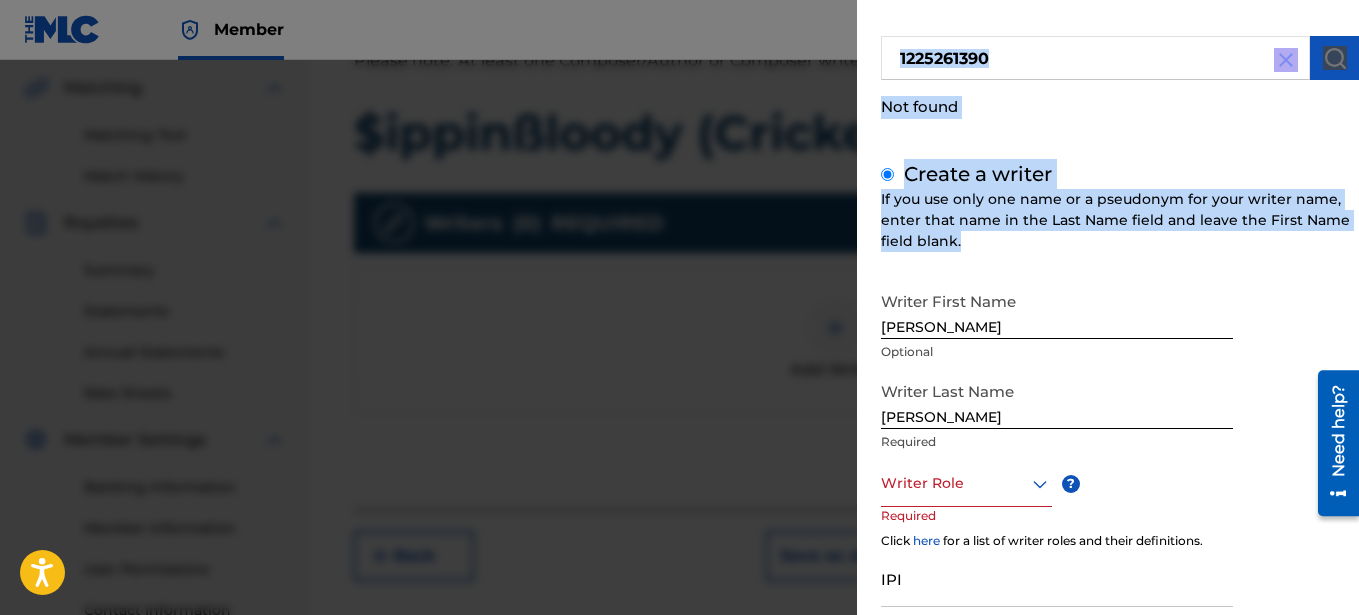 scroll, scrollTop: 300, scrollLeft: 0, axis: vertical 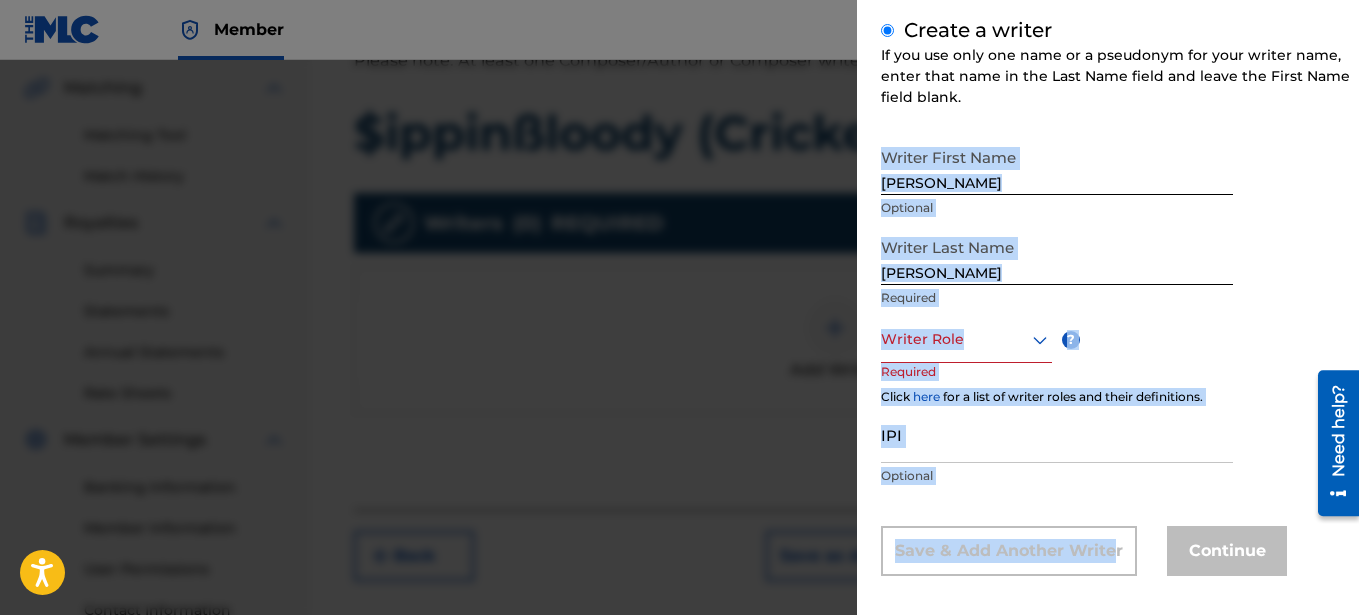 drag, startPoint x: 1074, startPoint y: 421, endPoint x: 1113, endPoint y: 591, distance: 174.41617 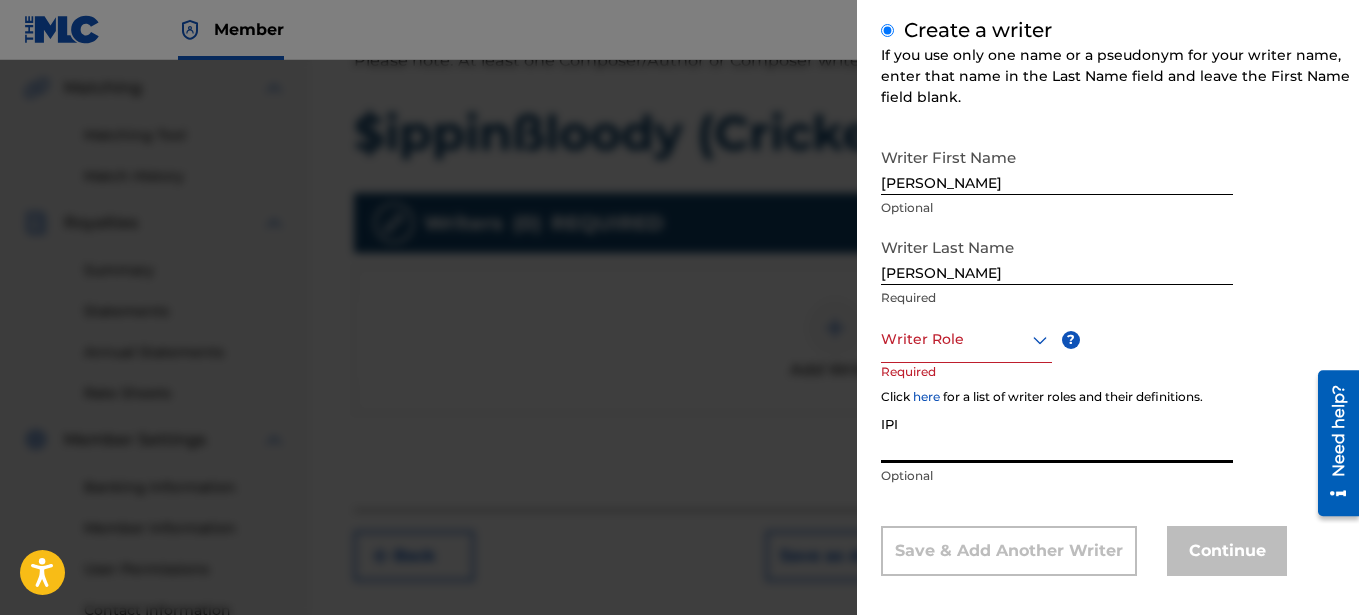click on "IPI" at bounding box center (1057, 434) 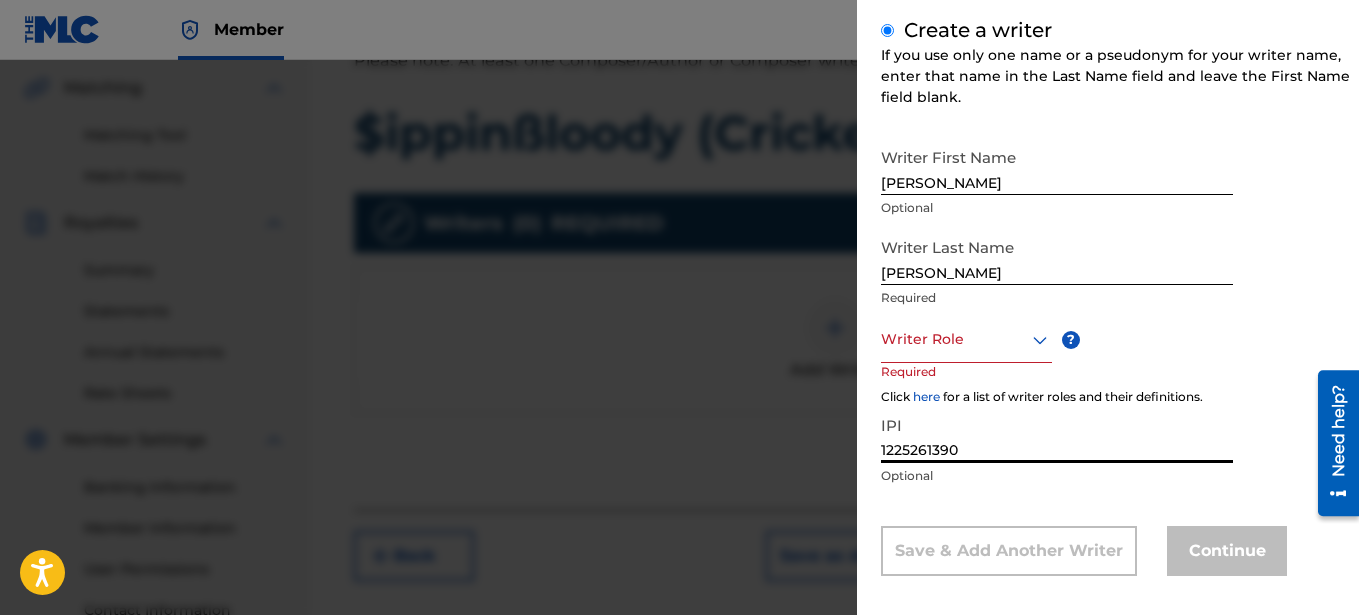 type on "1225261390" 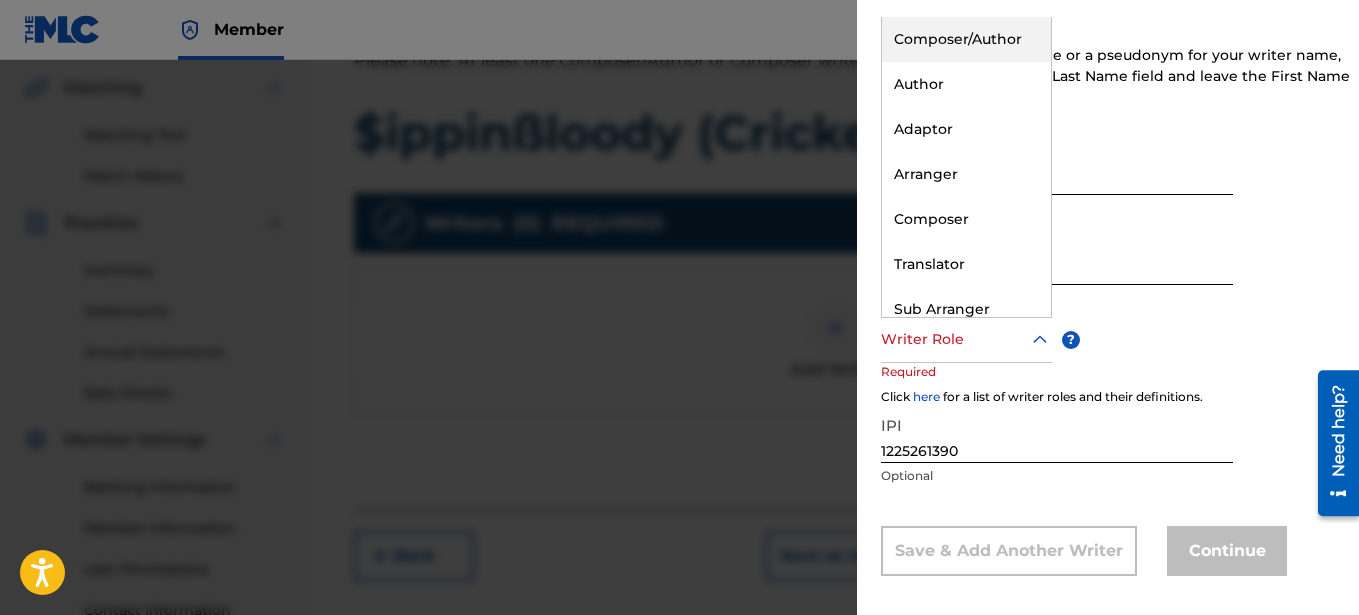 click on "Composer/Author" at bounding box center [966, 39] 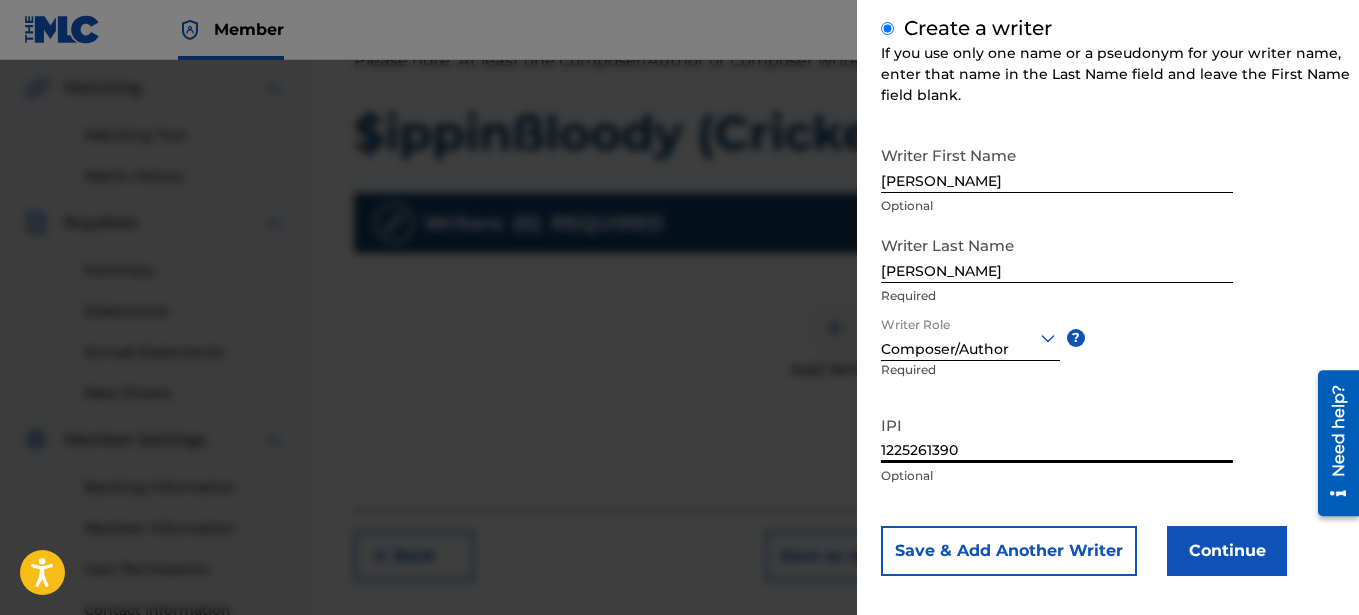 drag, startPoint x: 1109, startPoint y: 395, endPoint x: 926, endPoint y: 172, distance: 288.4753 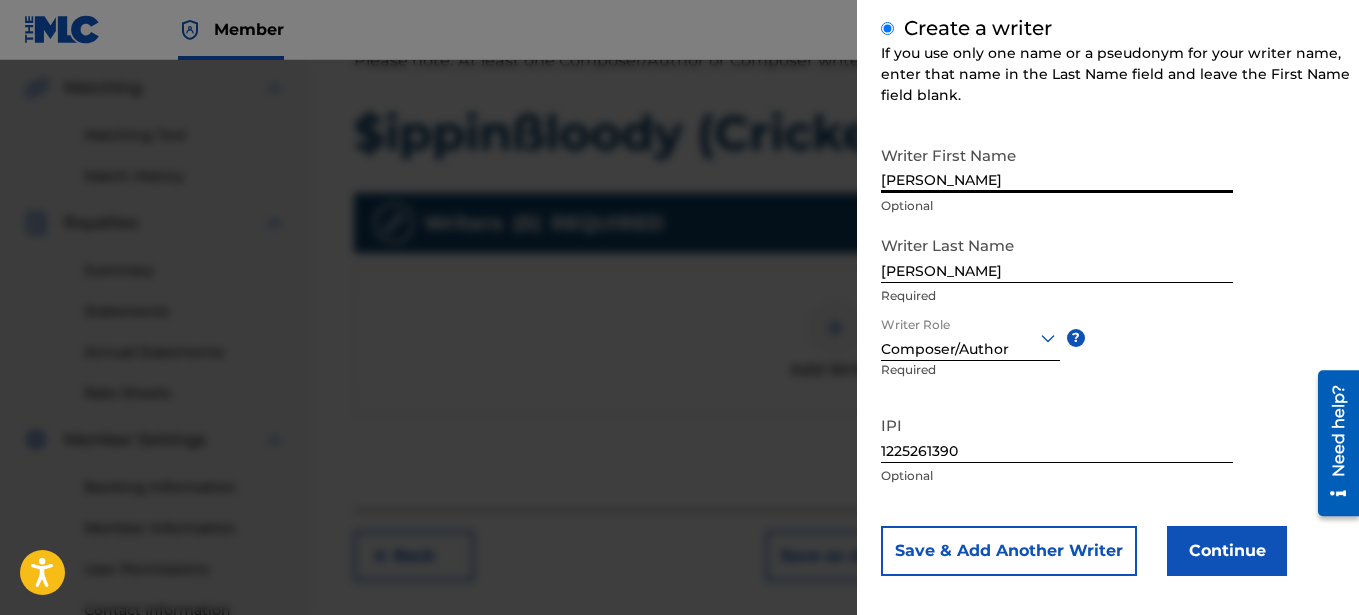 drag, startPoint x: 889, startPoint y: 166, endPoint x: 1055, endPoint y: 510, distance: 381.9581 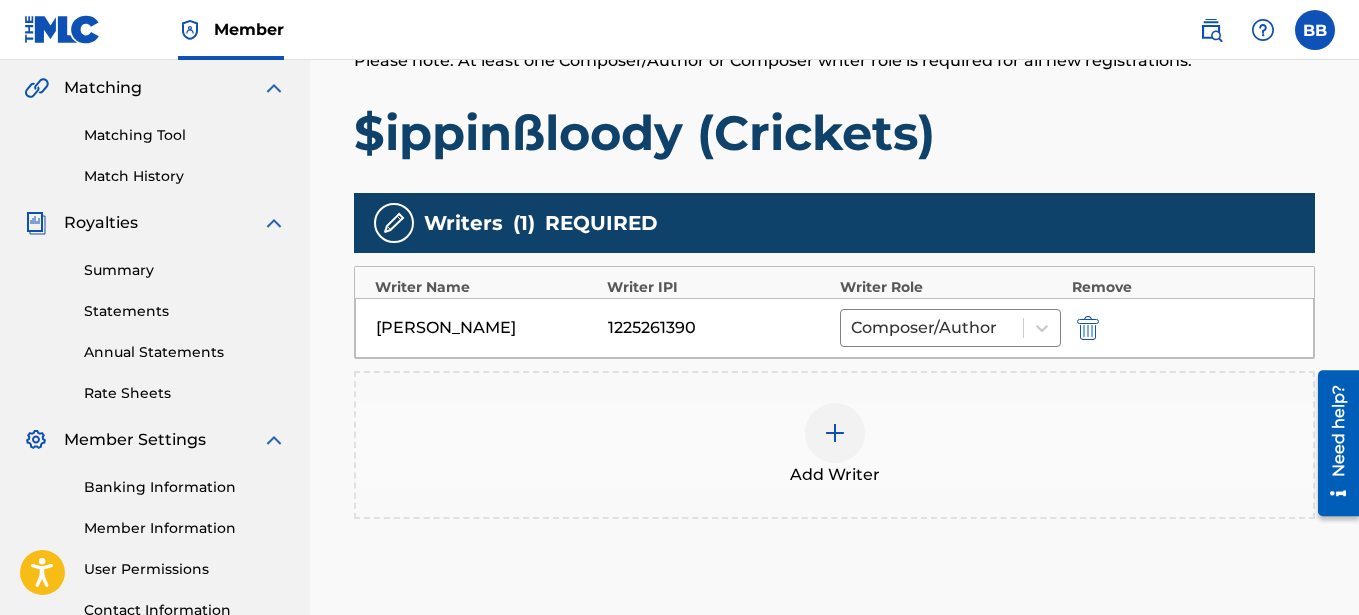 click at bounding box center [835, 433] 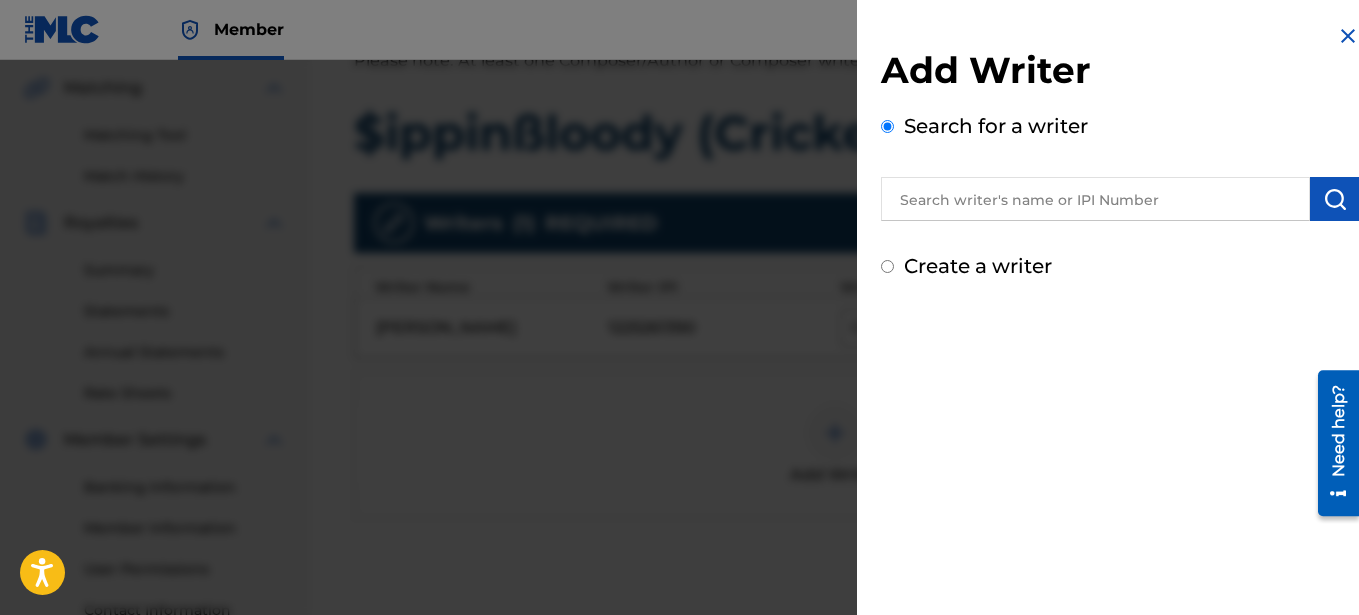 click at bounding box center (679, 367) 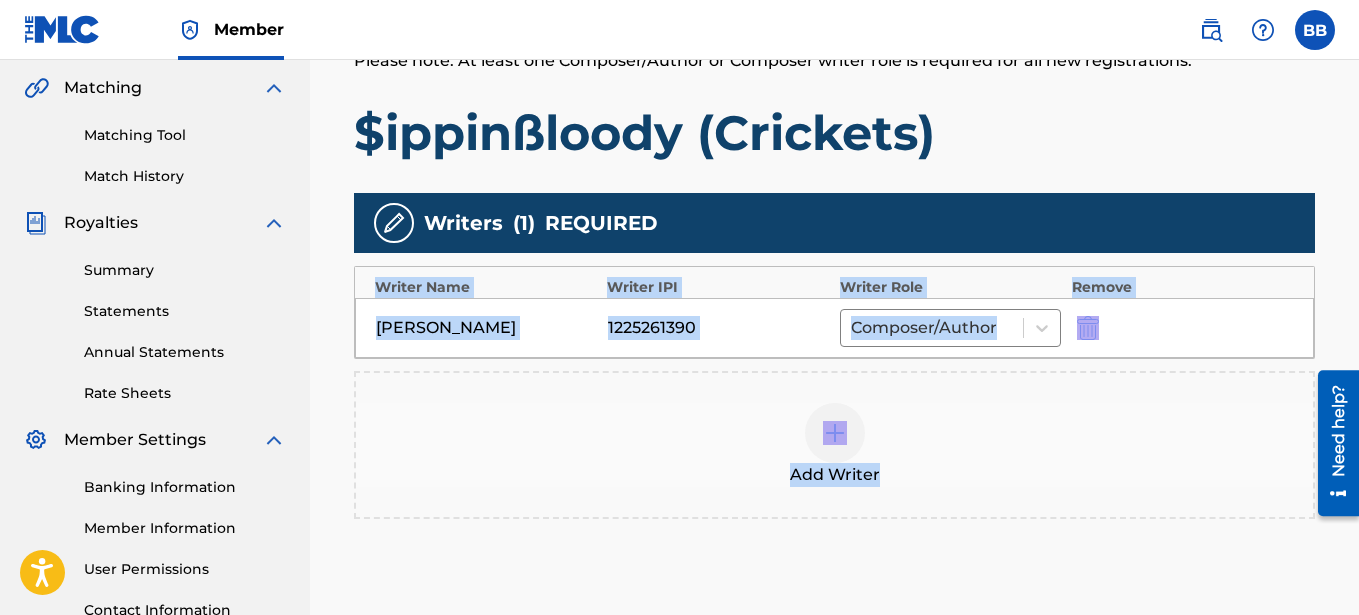 drag, startPoint x: 1358, startPoint y: 250, endPoint x: 1365, endPoint y: 375, distance: 125.19585 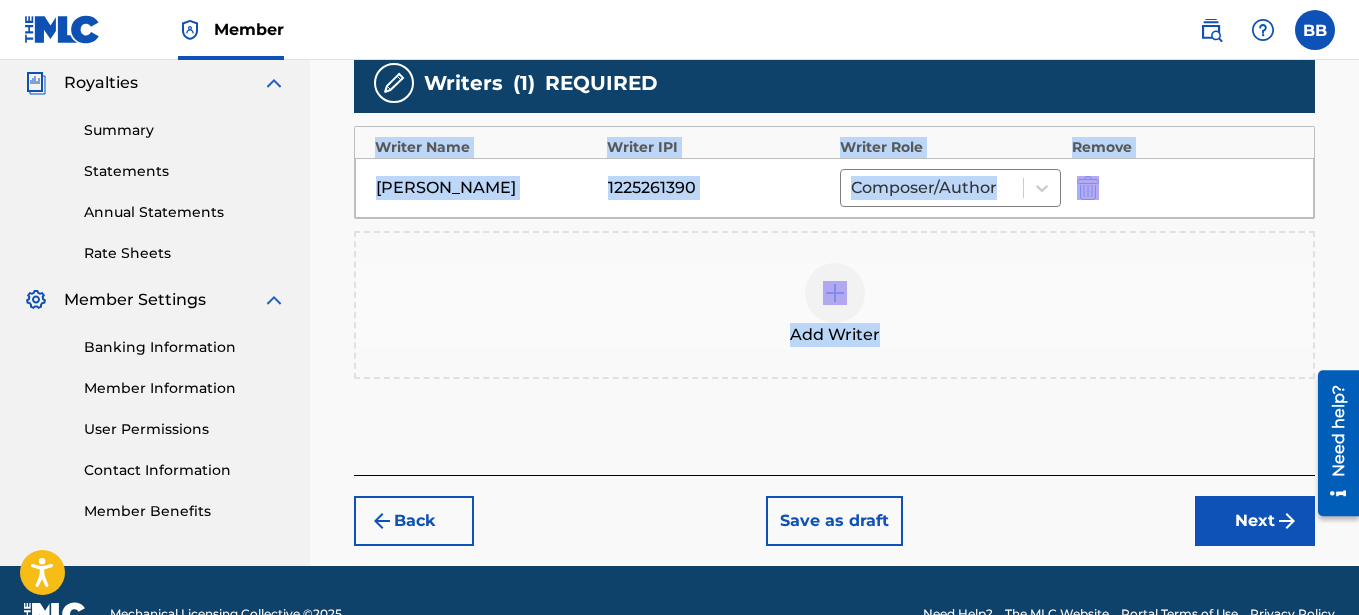 scroll, scrollTop: 645, scrollLeft: 0, axis: vertical 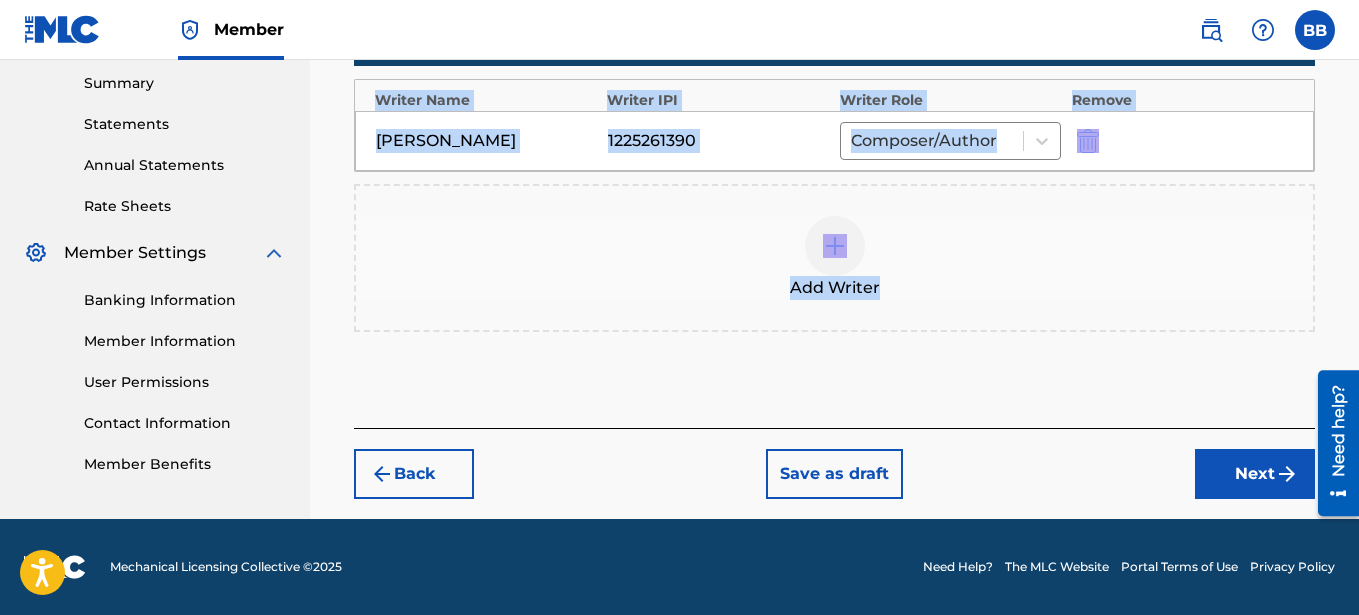 click on "Next" at bounding box center [1255, 474] 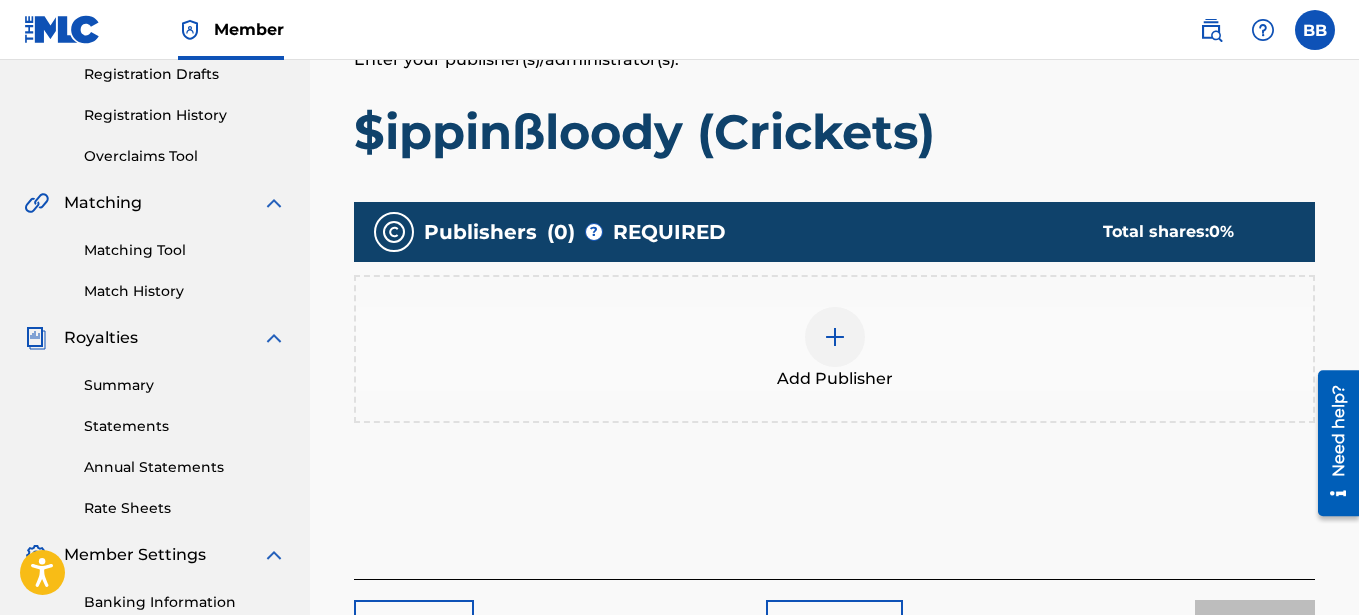 scroll, scrollTop: 367, scrollLeft: 0, axis: vertical 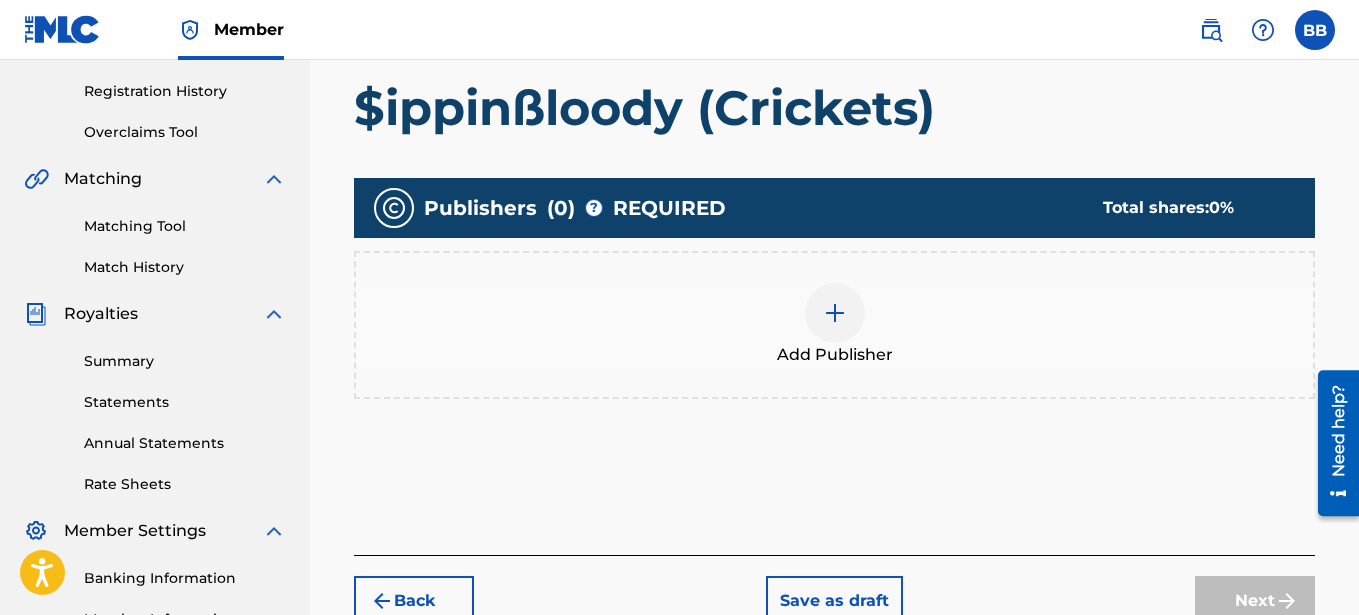 click at bounding box center [835, 313] 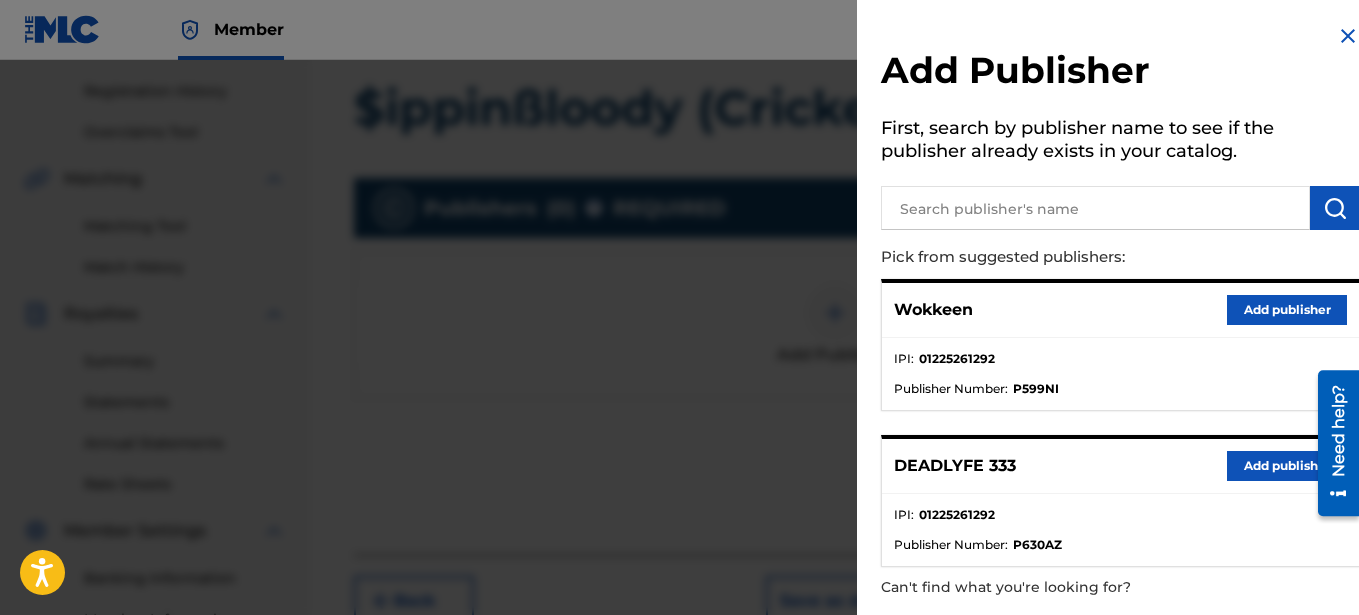 click on "Add publisher" at bounding box center (1287, 466) 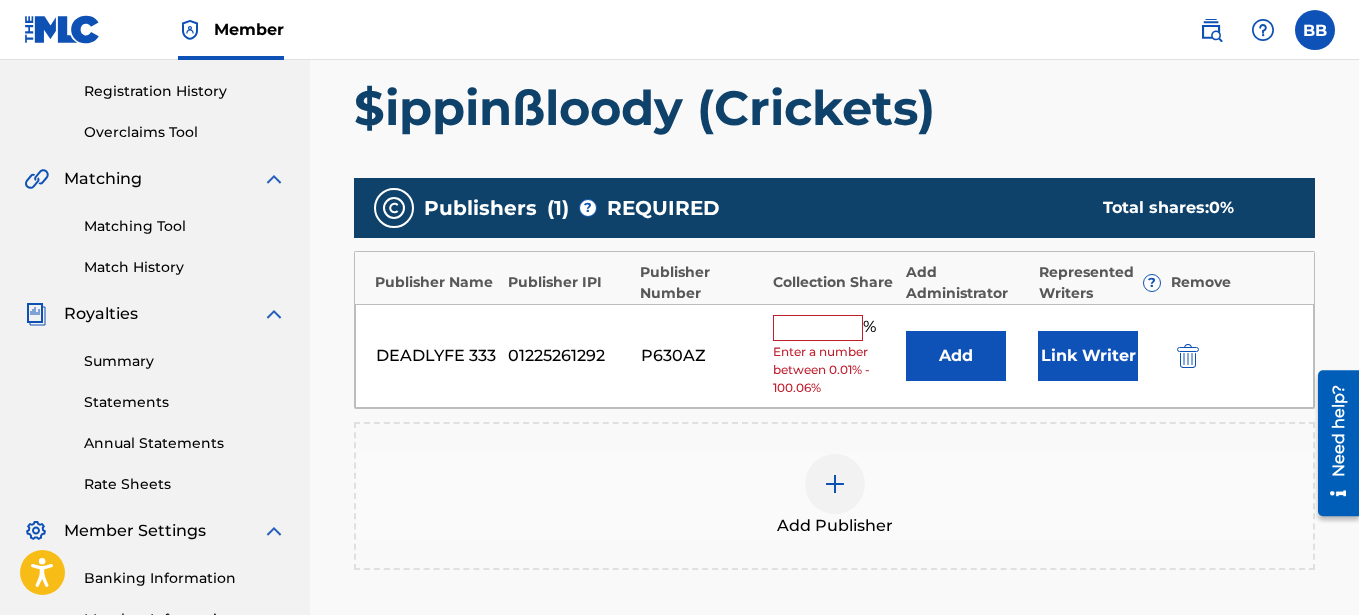 click on "Add" at bounding box center (956, 356) 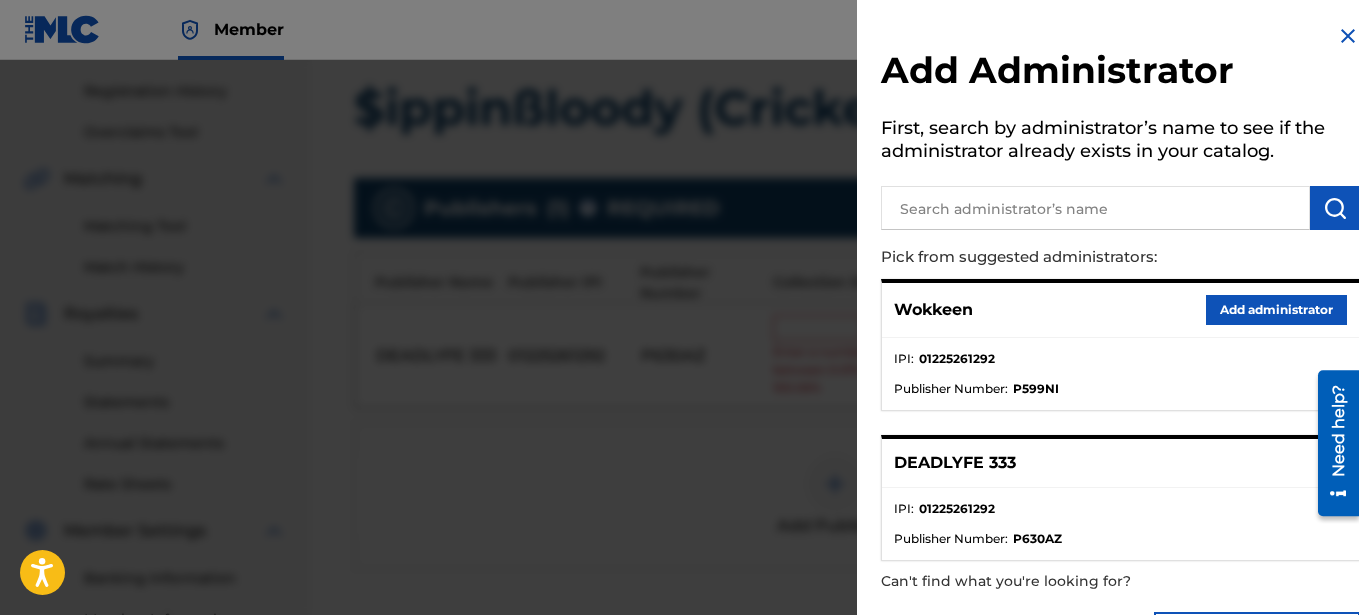click on "Add administrator" at bounding box center (1276, 310) 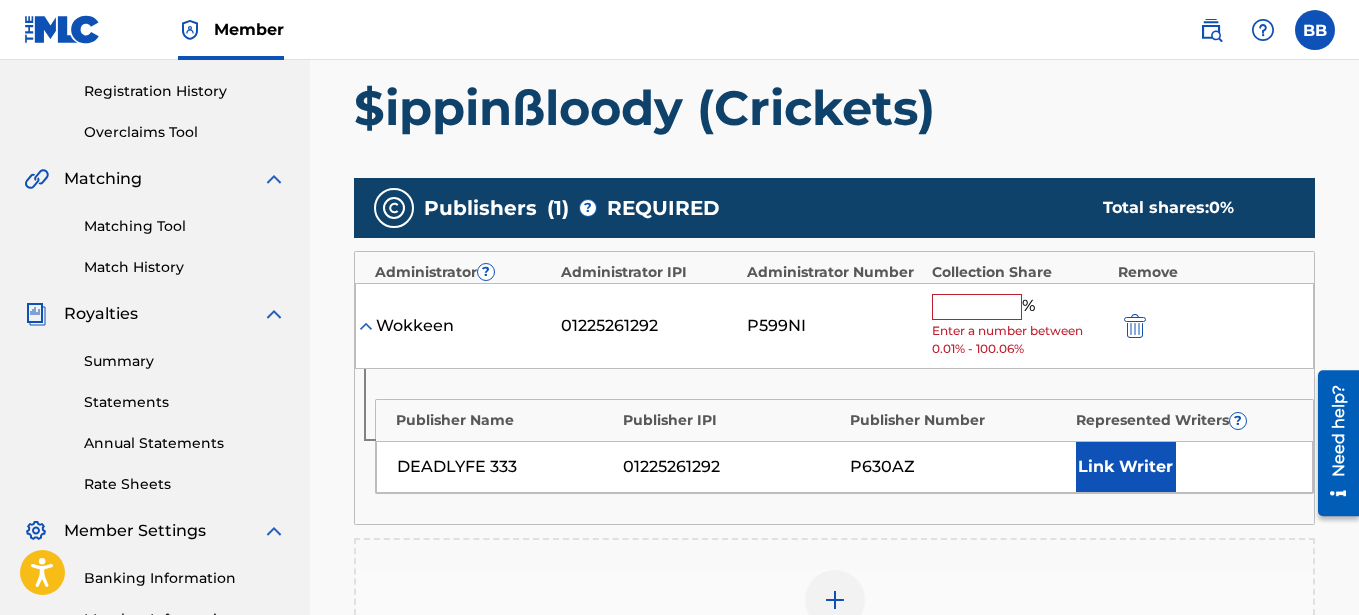 click at bounding box center [977, 307] 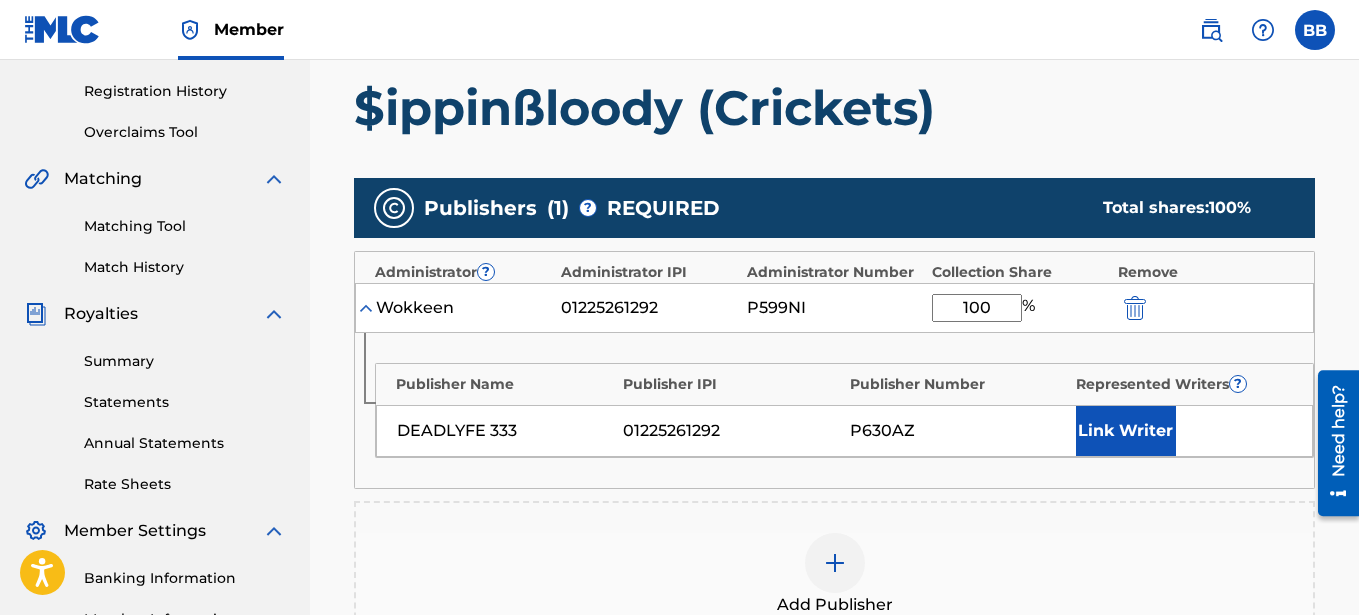 click on "Link Writer" at bounding box center (1126, 431) 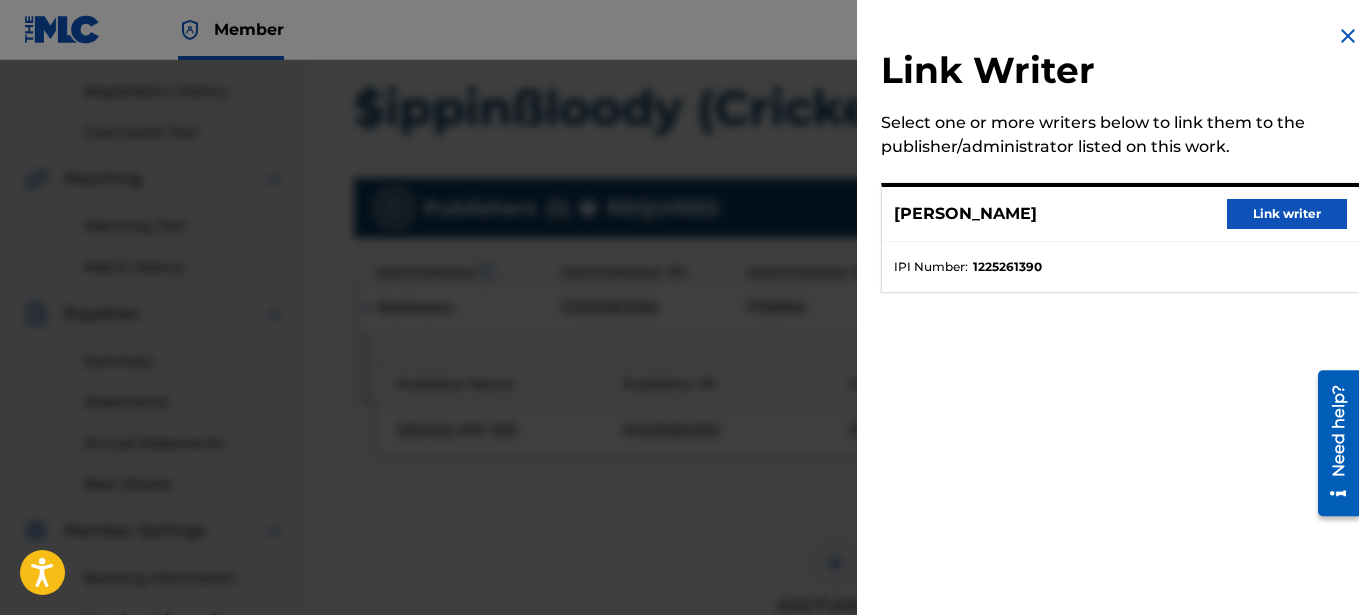 click on "Link writer" at bounding box center (1287, 214) 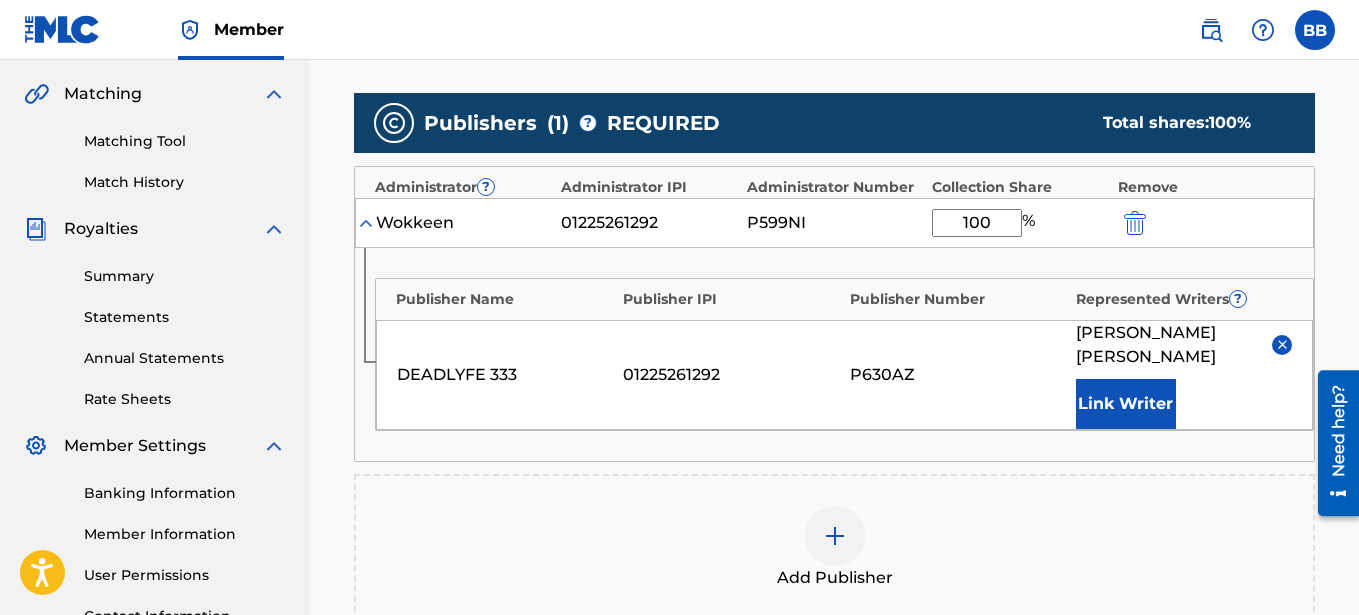 scroll, scrollTop: 470, scrollLeft: 0, axis: vertical 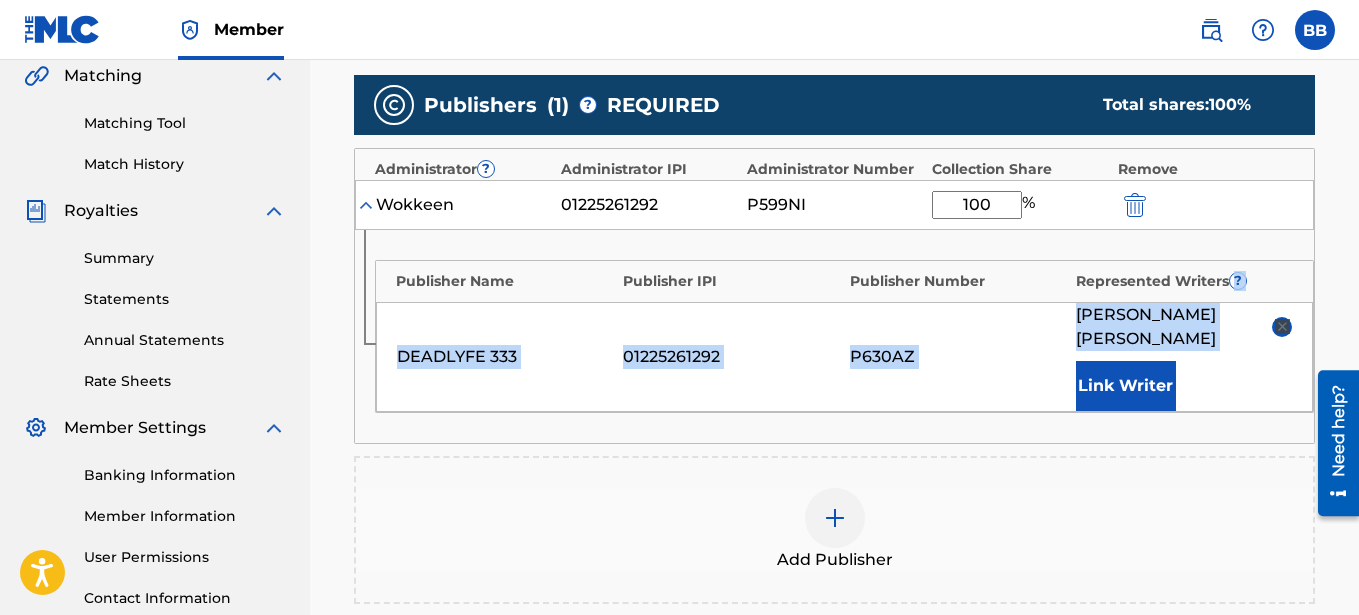 drag, startPoint x: 1358, startPoint y: 278, endPoint x: 1365, endPoint y: 338, distance: 60.40695 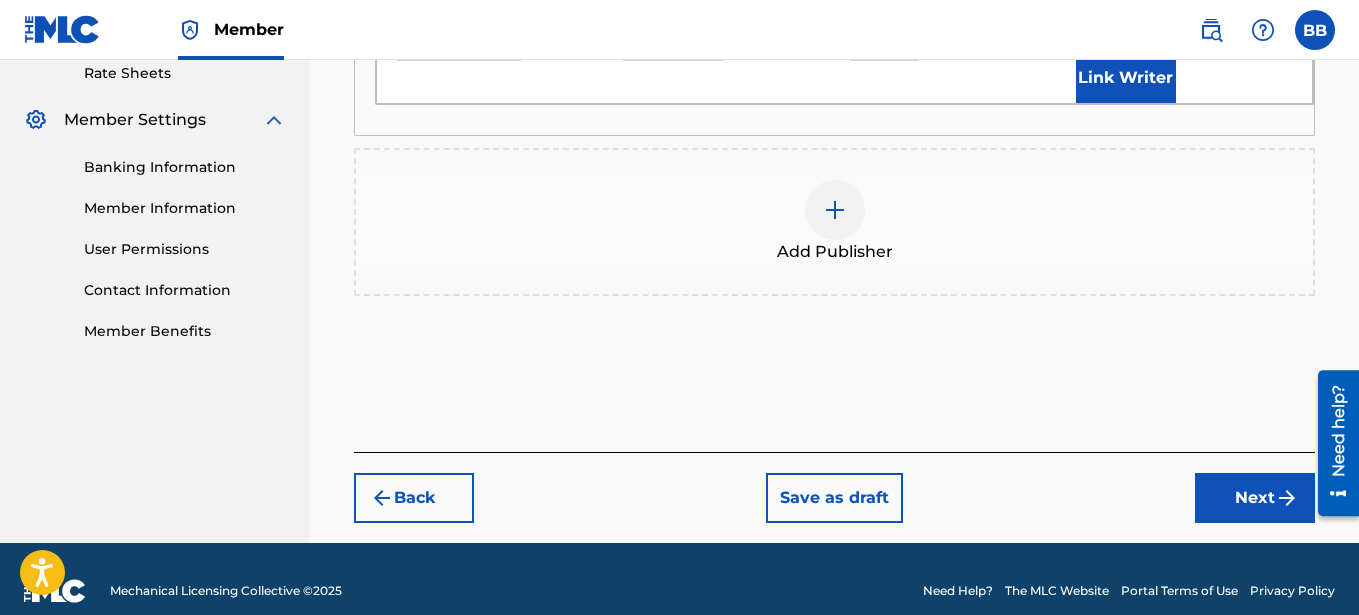 drag, startPoint x: 1365, startPoint y: 269, endPoint x: 36, endPoint y: 48, distance: 1347.2498 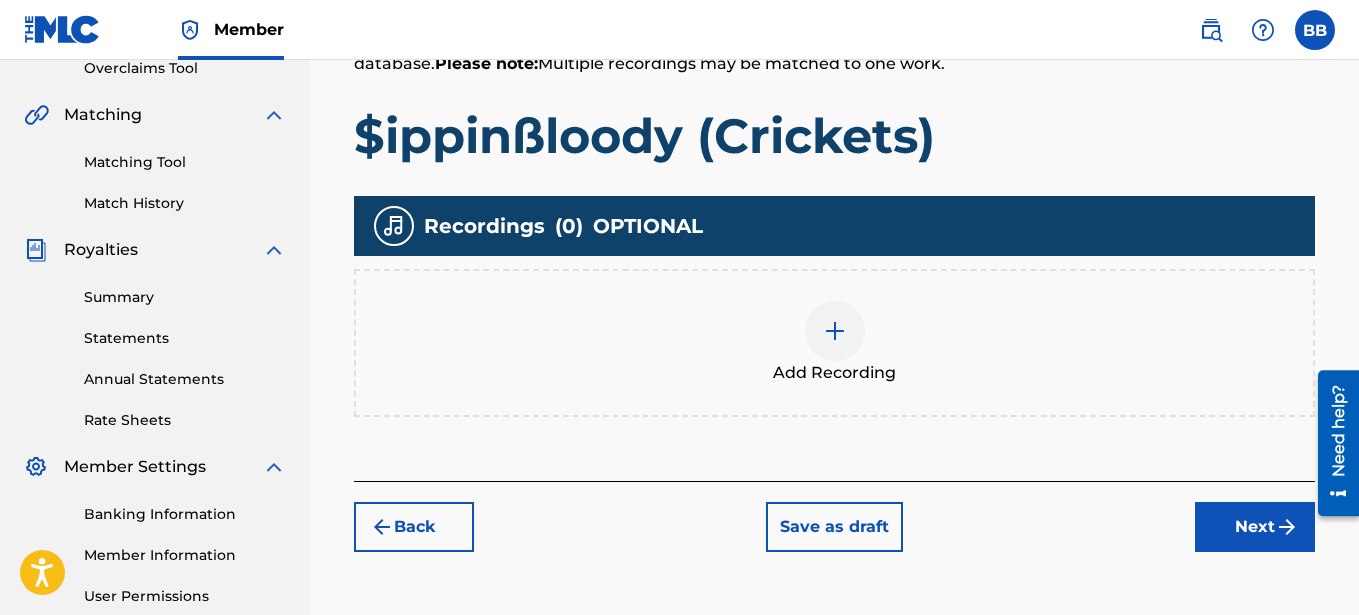 scroll, scrollTop: 440, scrollLeft: 0, axis: vertical 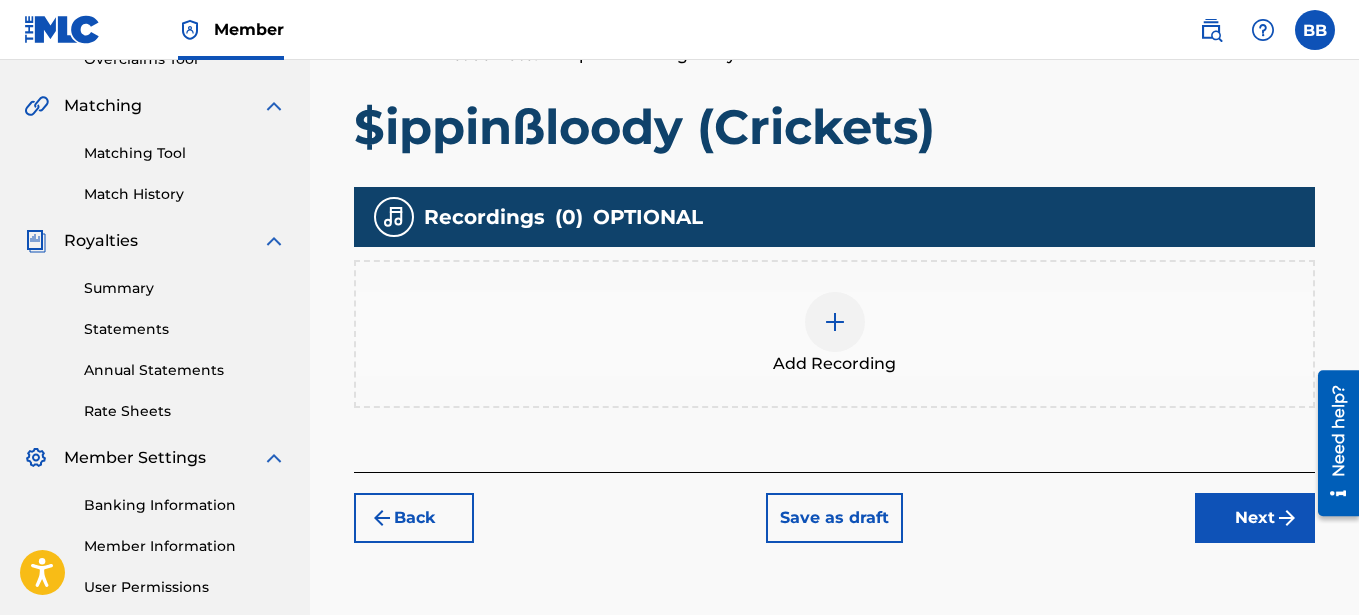 click at bounding box center (835, 322) 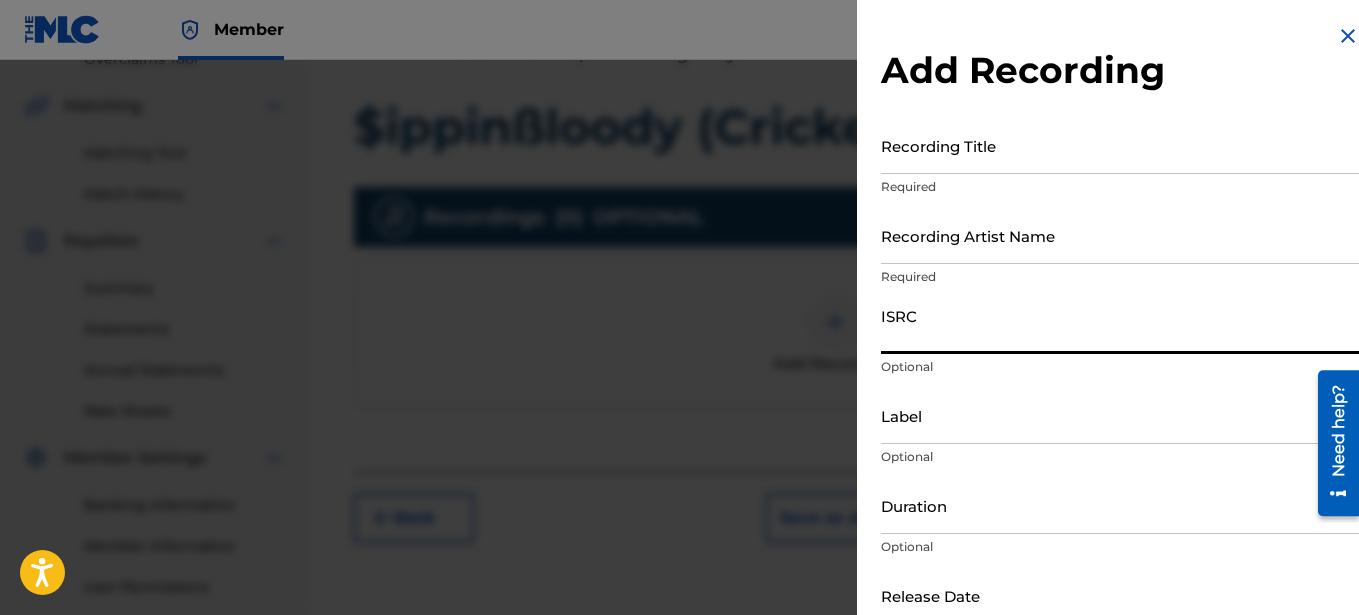 paste on "QZWFQ2478360" 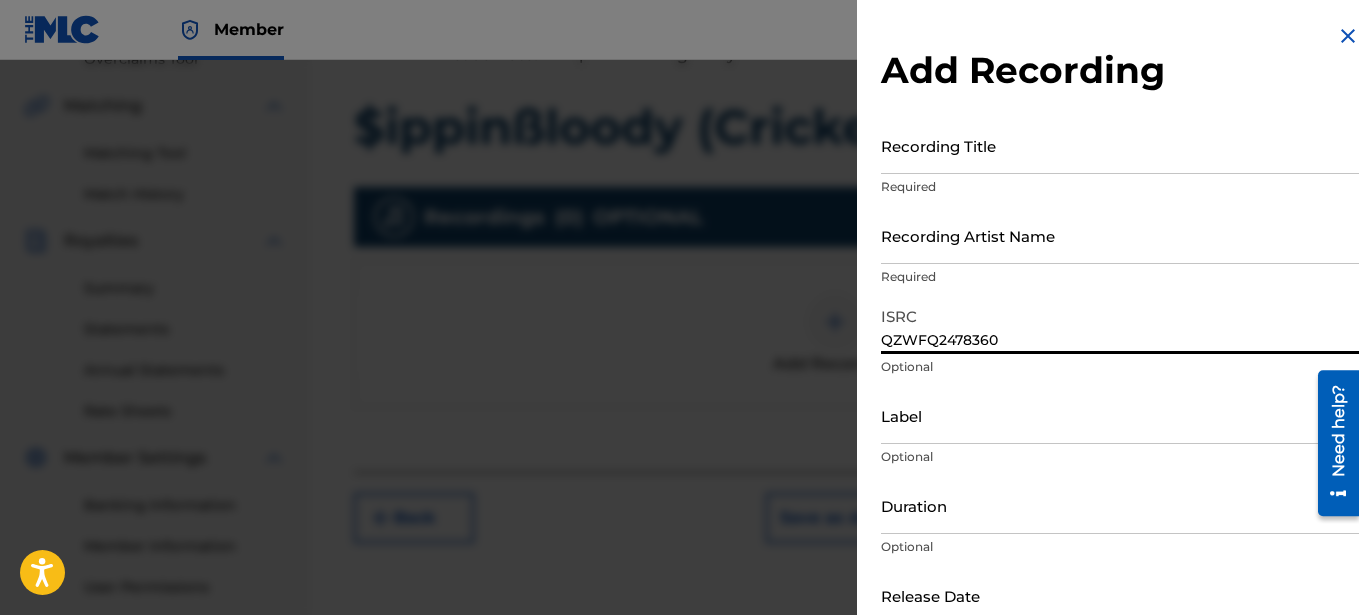 type on "QZWFQ2478360" 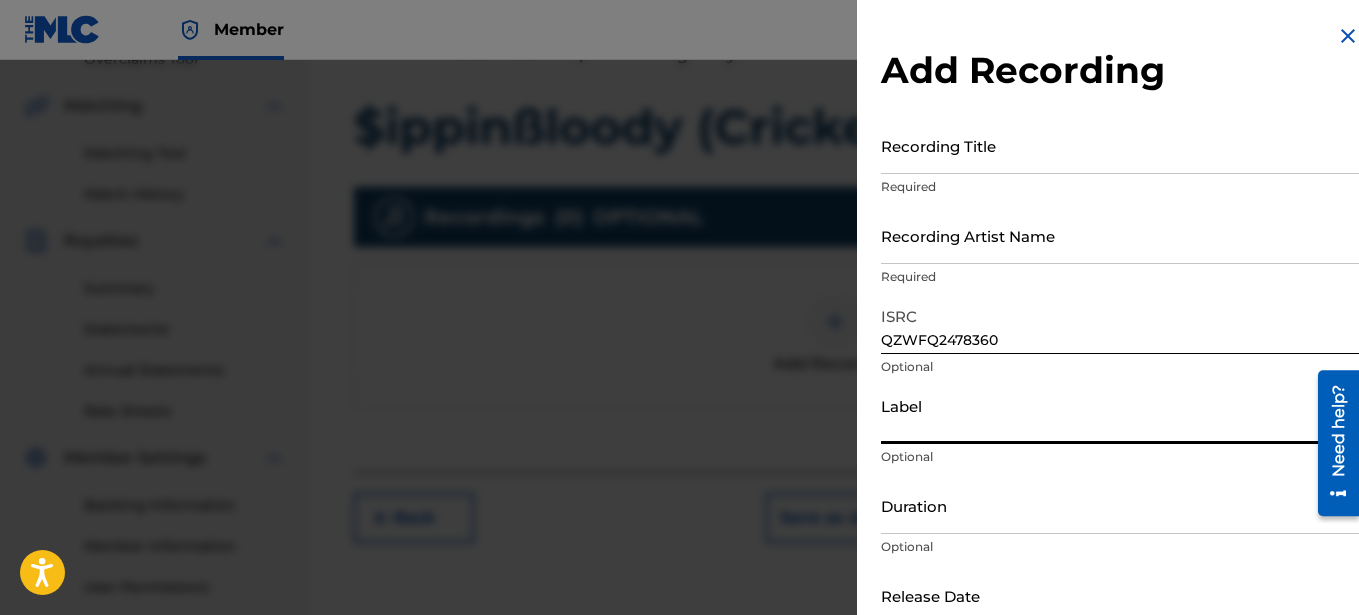 click on "Label" at bounding box center (1120, 415) 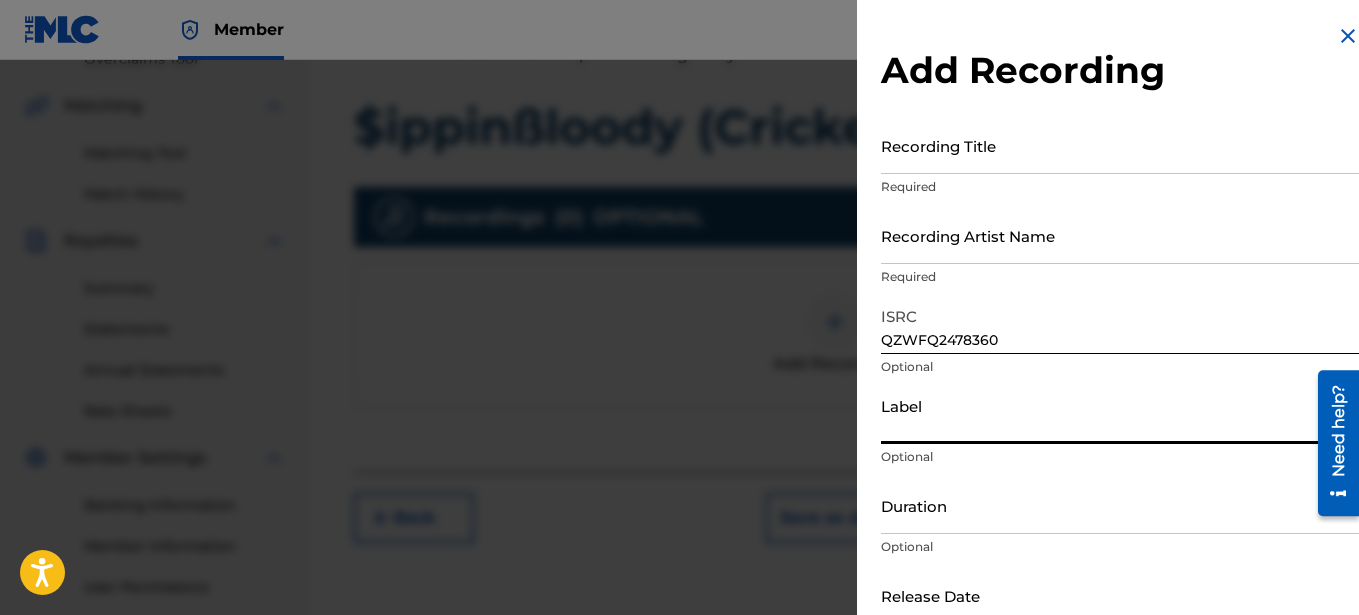 type on "DeadLyfe LLC" 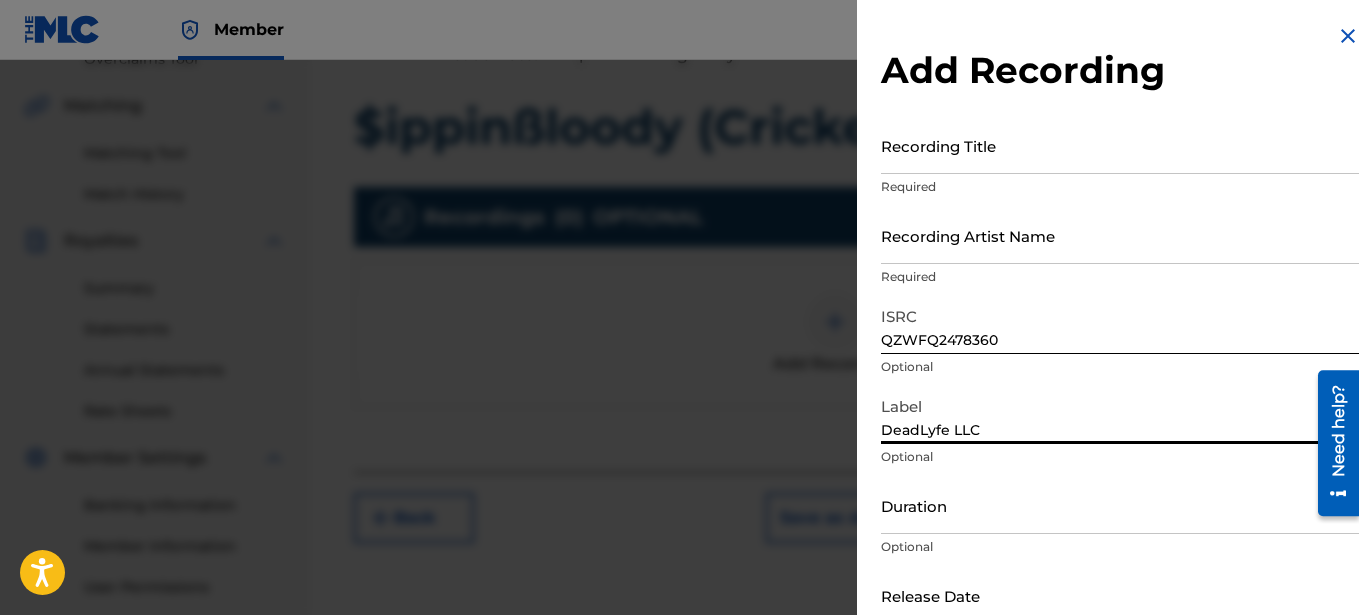click on "Duration" at bounding box center (1120, 505) 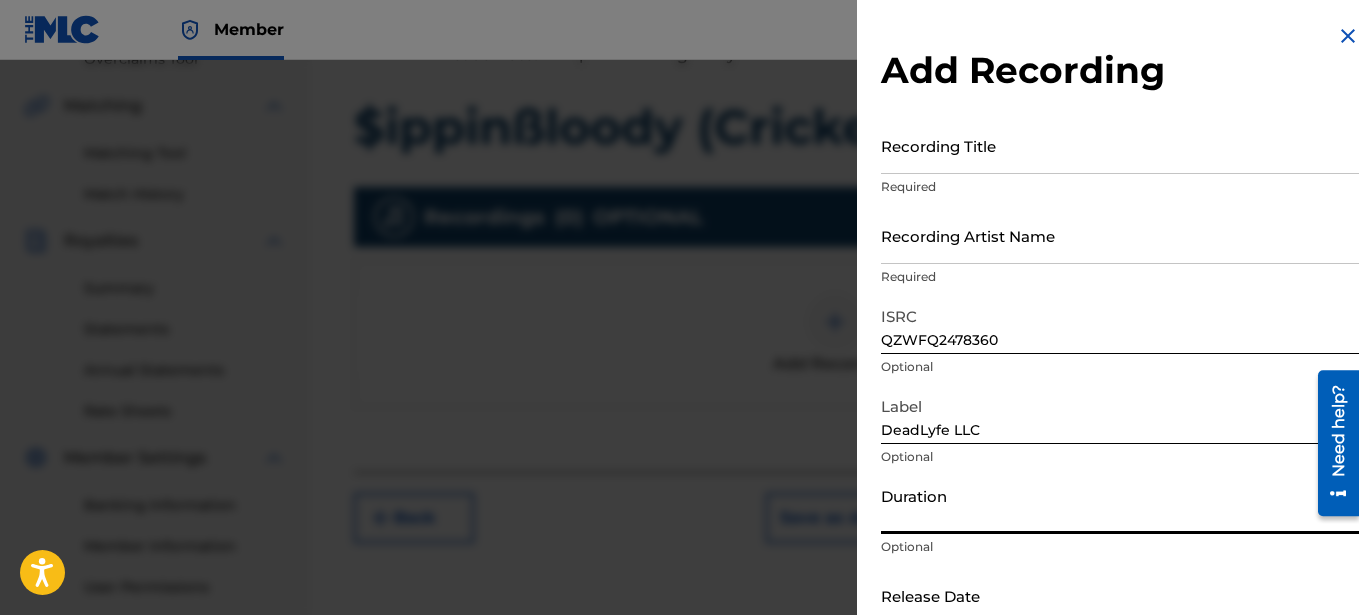 click on "Duration" at bounding box center (1120, 505) 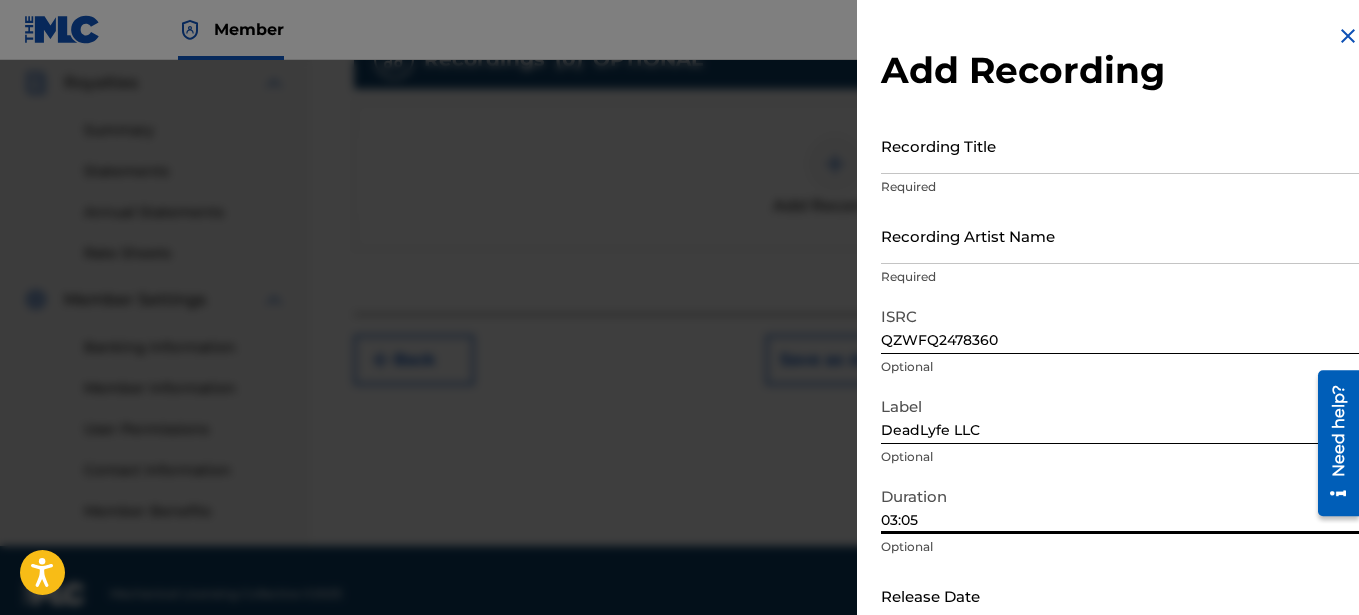 scroll, scrollTop: 593, scrollLeft: 0, axis: vertical 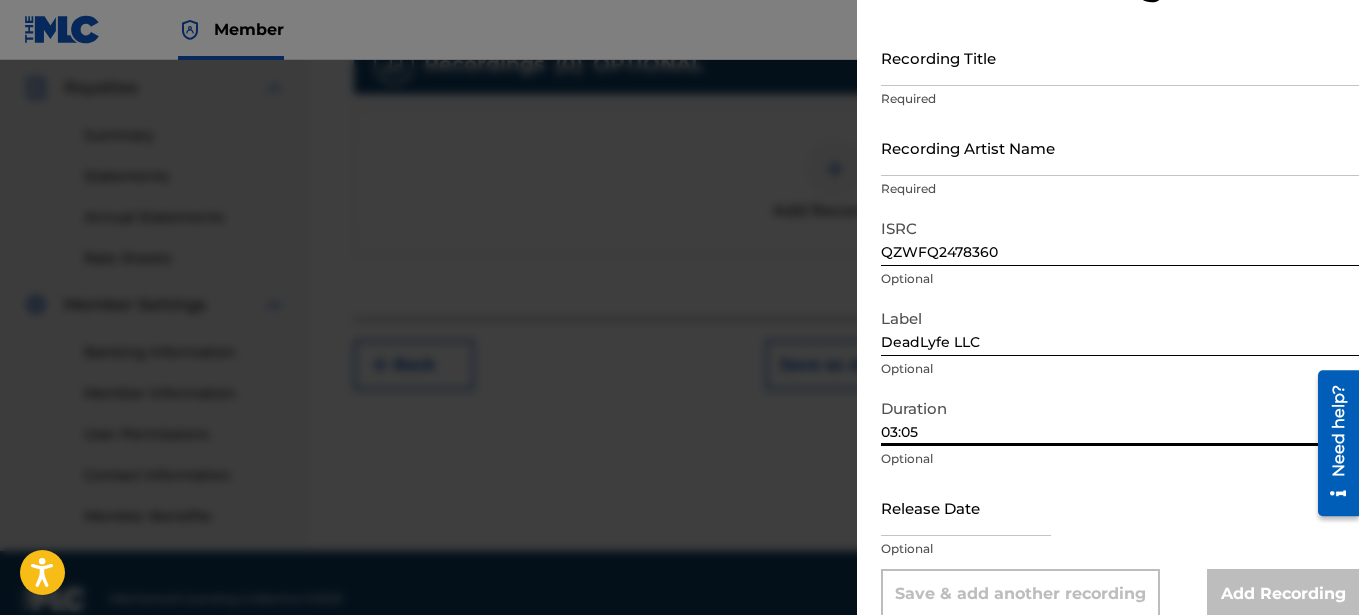 drag, startPoint x: 2650, startPoint y: 650, endPoint x: 1322, endPoint y: 509, distance: 1335.4644 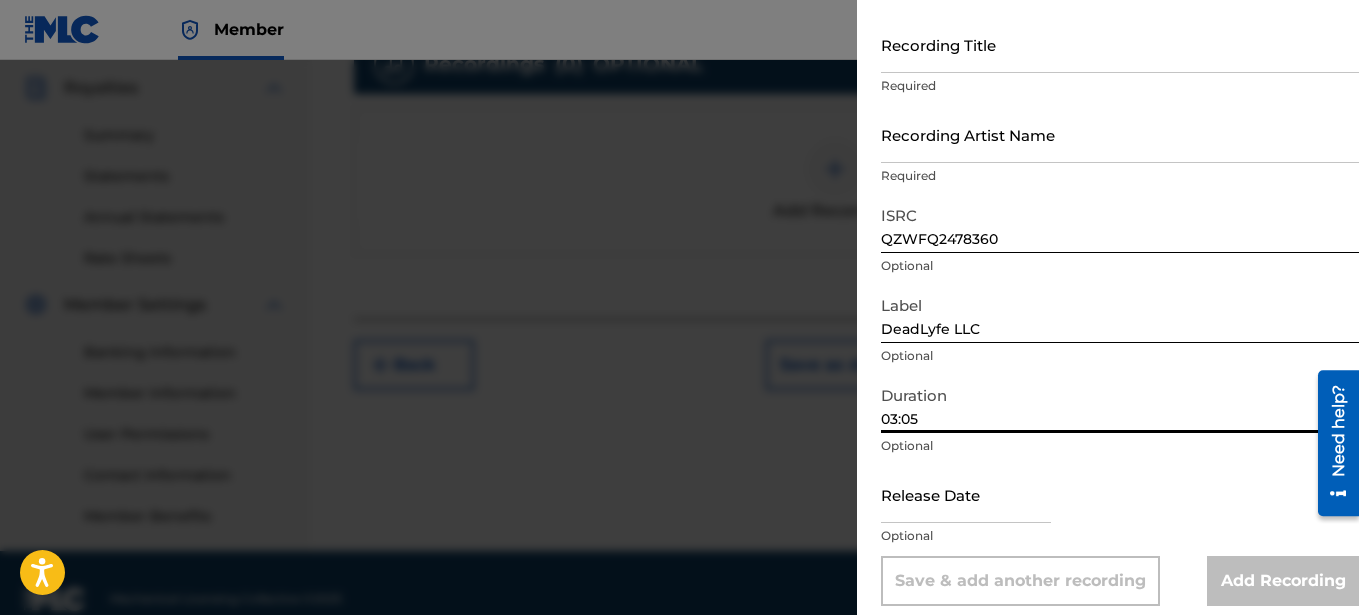 click at bounding box center (966, 494) 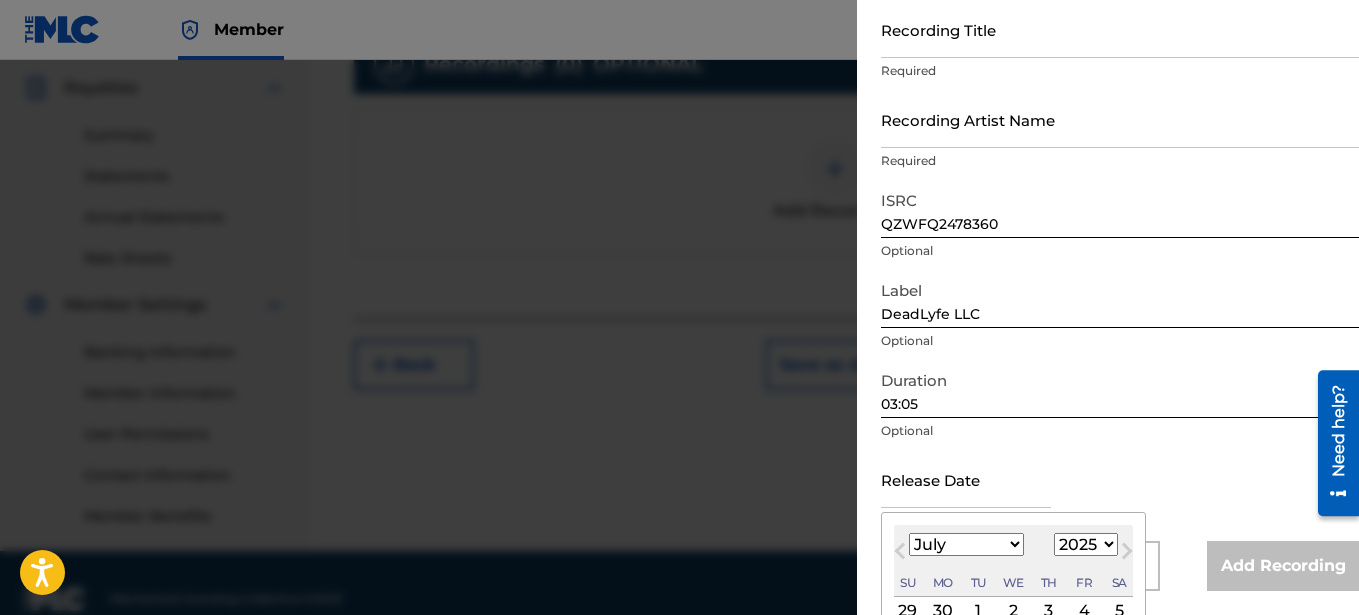 click on "January February March April May June July August September October November December" at bounding box center (966, 544) 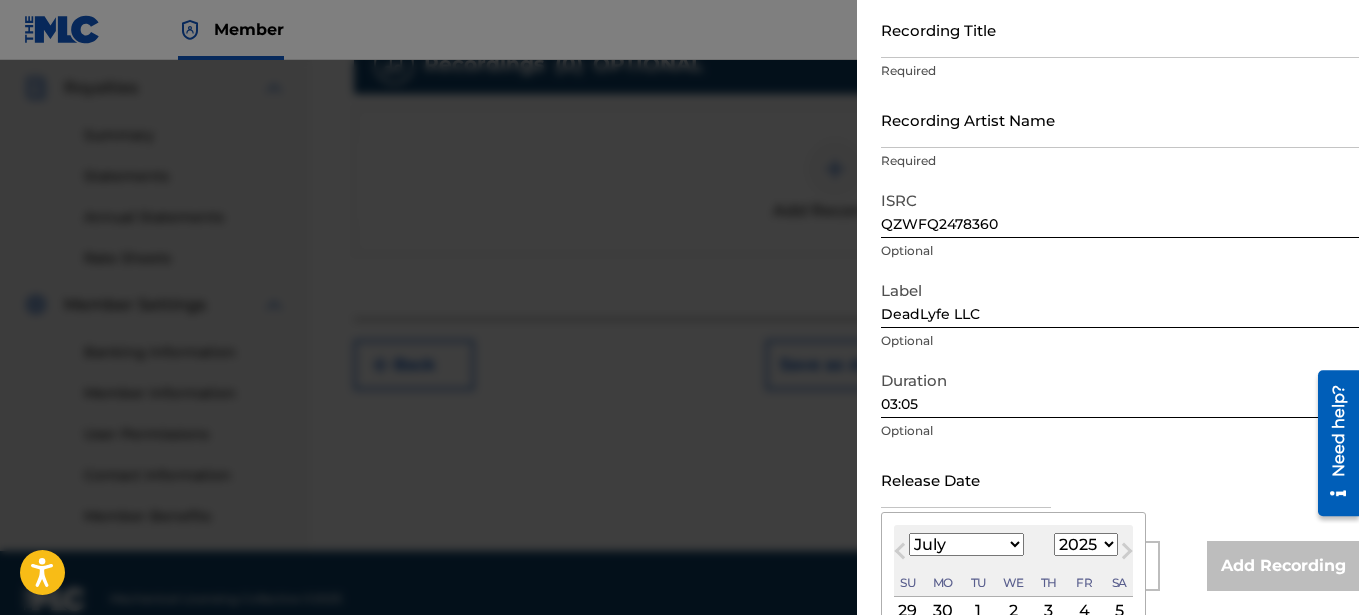 select on "10" 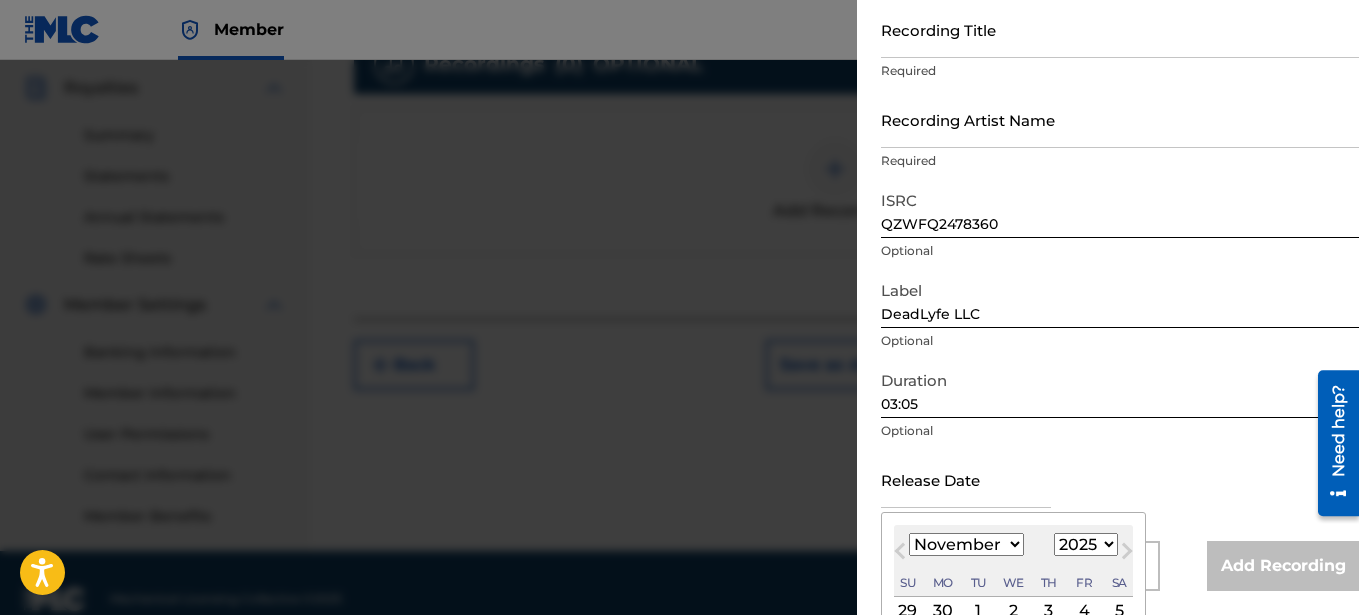 click on "January February March April May June July August September October November December" at bounding box center [966, 544] 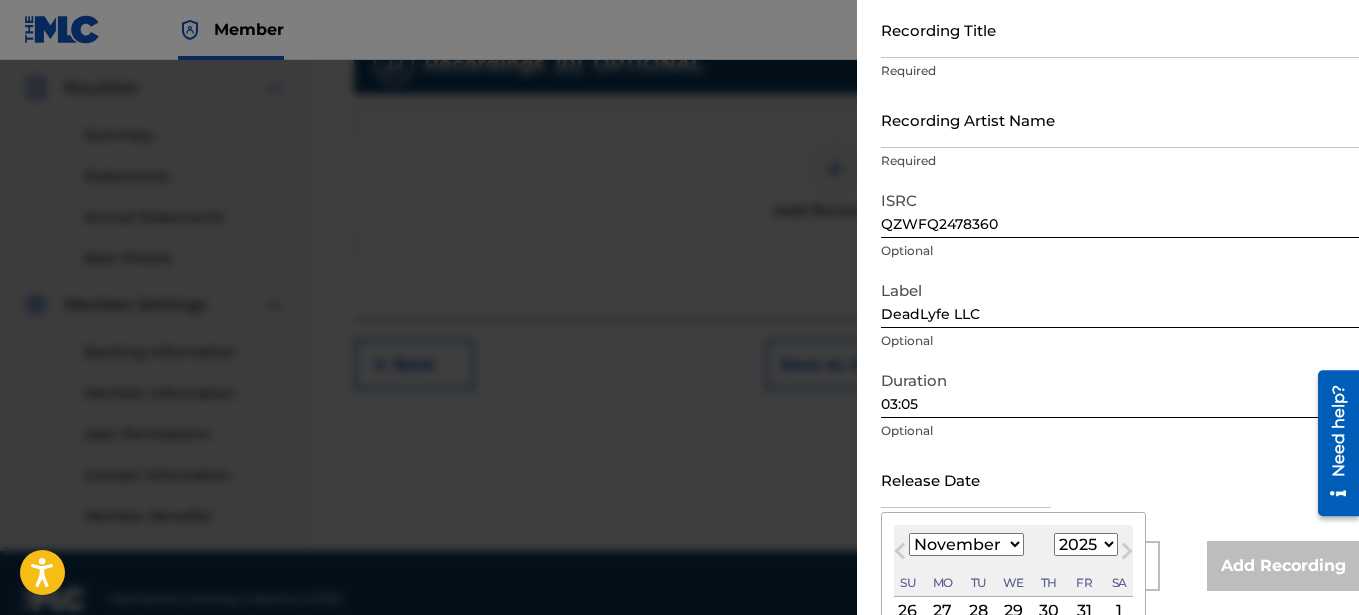 click on "1899 1900 1901 1902 1903 1904 1905 1906 1907 1908 1909 1910 1911 1912 1913 1914 1915 1916 1917 1918 1919 1920 1921 1922 1923 1924 1925 1926 1927 1928 1929 1930 1931 1932 1933 1934 1935 1936 1937 1938 1939 1940 1941 1942 1943 1944 1945 1946 1947 1948 1949 1950 1951 1952 1953 1954 1955 1956 1957 1958 1959 1960 1961 1962 1963 1964 1965 1966 1967 1968 1969 1970 1971 1972 1973 1974 1975 1976 1977 1978 1979 1980 1981 1982 1983 1984 1985 1986 1987 1988 1989 1990 1991 1992 1993 1994 1995 1996 1997 1998 1999 2000 2001 2002 2003 2004 2005 2006 2007 2008 2009 2010 2011 2012 2013 2014 2015 2016 2017 2018 2019 2020 2021 2022 2023 2024 2025 2026 2027 2028 2029 2030 2031 2032 2033 2034 2035 2036 2037 2038 2039 2040 2041 2042 2043 2044 2045 2046 2047 2048 2049 2050 2051 2052 2053 2054 2055 2056 2057 2058 2059 2060 2061 2062 2063 2064 2065 2066 2067 2068 2069 2070 2071 2072 2073 2074 2075 2076 2077 2078 2079 2080 2081 2082 2083 2084 2085 2086 2087 2088 2089 2090 2091 2092 2093 2094 2095 2096 2097 2098 2099 2100" at bounding box center [1086, 544] 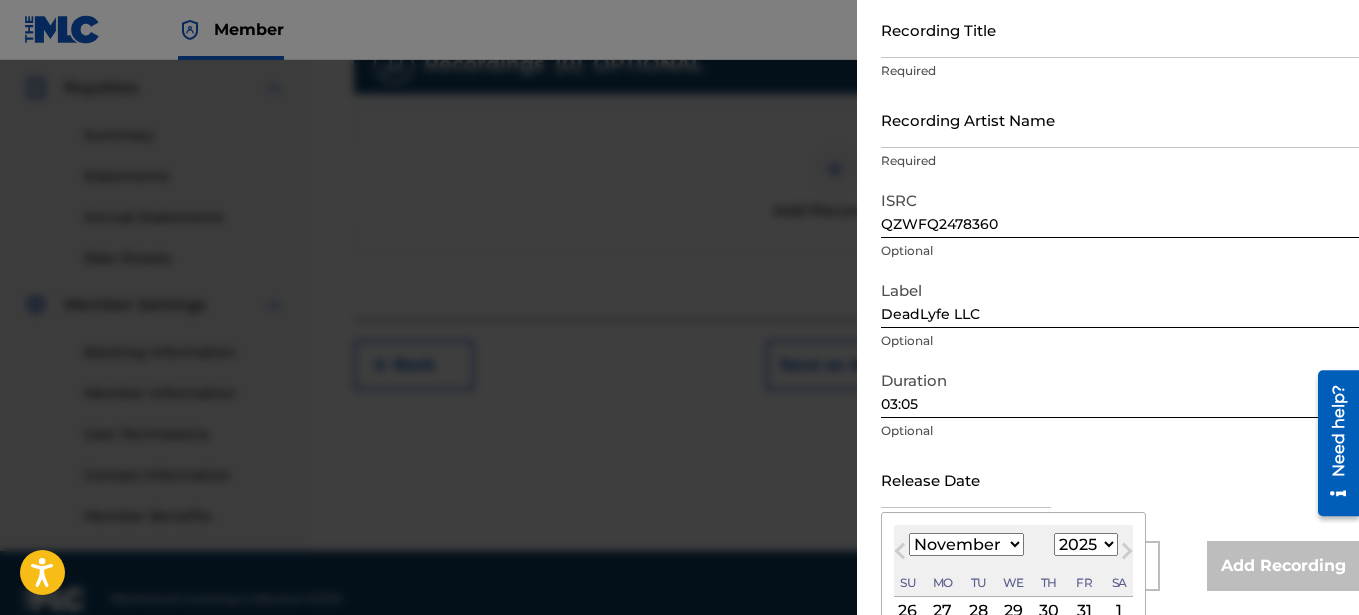 select on "2024" 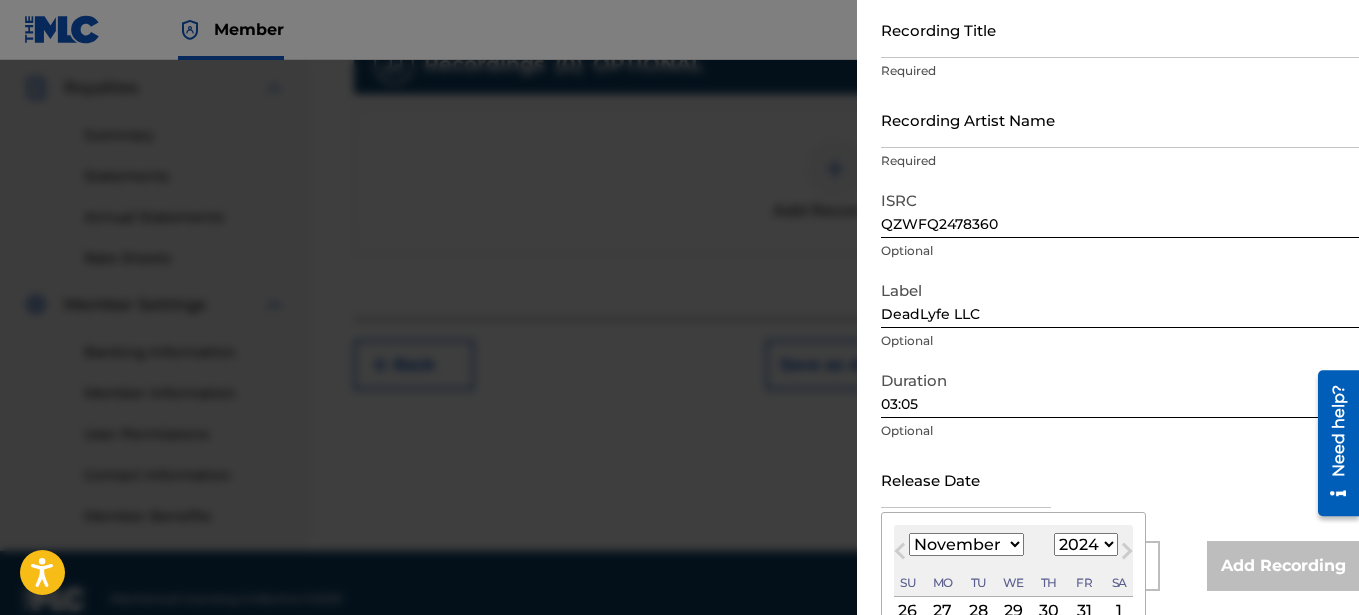click on "1899 1900 1901 1902 1903 1904 1905 1906 1907 1908 1909 1910 1911 1912 1913 1914 1915 1916 1917 1918 1919 1920 1921 1922 1923 1924 1925 1926 1927 1928 1929 1930 1931 1932 1933 1934 1935 1936 1937 1938 1939 1940 1941 1942 1943 1944 1945 1946 1947 1948 1949 1950 1951 1952 1953 1954 1955 1956 1957 1958 1959 1960 1961 1962 1963 1964 1965 1966 1967 1968 1969 1970 1971 1972 1973 1974 1975 1976 1977 1978 1979 1980 1981 1982 1983 1984 1985 1986 1987 1988 1989 1990 1991 1992 1993 1994 1995 1996 1997 1998 1999 2000 2001 2002 2003 2004 2005 2006 2007 2008 2009 2010 2011 2012 2013 2014 2015 2016 2017 2018 2019 2020 2021 2022 2023 2024 2025 2026 2027 2028 2029 2030 2031 2032 2033 2034 2035 2036 2037 2038 2039 2040 2041 2042 2043 2044 2045 2046 2047 2048 2049 2050 2051 2052 2053 2054 2055 2056 2057 2058 2059 2060 2061 2062 2063 2064 2065 2066 2067 2068 2069 2070 2071 2072 2073 2074 2075 2076 2077 2078 2079 2080 2081 2082 2083 2084 2085 2086 2087 2088 2089 2090 2091 2092 2093 2094 2095 2096 2097 2098 2099 2100" at bounding box center [1086, 544] 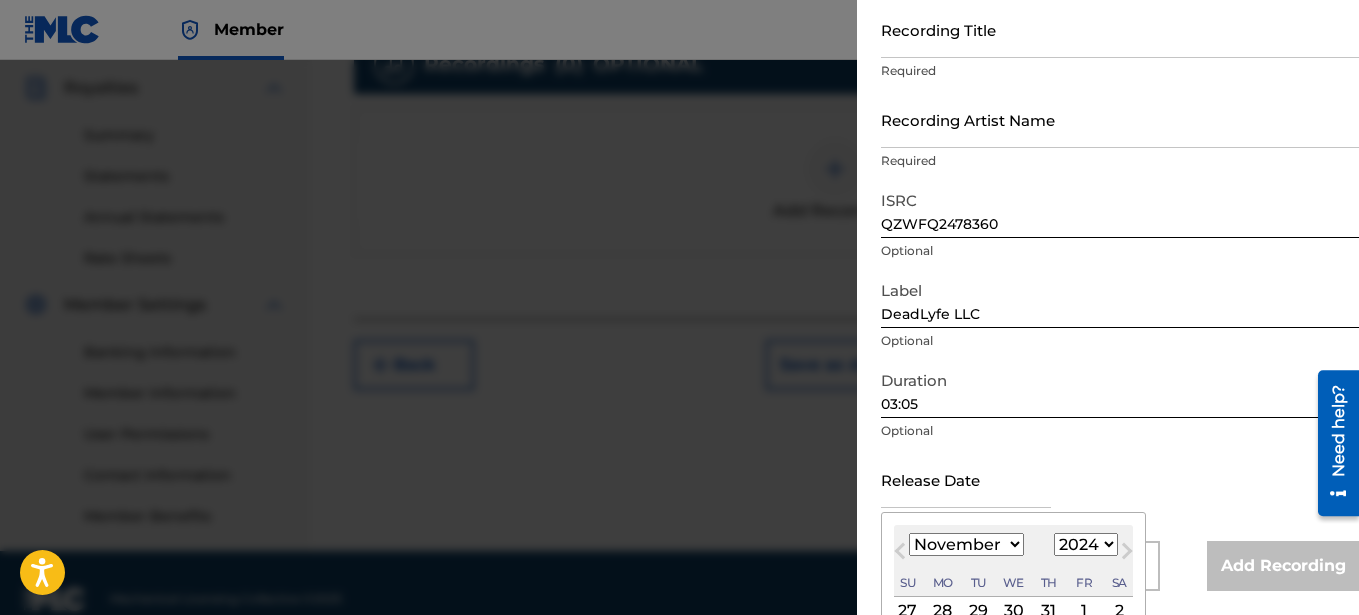 scroll, scrollTop: 275, scrollLeft: 0, axis: vertical 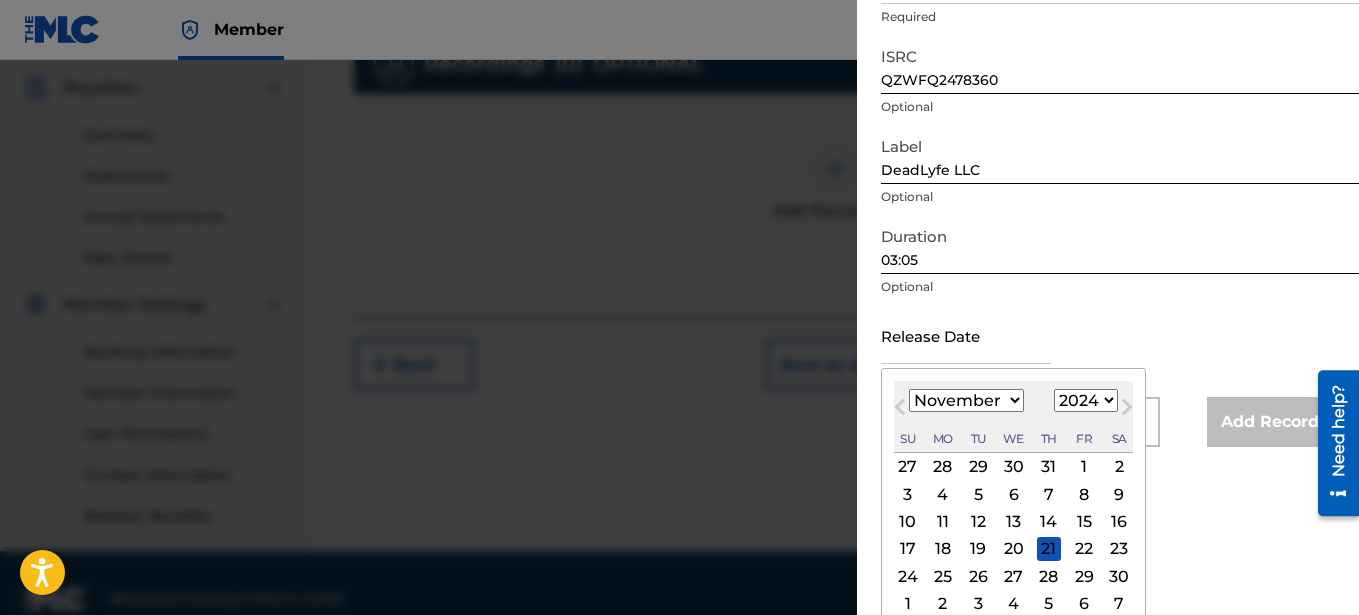 drag, startPoint x: 1349, startPoint y: 278, endPoint x: 1361, endPoint y: 383, distance: 105.68349 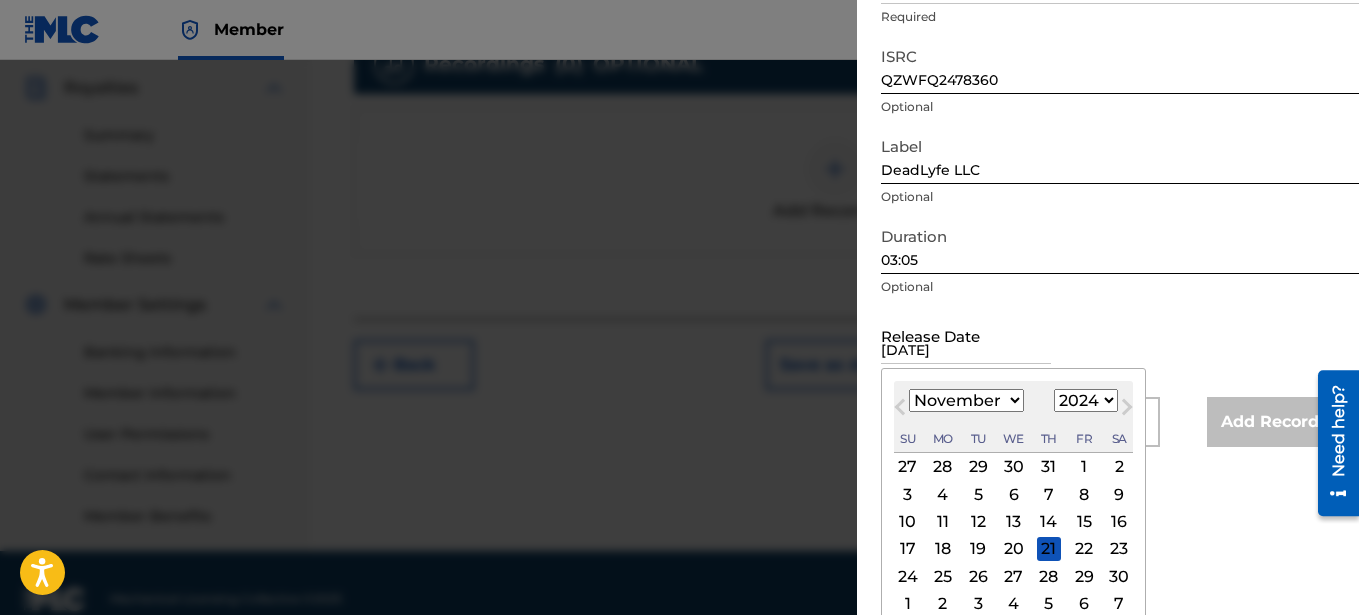 scroll, scrollTop: 116, scrollLeft: 0, axis: vertical 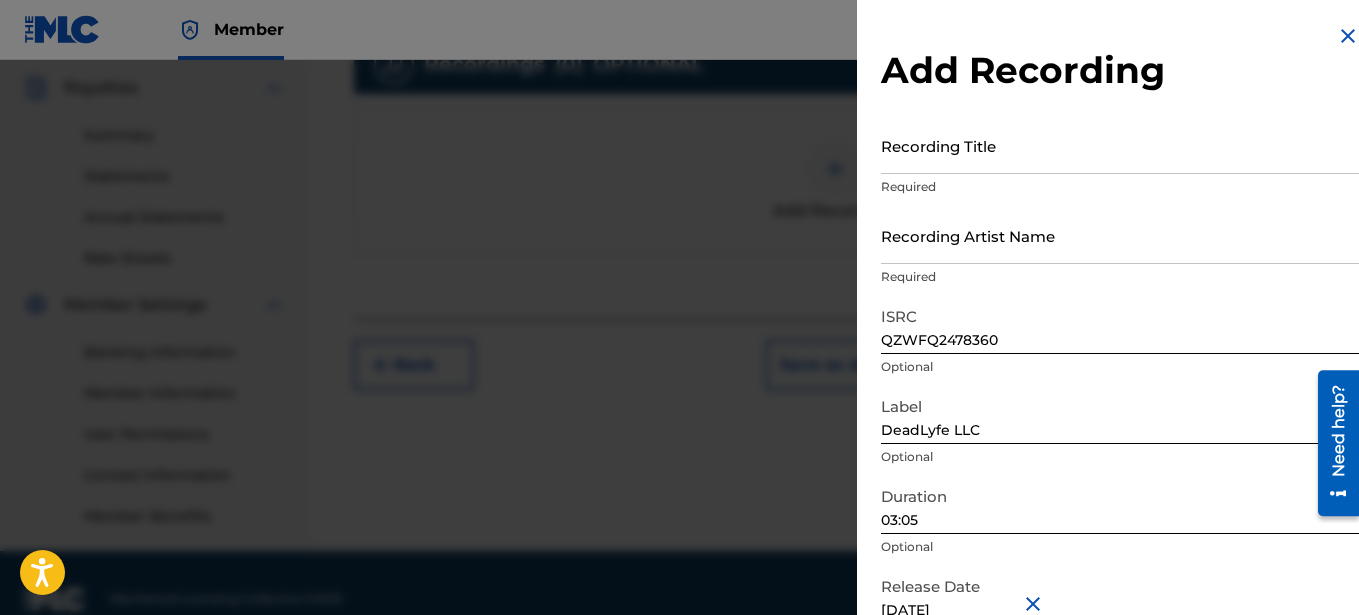 drag, startPoint x: 1350, startPoint y: 291, endPoint x: 1309, endPoint y: 181, distance: 117.3925 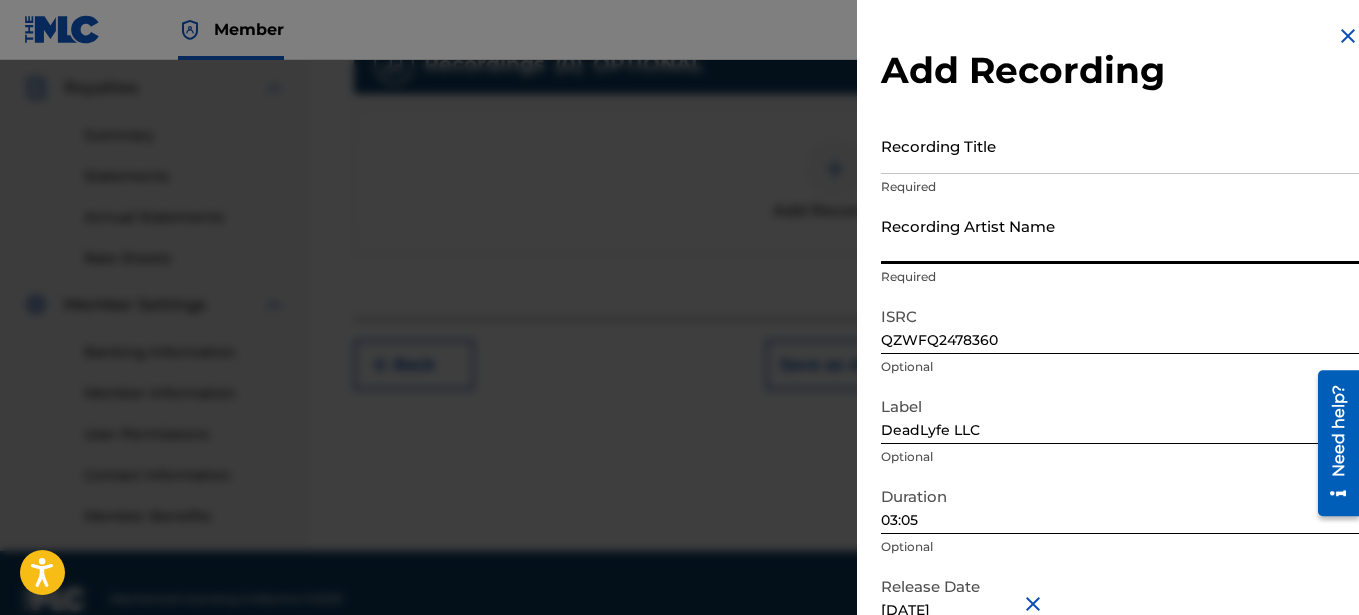 click on "Recording Artist Name" at bounding box center (1120, 235) 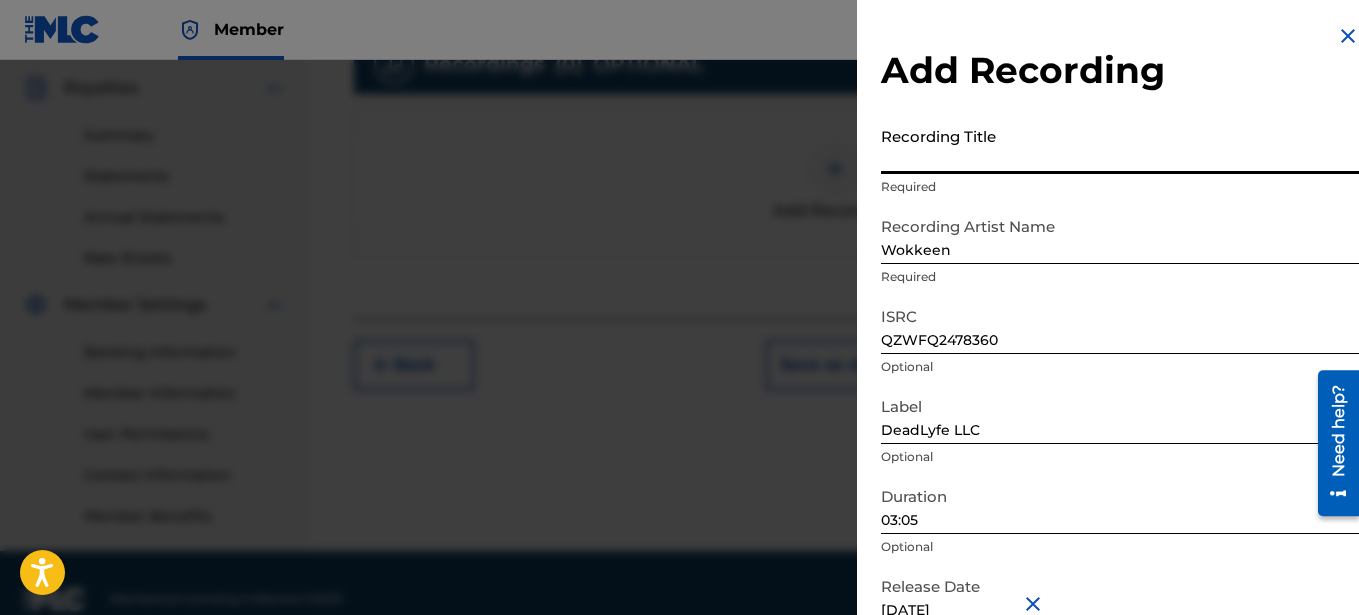 click on "Recording Title" at bounding box center [1120, 145] 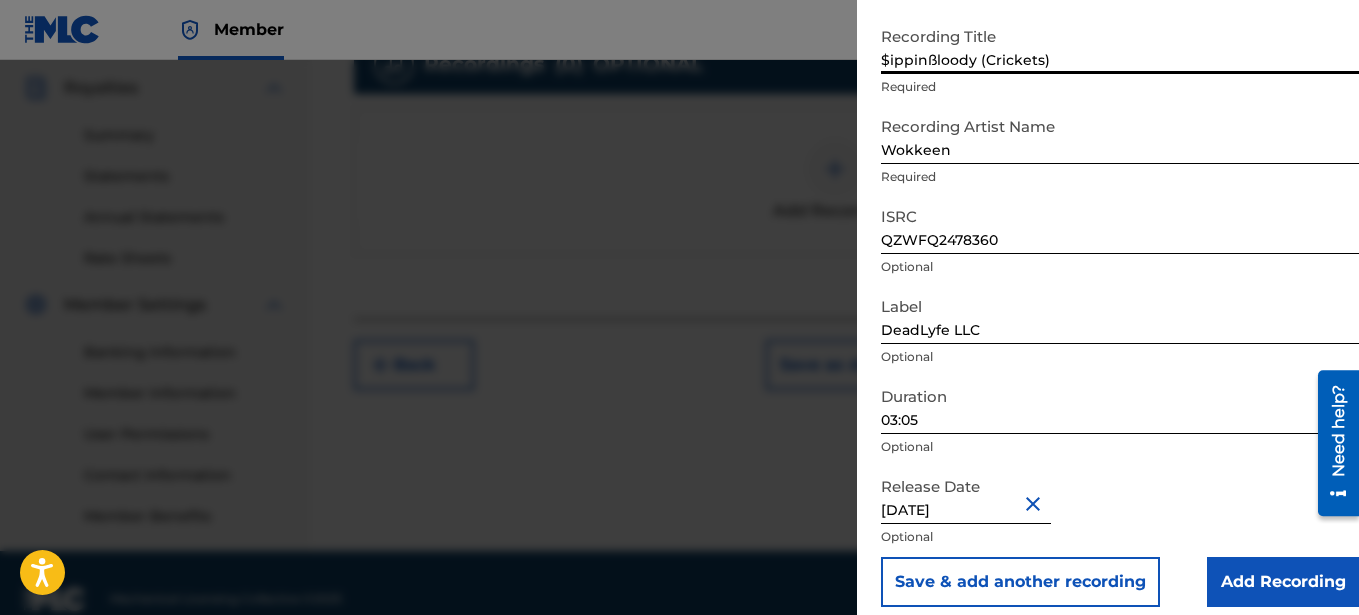 scroll, scrollTop: 116, scrollLeft: 0, axis: vertical 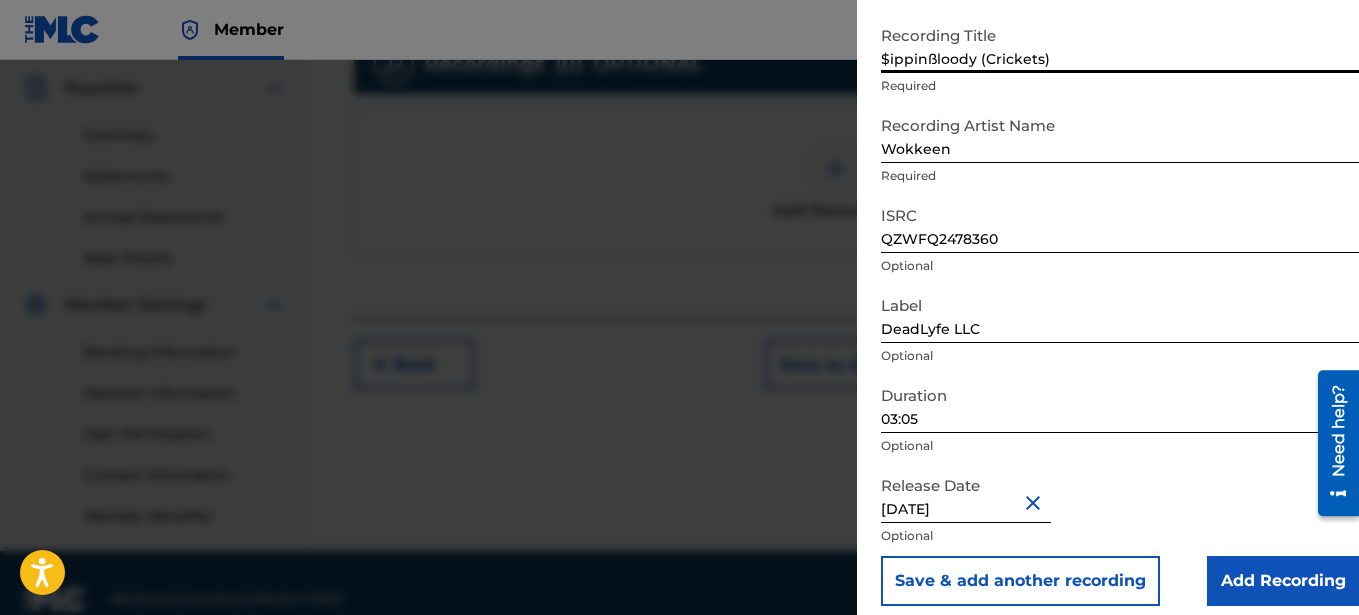 drag, startPoint x: 1347, startPoint y: 137, endPoint x: 1352, endPoint y: 269, distance: 132.09467 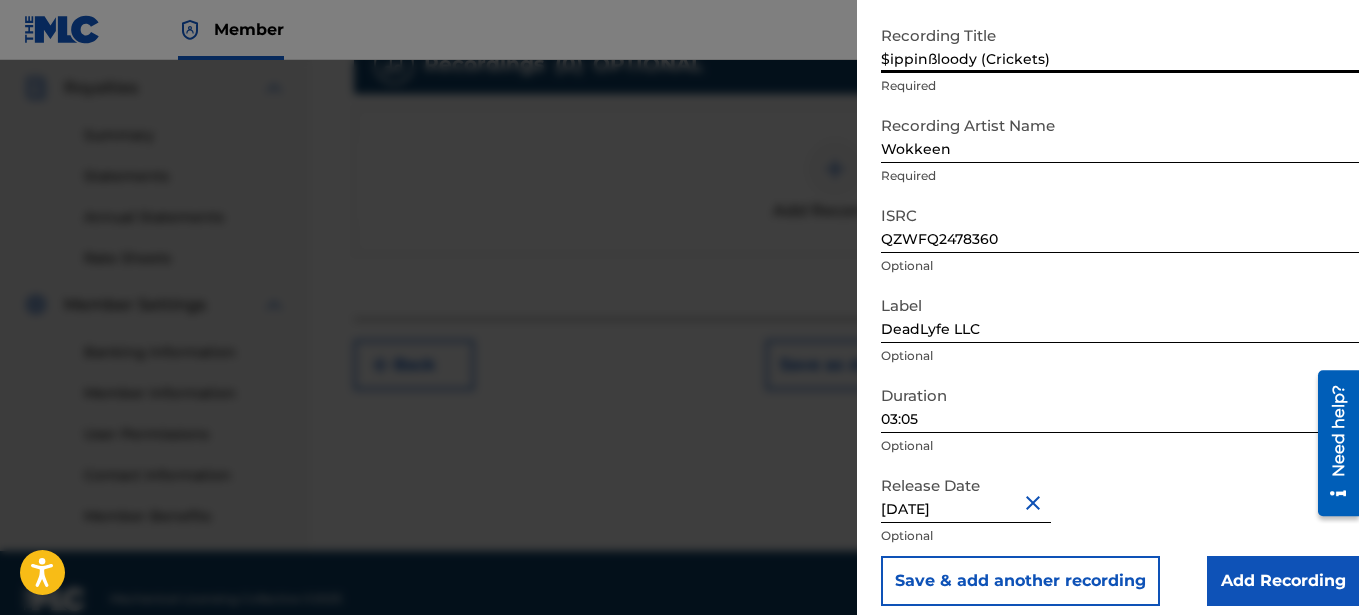 type on "$ippinßloody (Crickets)" 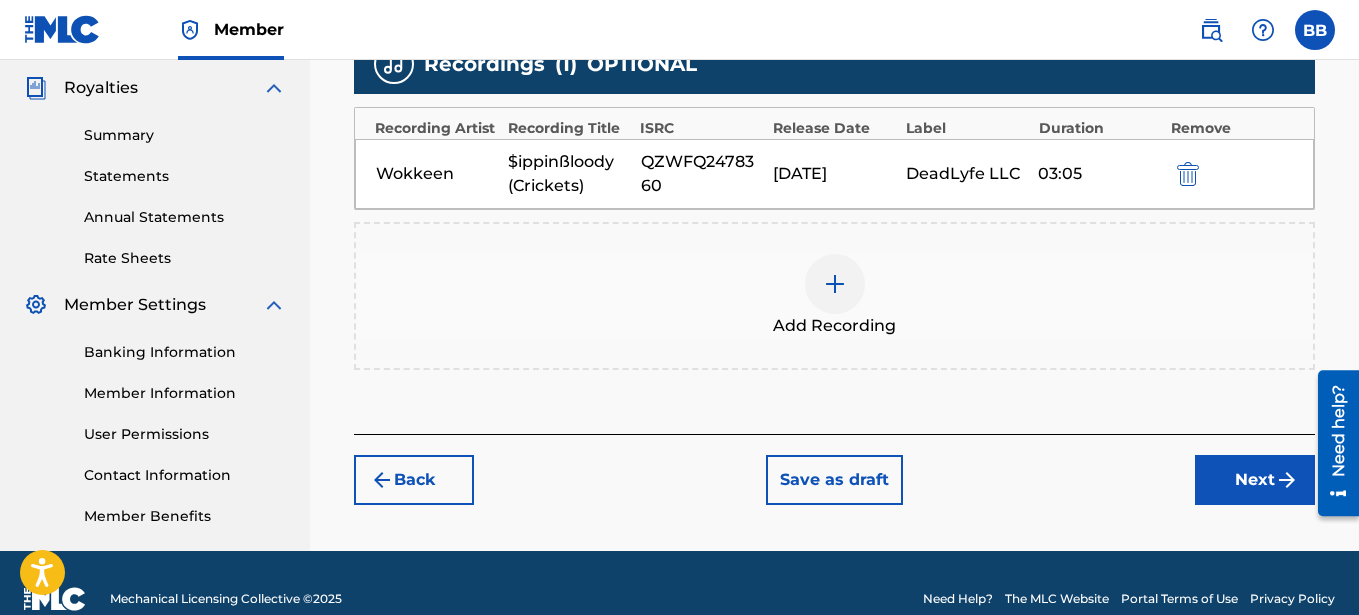 click on "Next" at bounding box center (1255, 480) 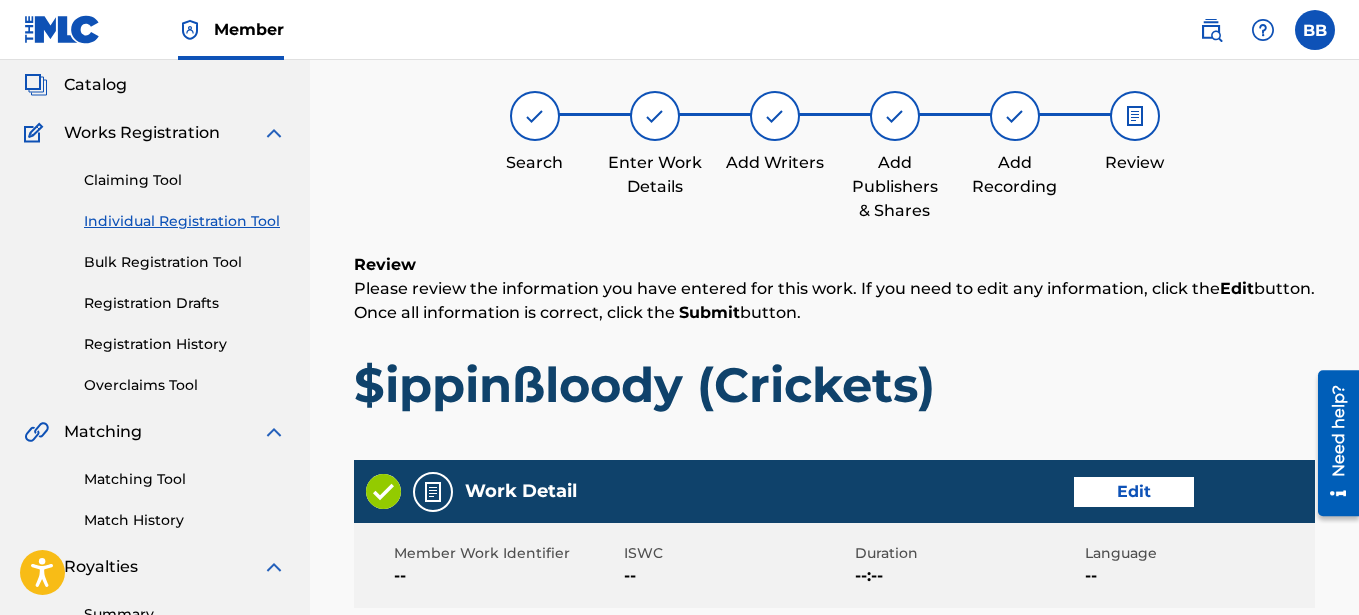 scroll, scrollTop: 90, scrollLeft: 0, axis: vertical 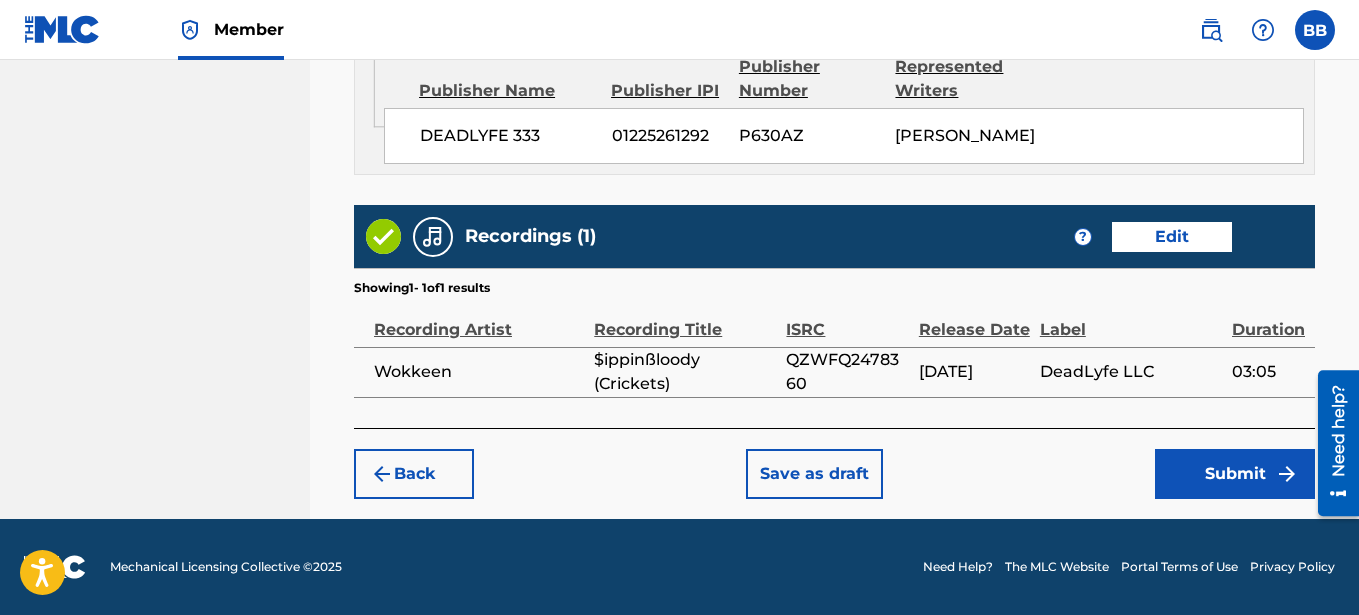 click on "Submit" at bounding box center [1235, 474] 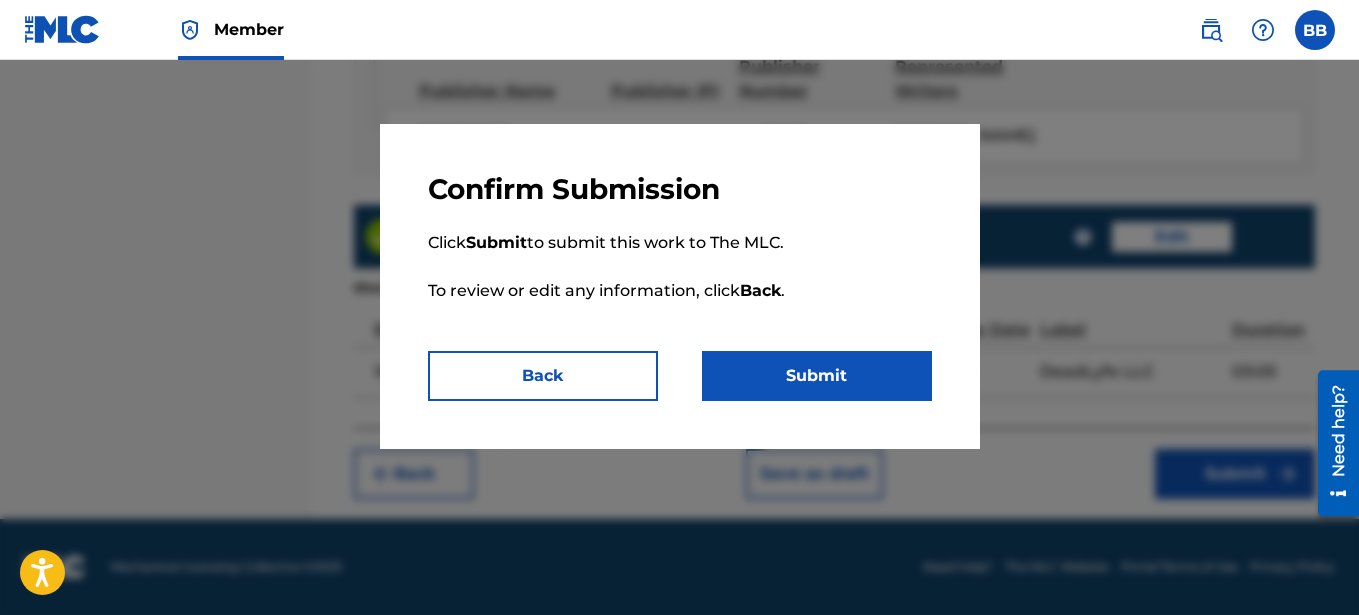 click on "Submit" at bounding box center [817, 376] 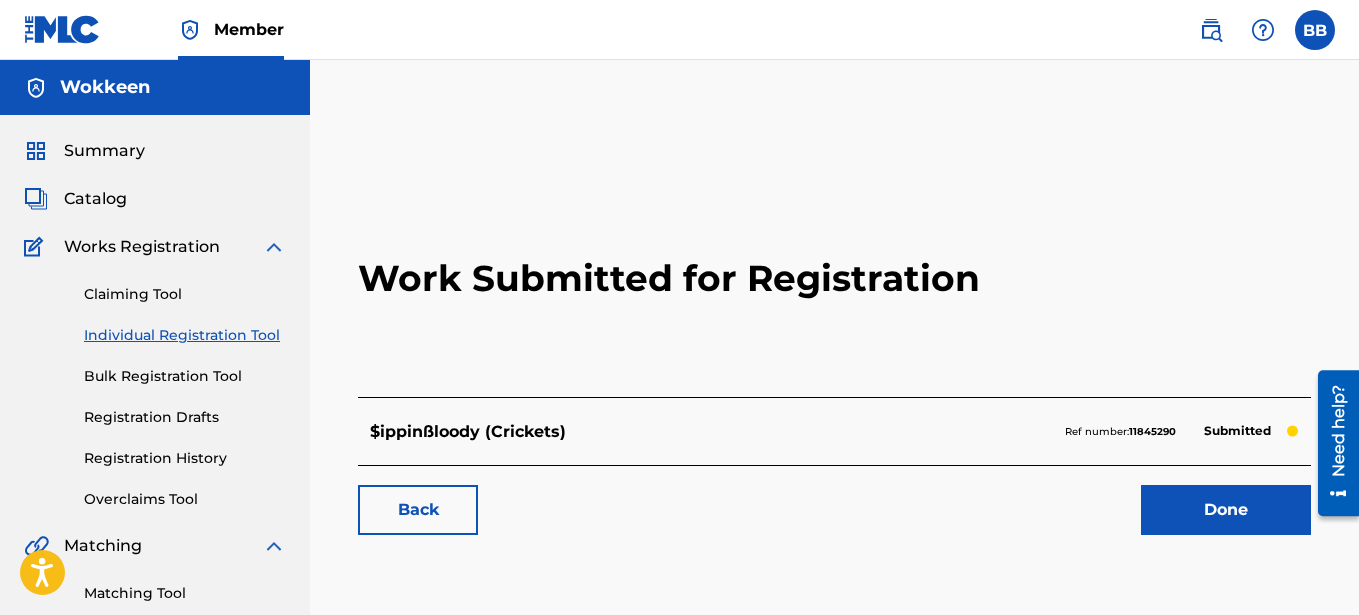 click on "Done" at bounding box center (1226, 510) 